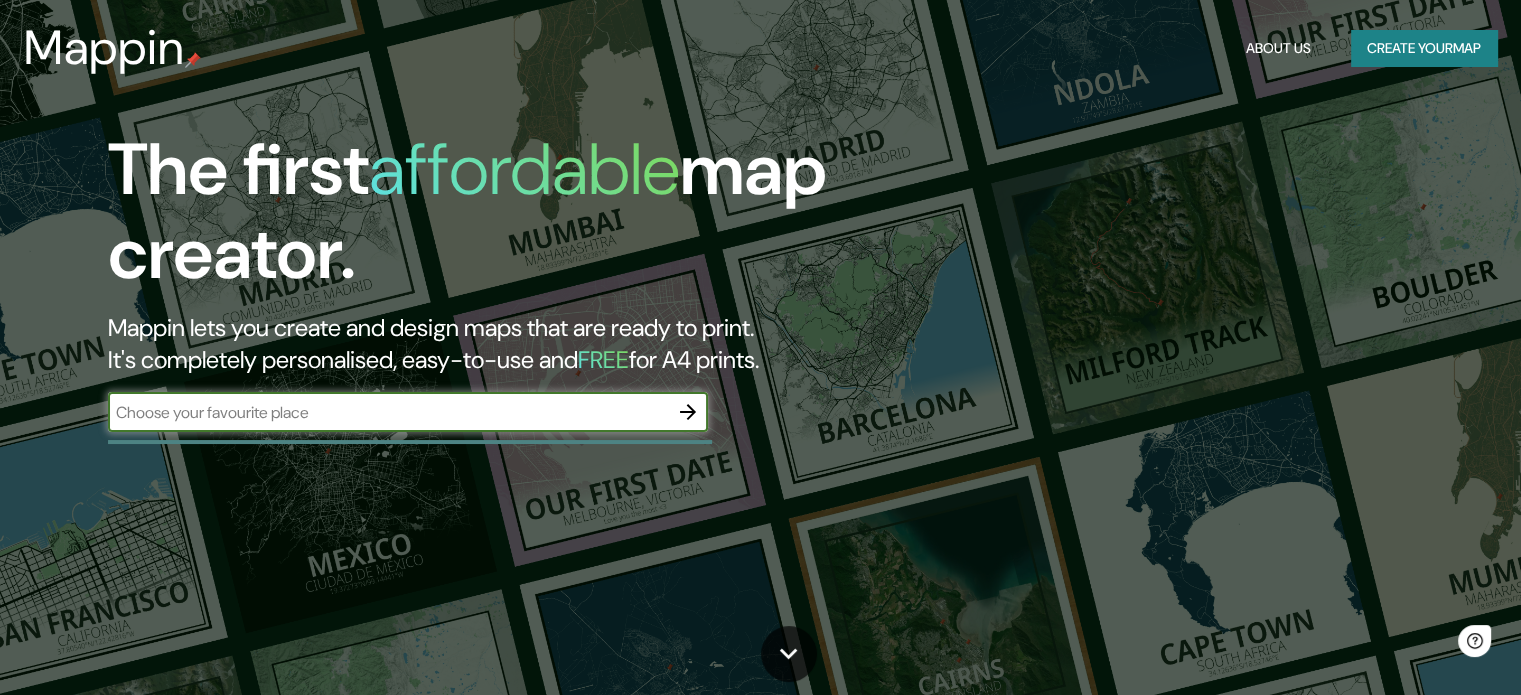 scroll, scrollTop: 0, scrollLeft: 0, axis: both 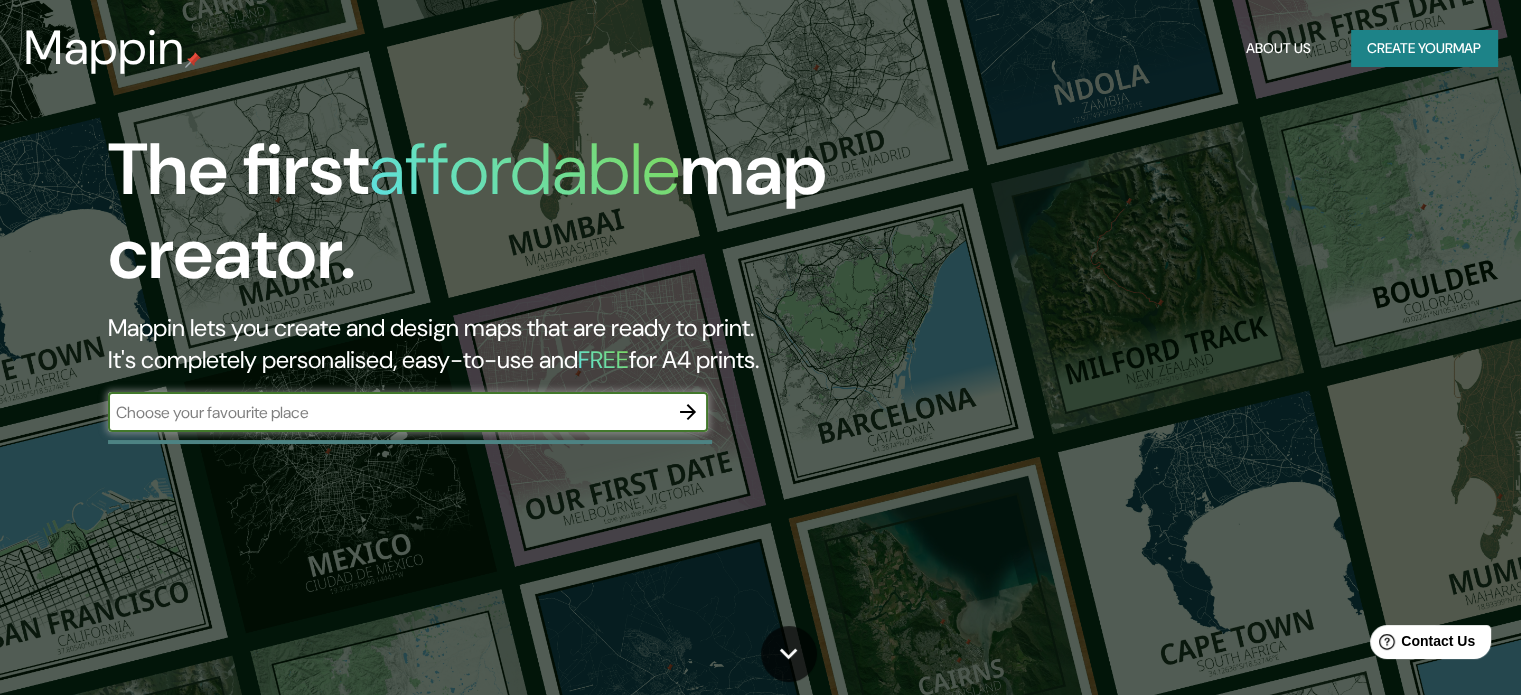 click at bounding box center [388, 412] 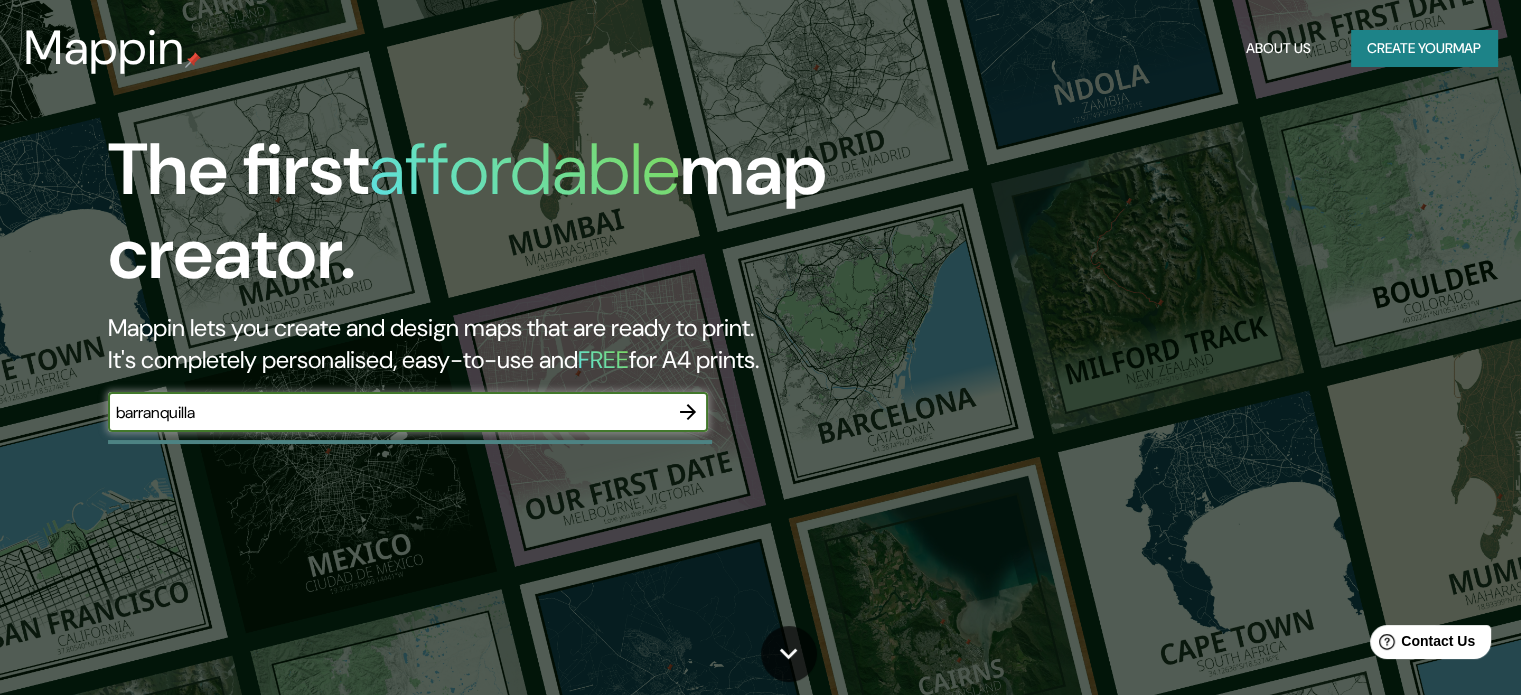 type on "barranquilla" 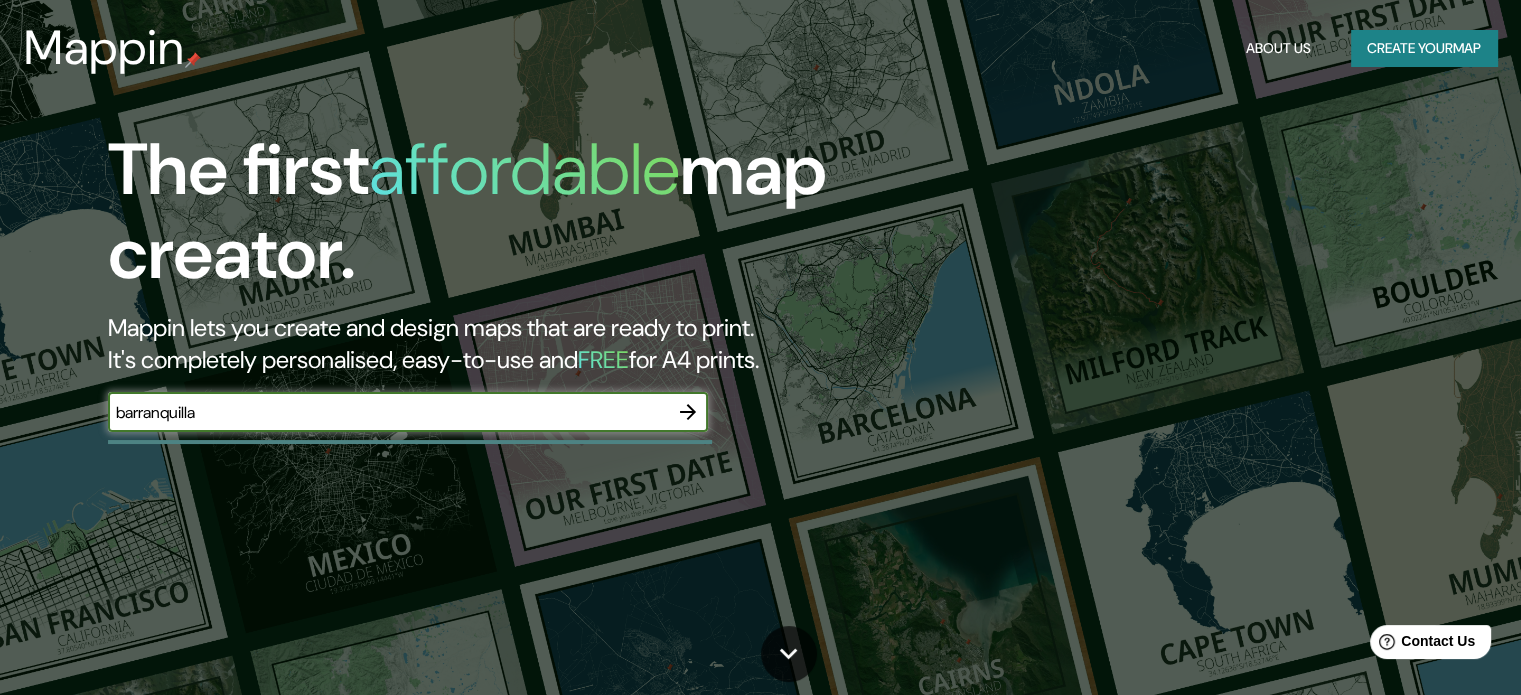 click at bounding box center [688, 412] 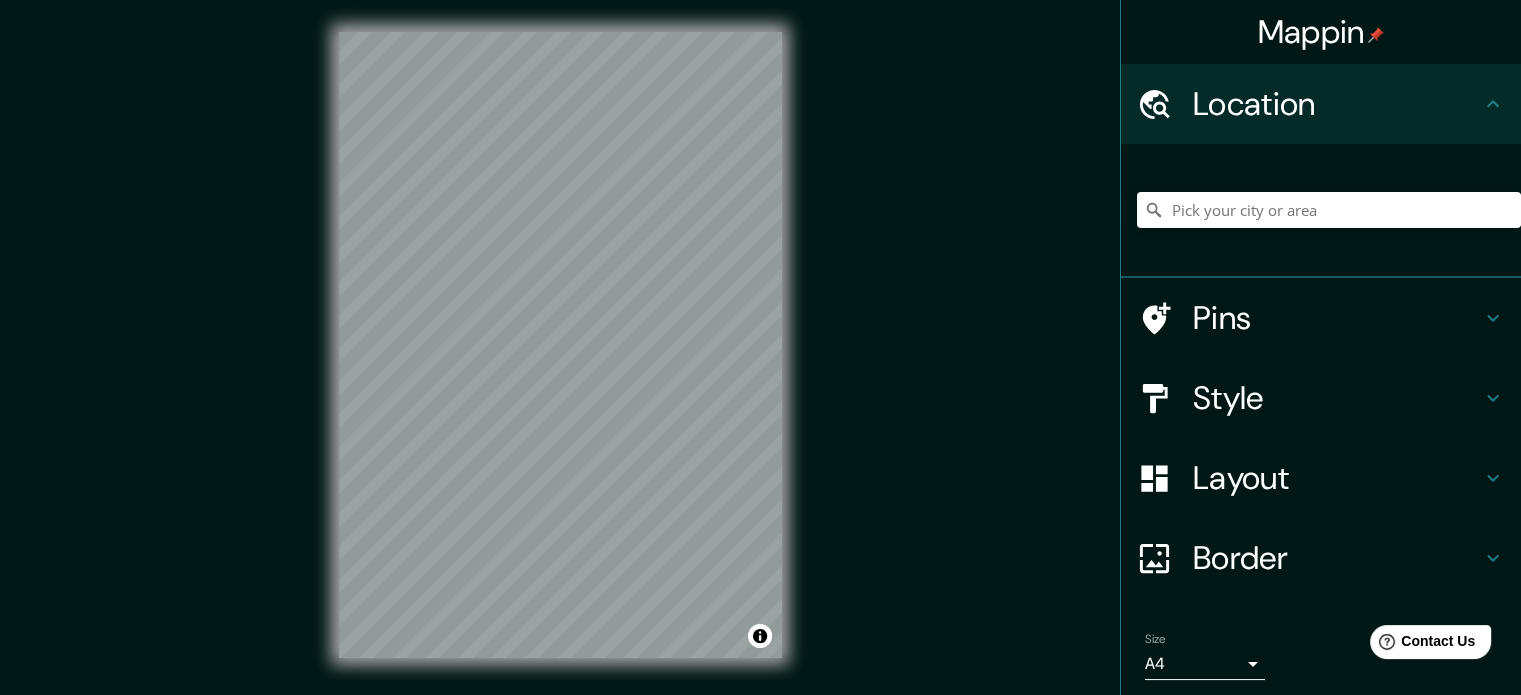 scroll, scrollTop: 26, scrollLeft: 0, axis: vertical 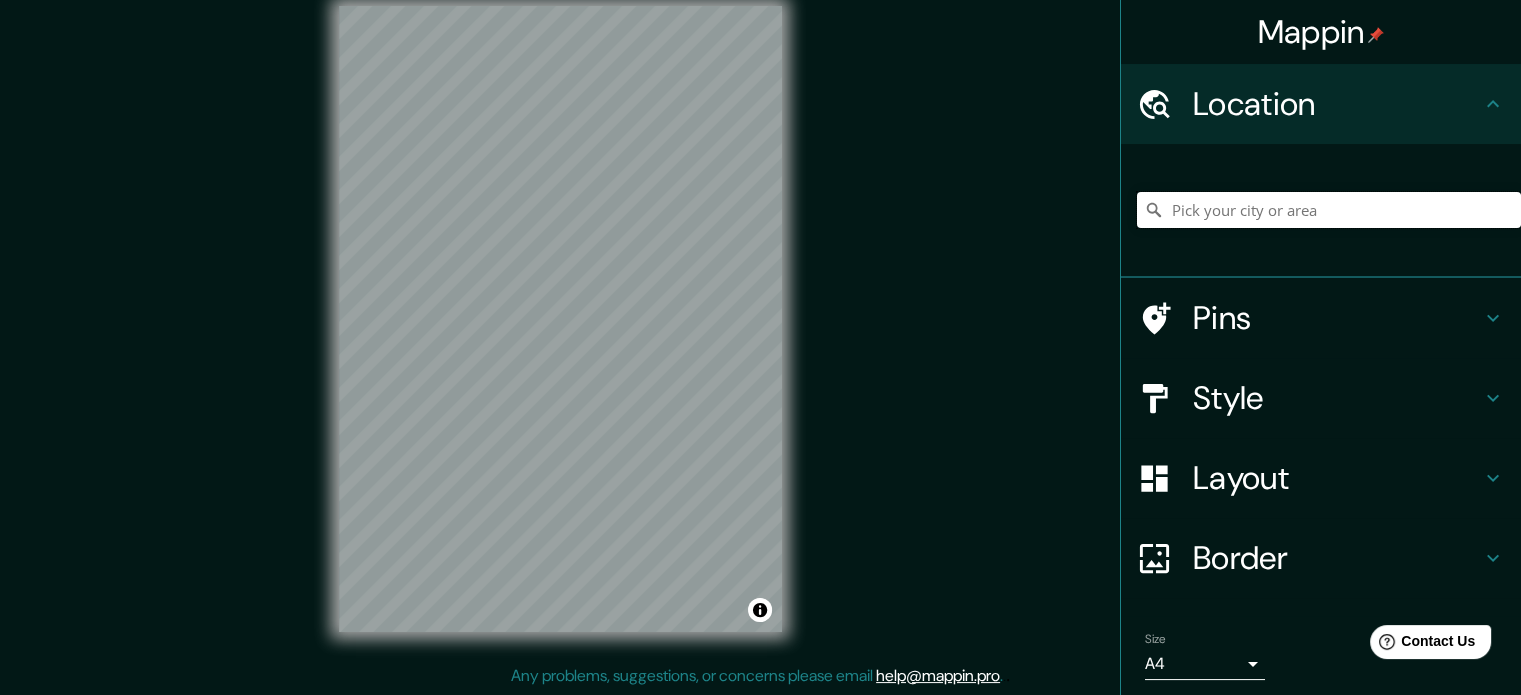 click at bounding box center [1329, 210] 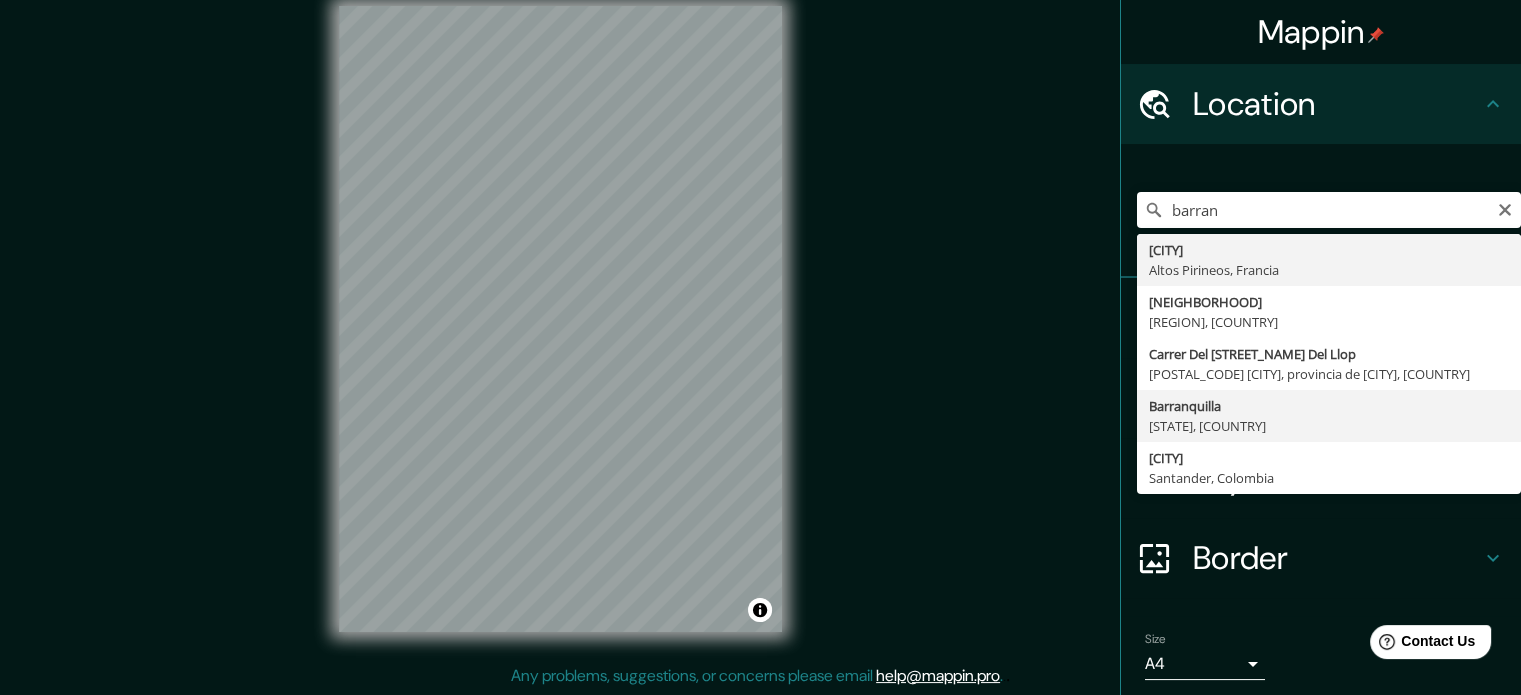 type on "[CITY], [STATE], [COUNTRY]" 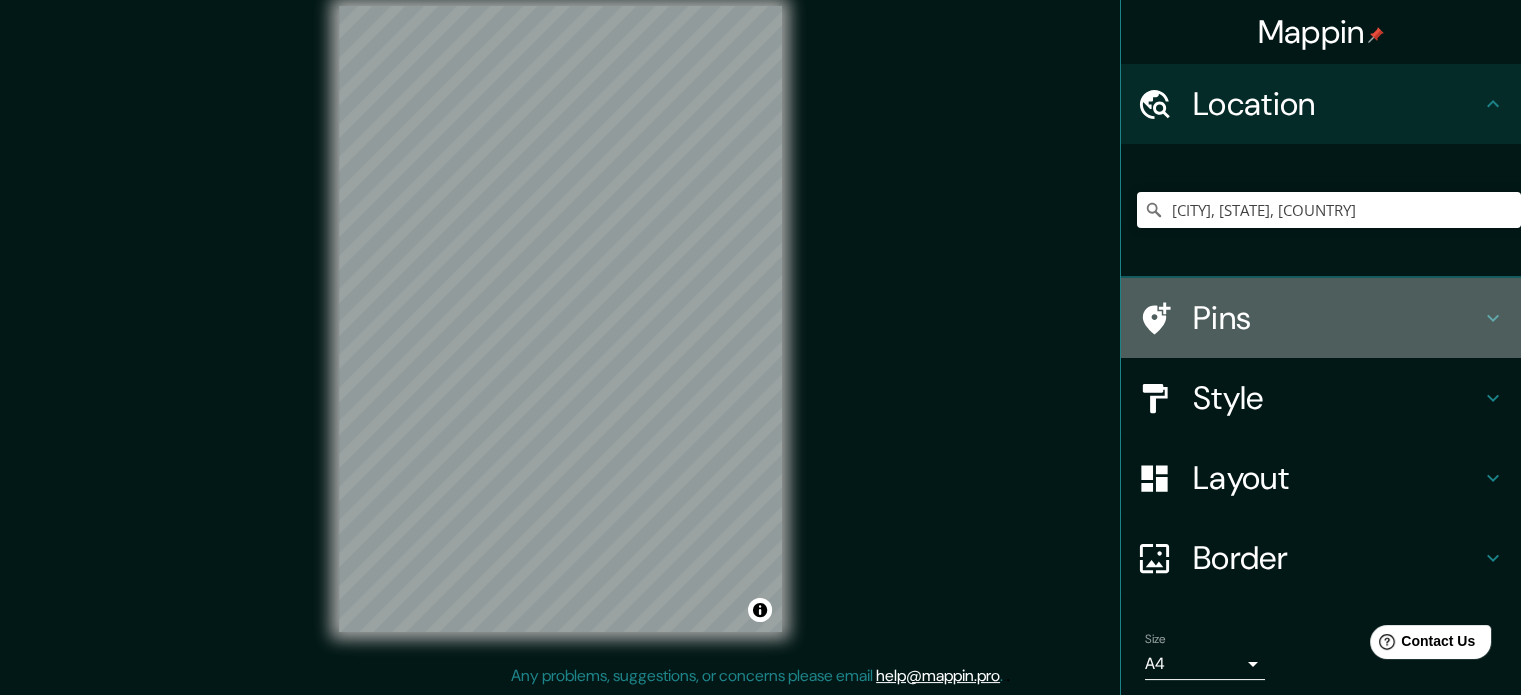 click on "Pins" at bounding box center (1337, 318) 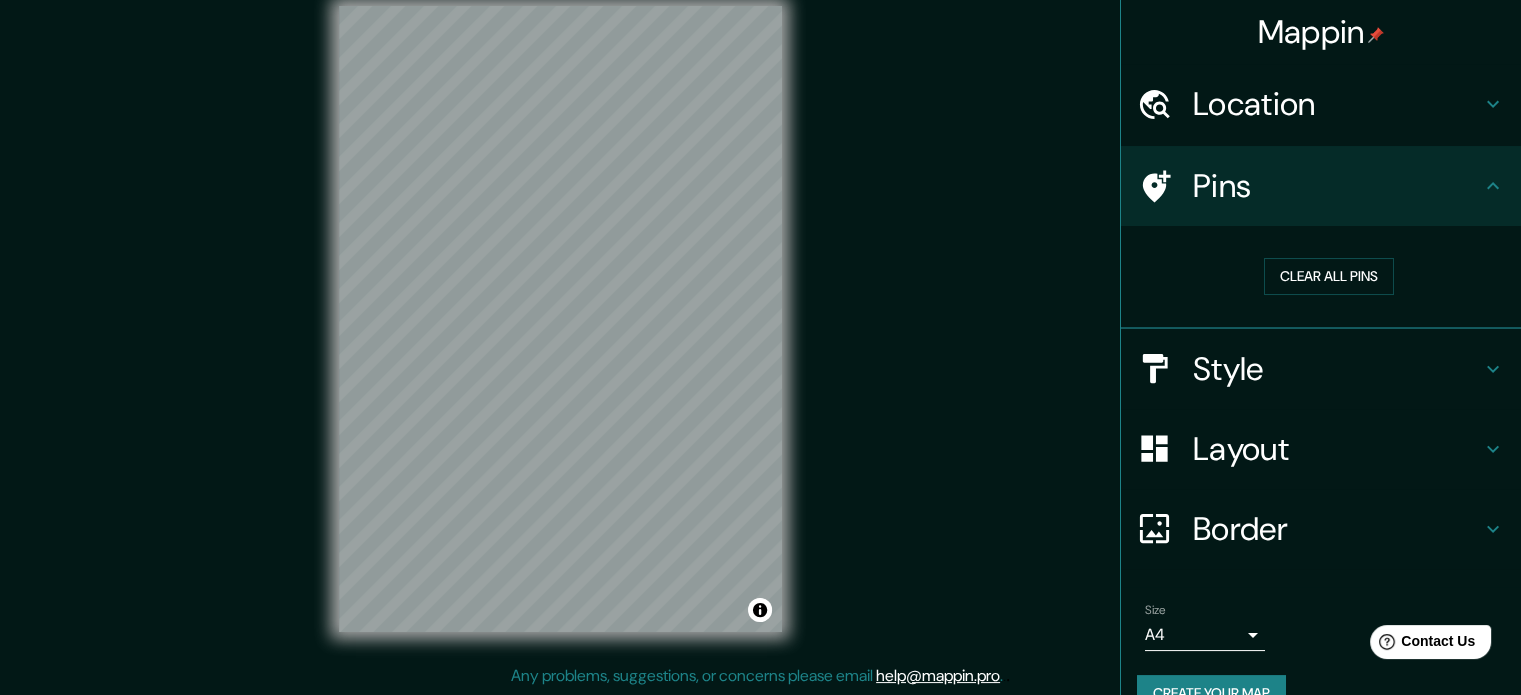 click 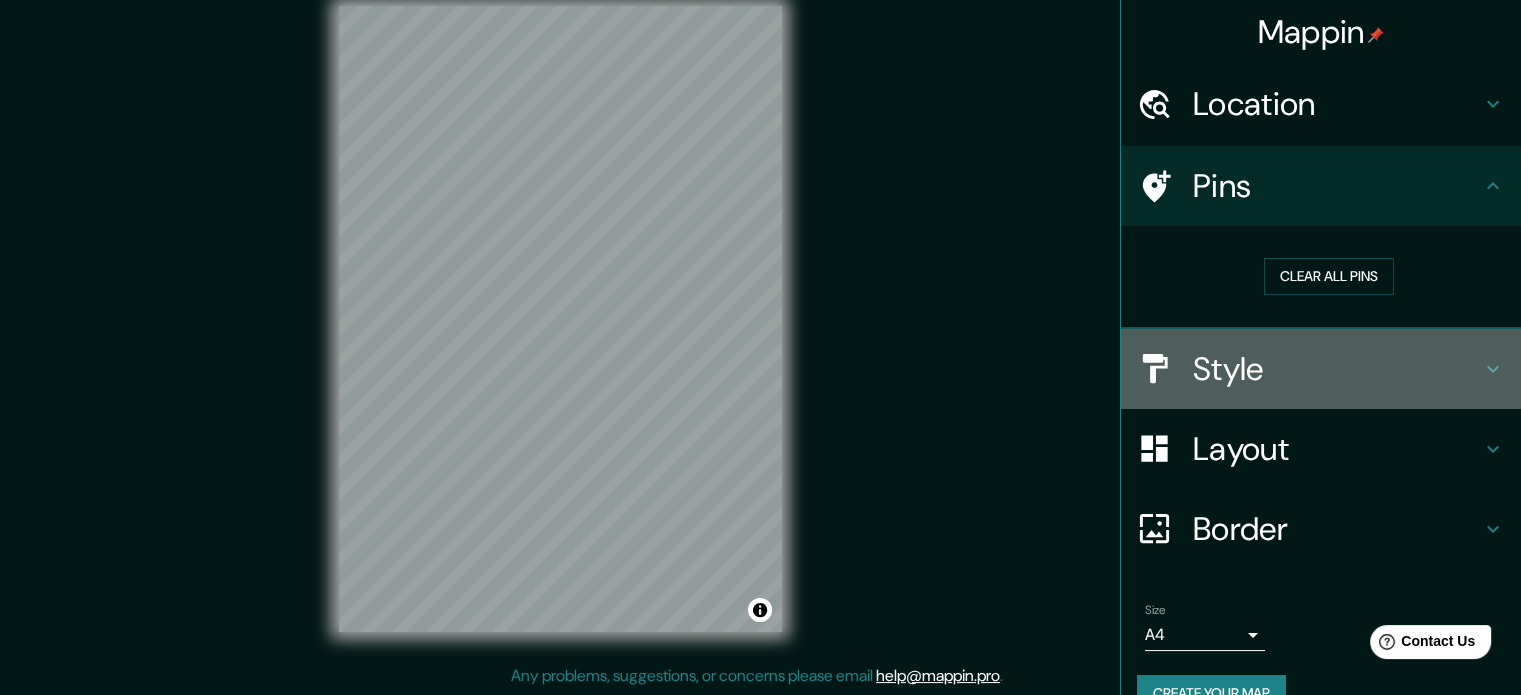 click 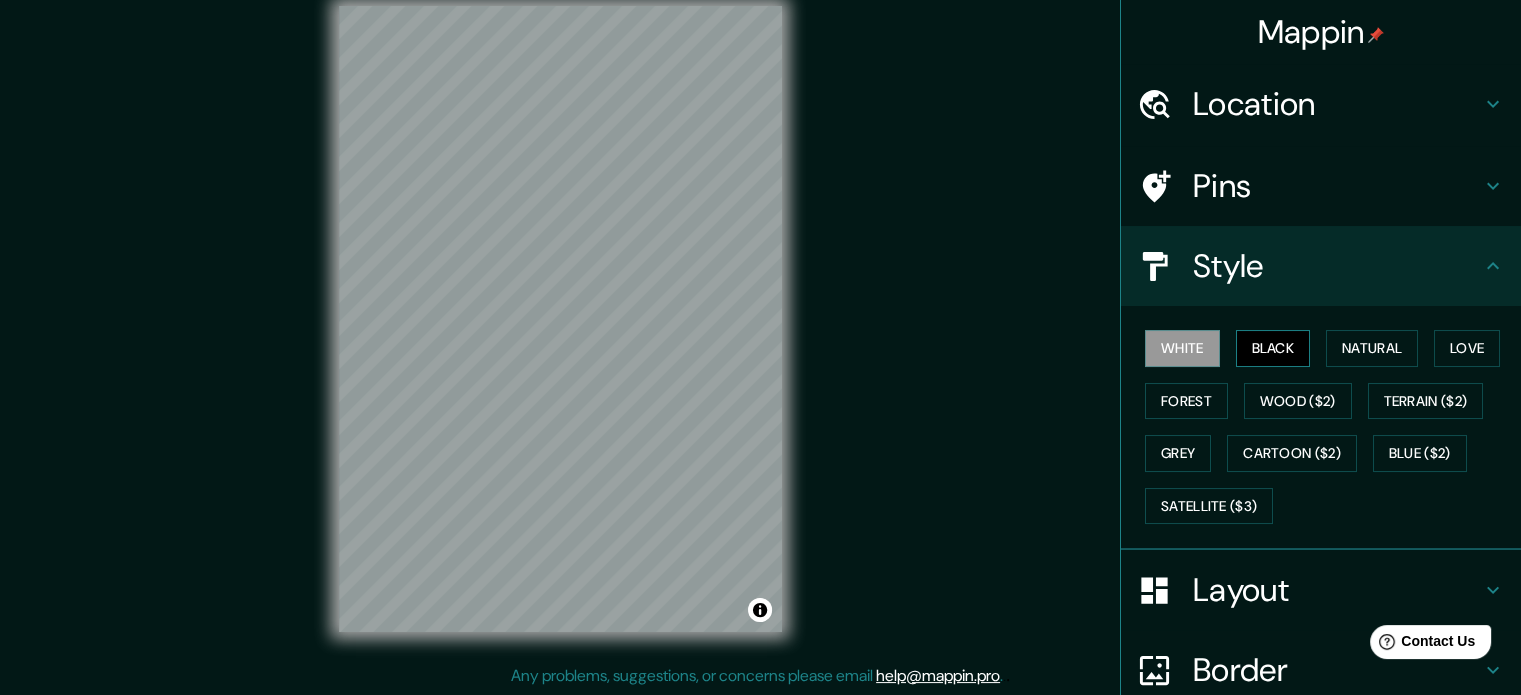 click on "Black" at bounding box center [1273, 348] 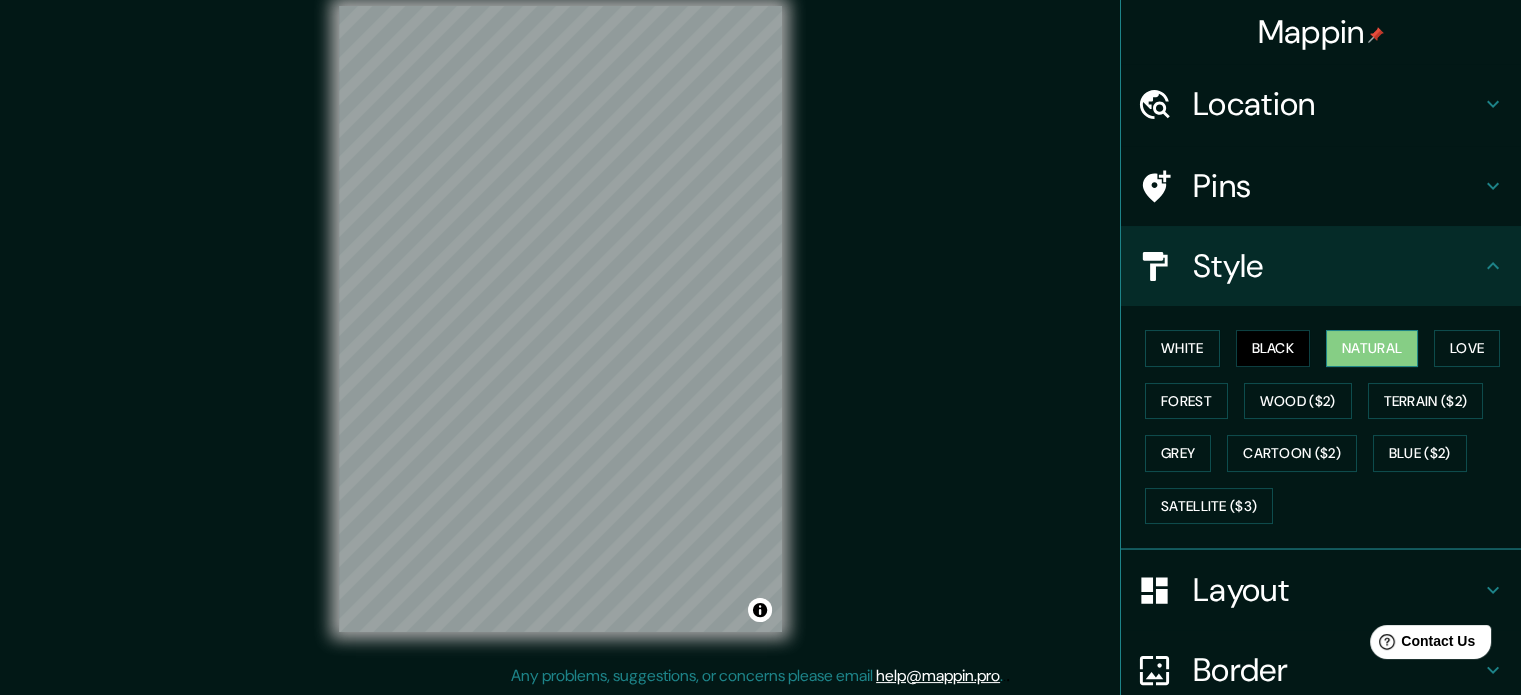click on "Natural" at bounding box center [1372, 348] 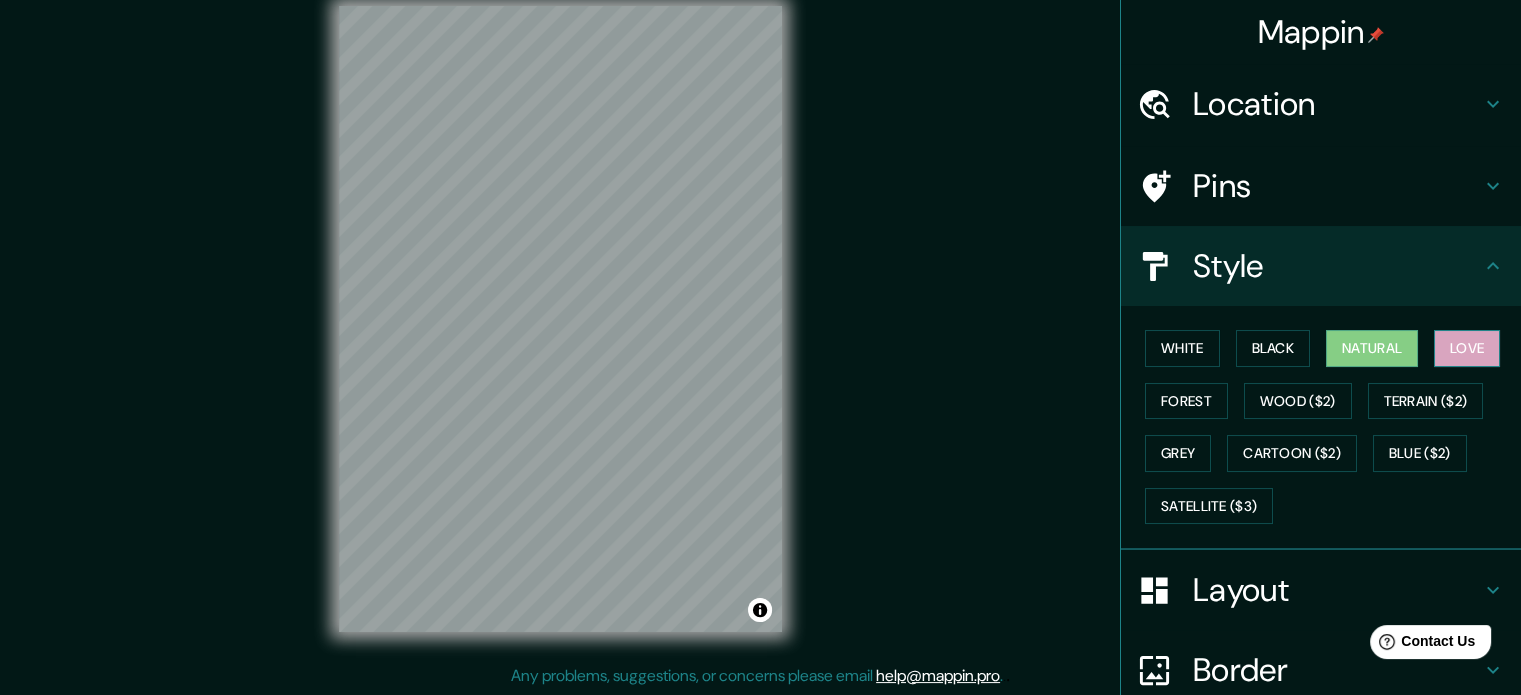 click on "Love" at bounding box center (1467, 348) 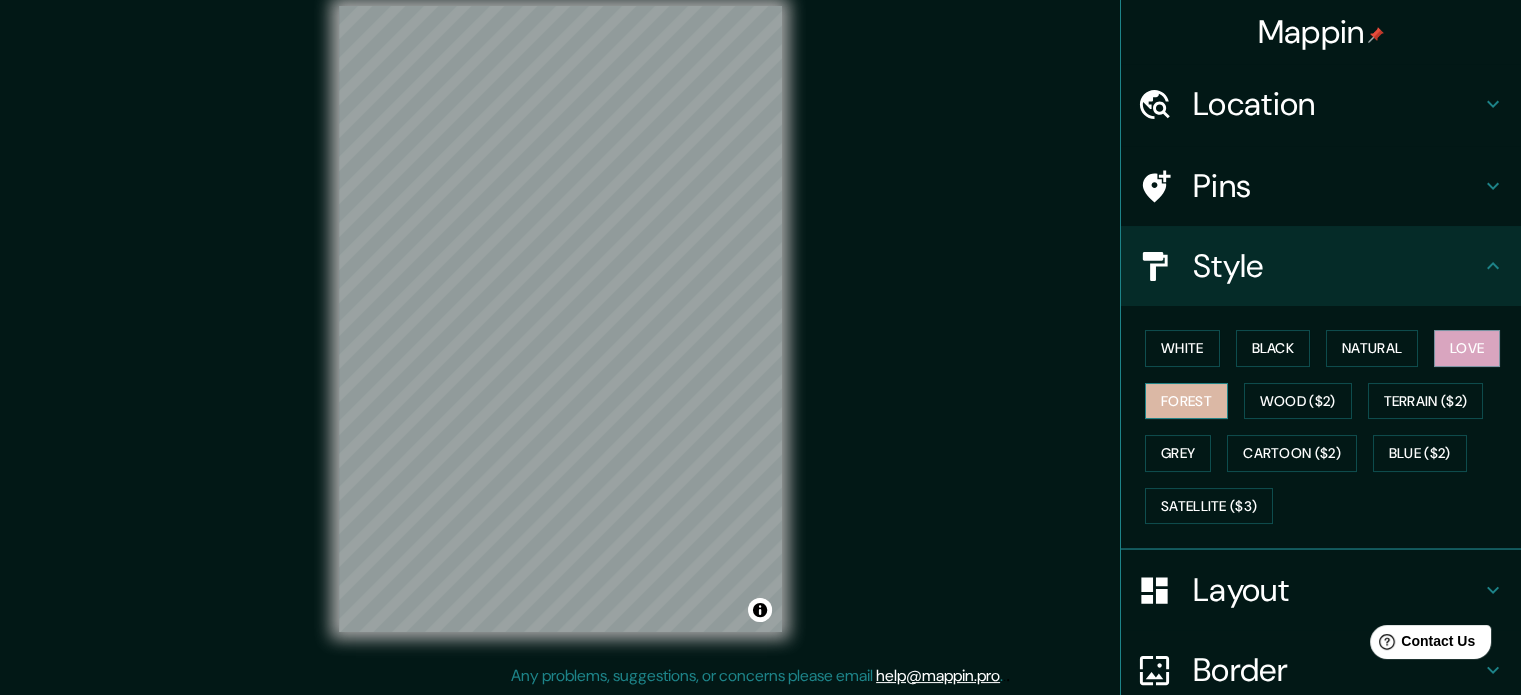 click on "Forest" at bounding box center (1186, 401) 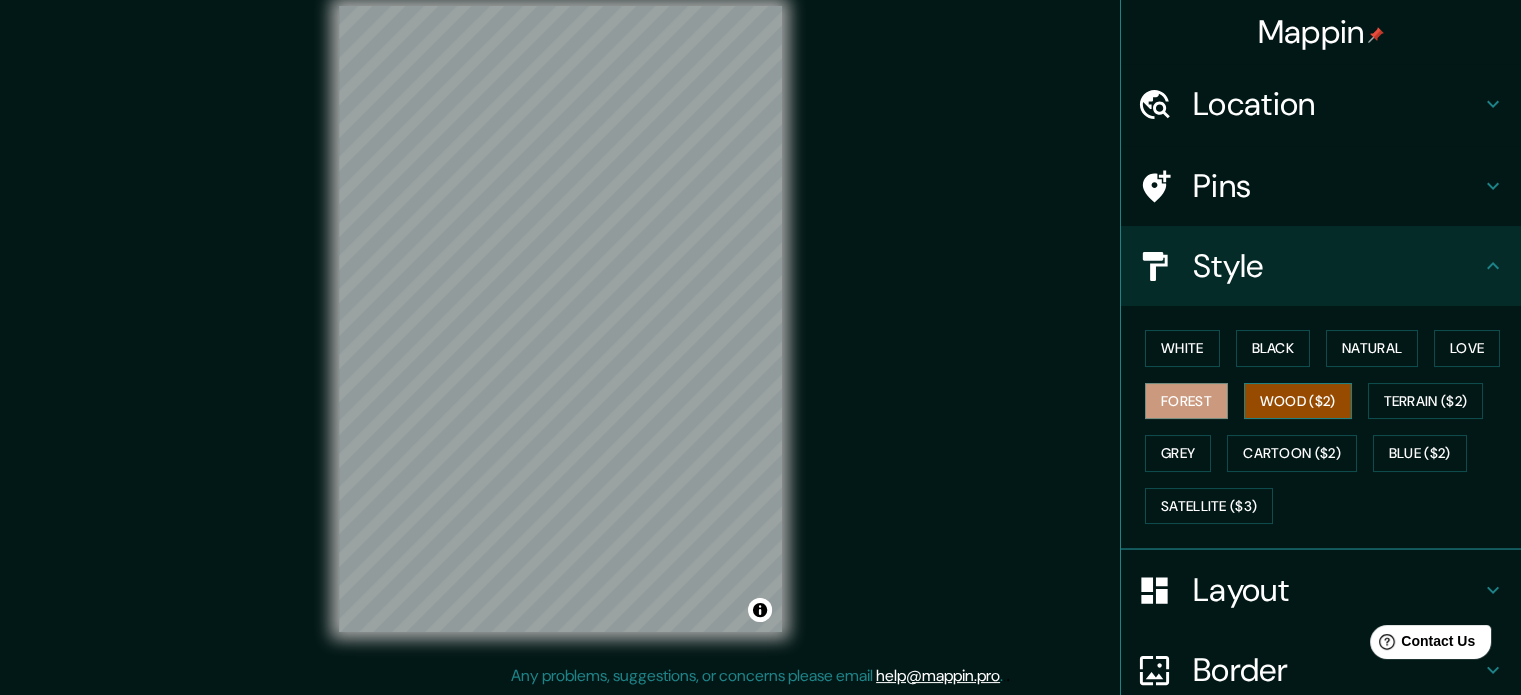 click on "Wood ($2)" at bounding box center (1298, 401) 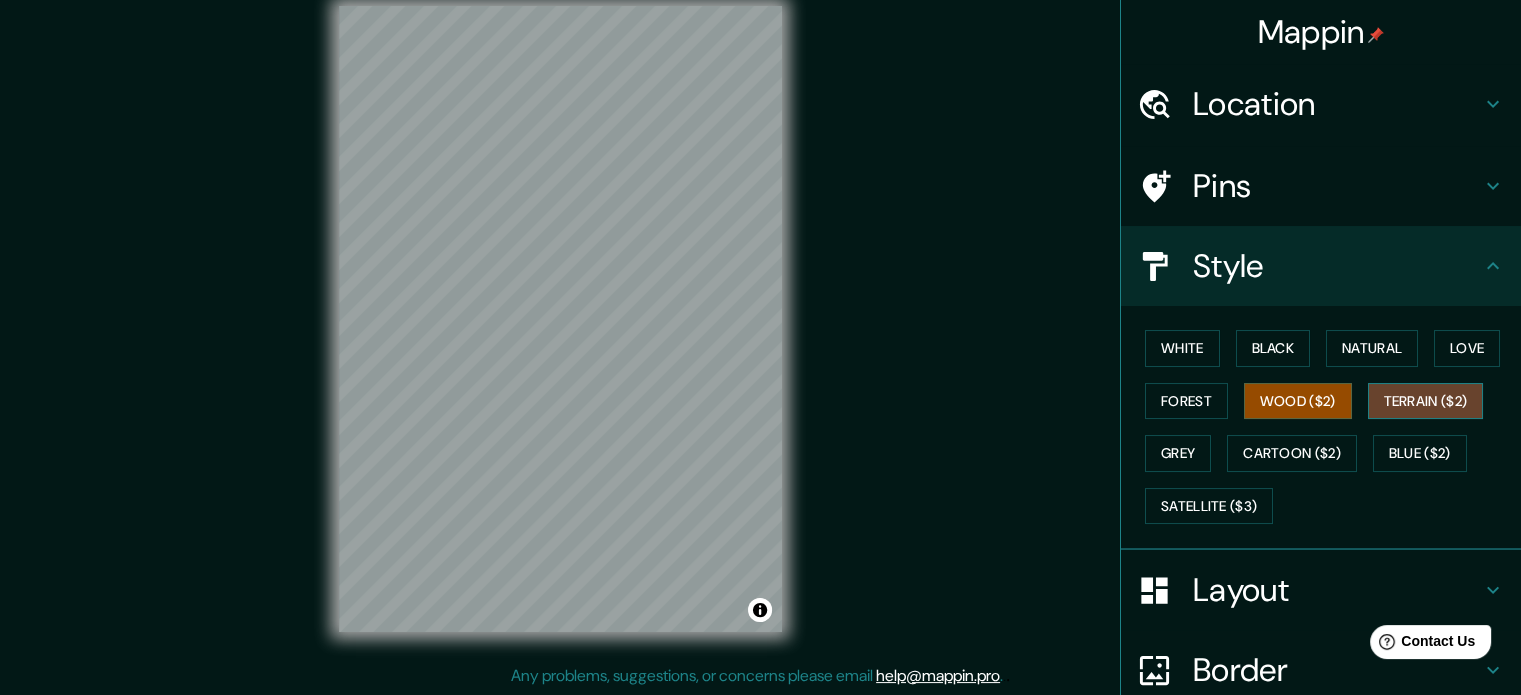 click on "Terrain ($2)" at bounding box center [1426, 401] 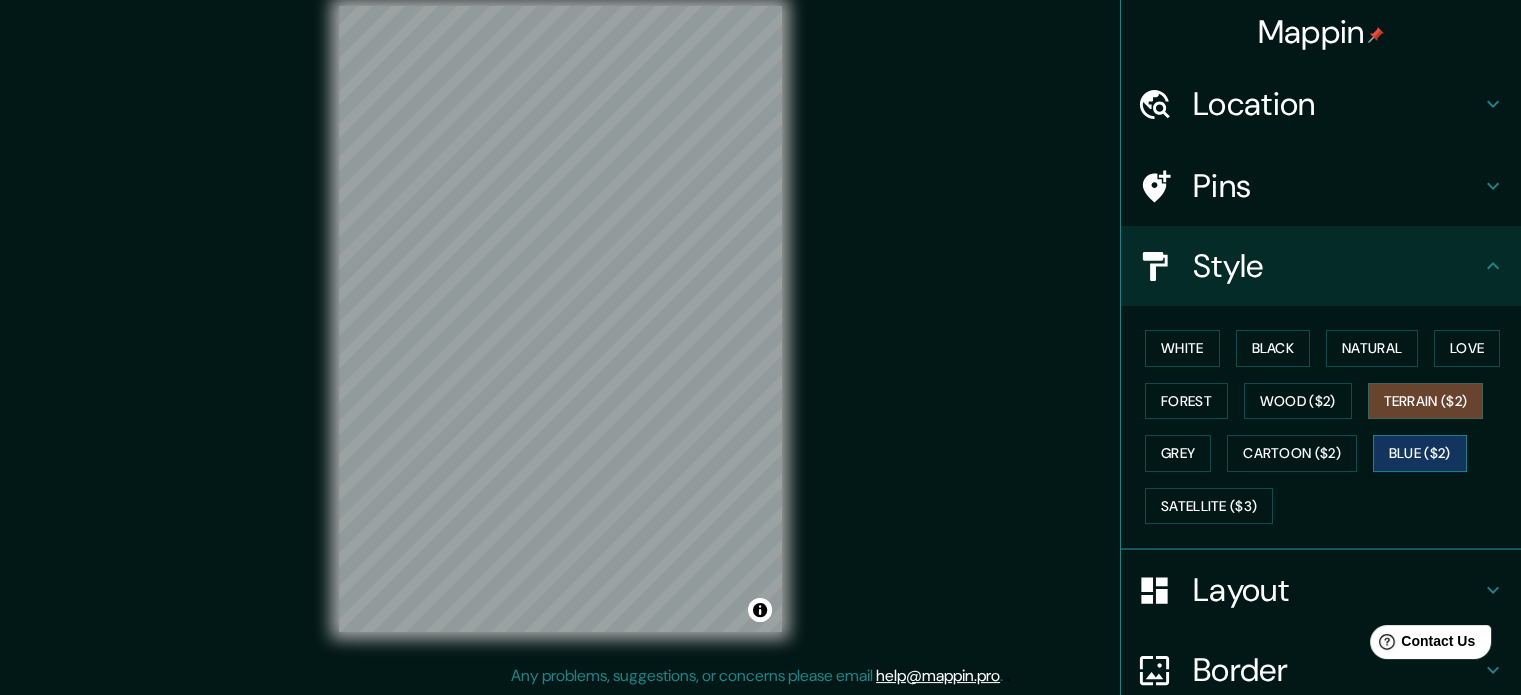 click on "Blue ($2)" at bounding box center (1420, 453) 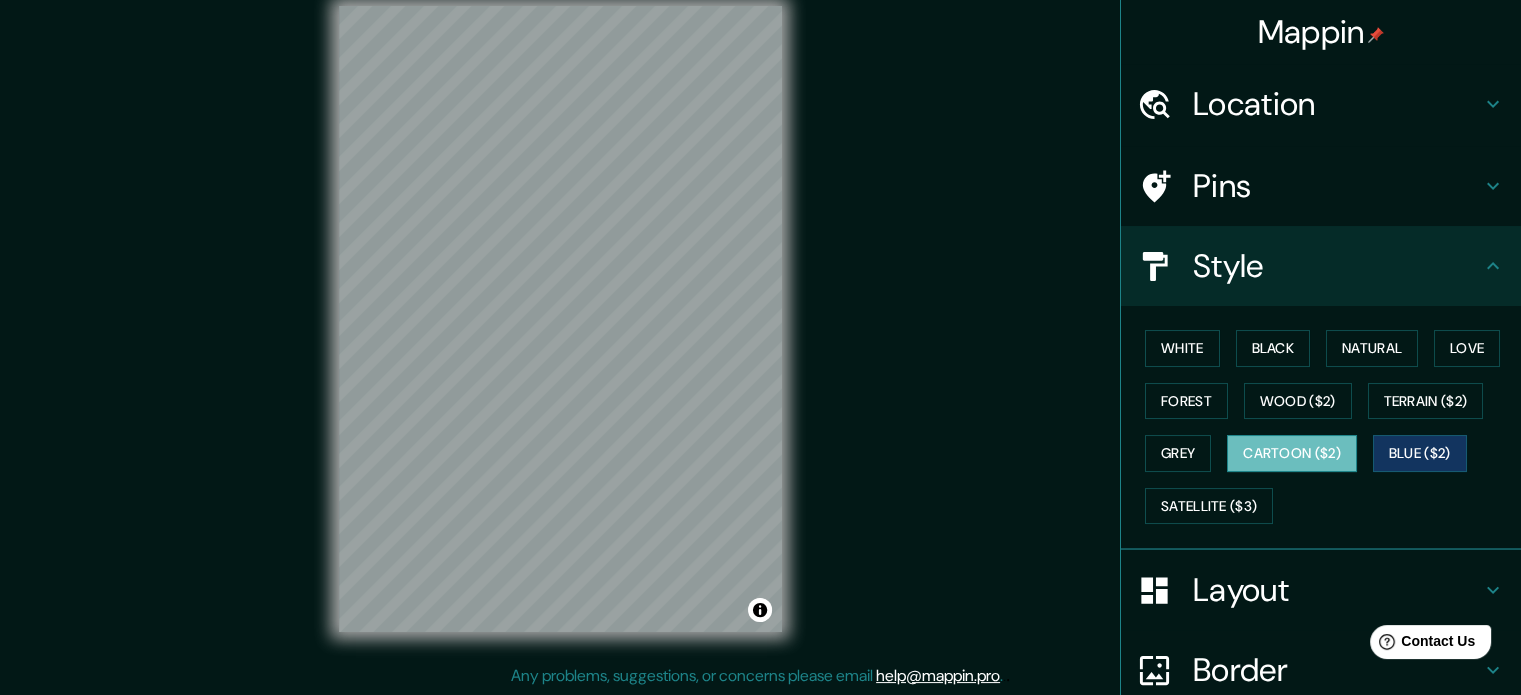 click on "Cartoon ($2)" at bounding box center [1292, 453] 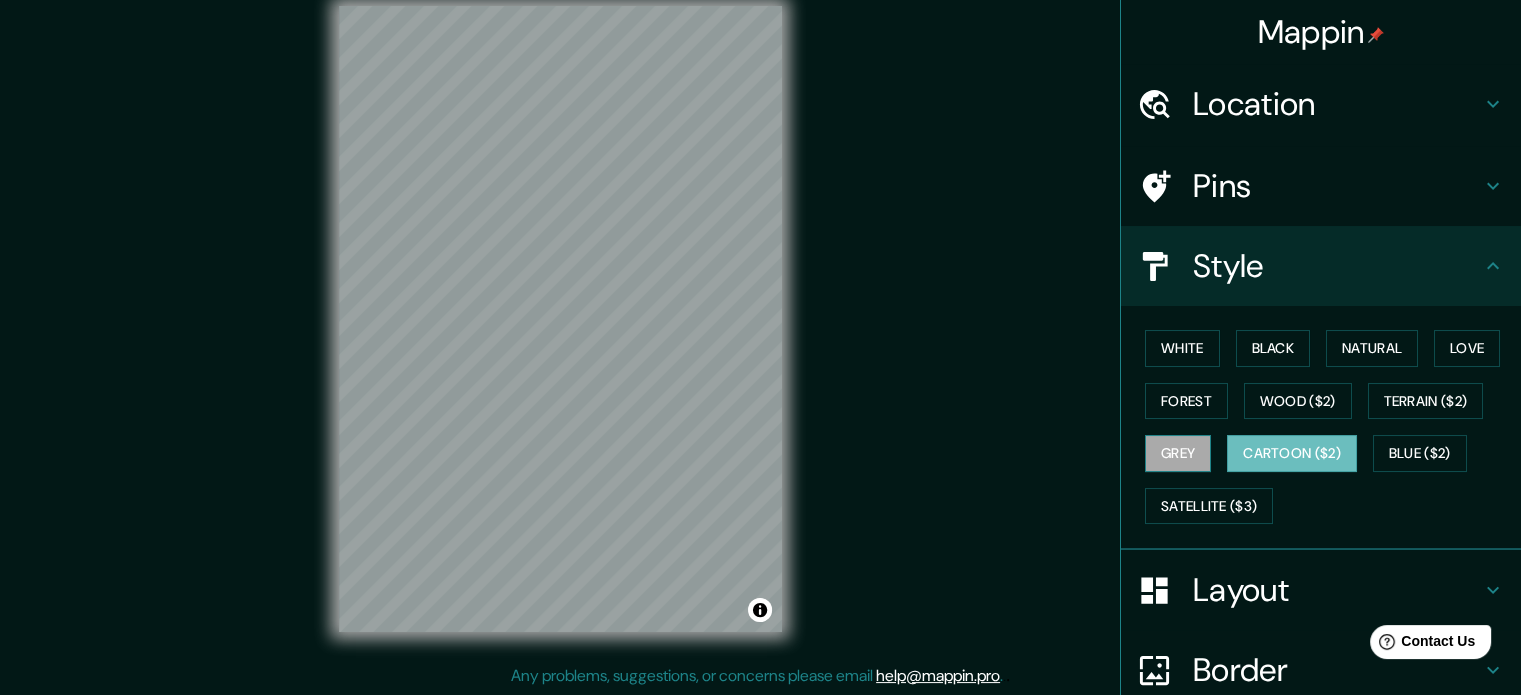 click on "Grey" at bounding box center (1178, 453) 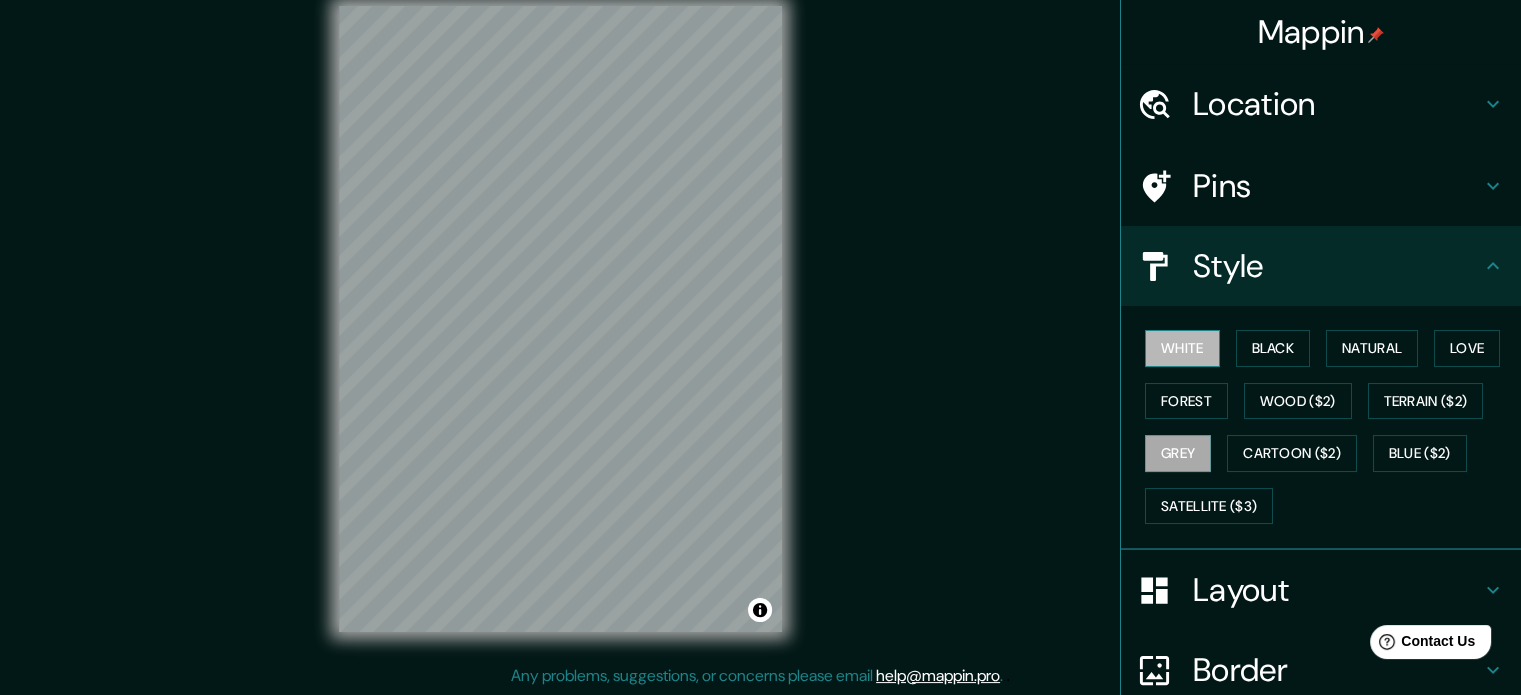 click on "White" at bounding box center (1182, 348) 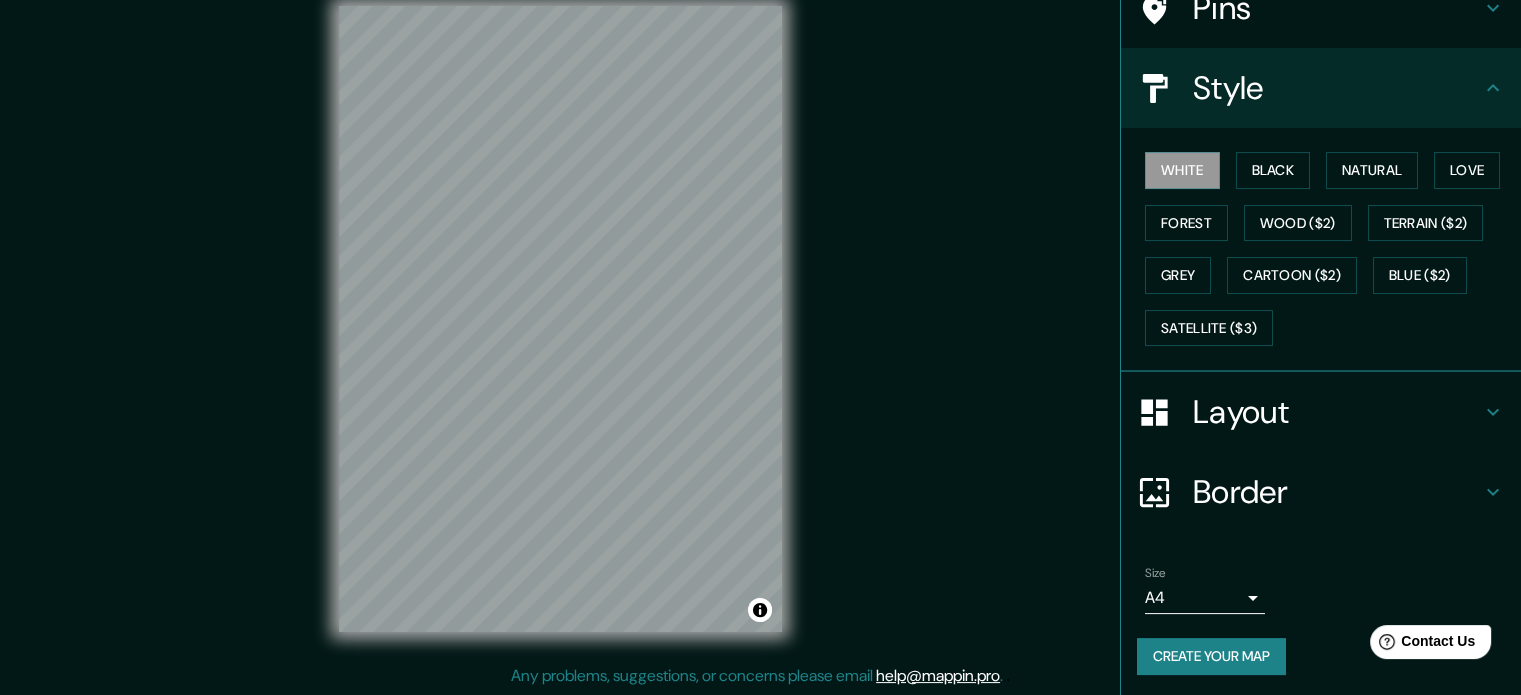 click on "Layout" at bounding box center (1337, 412) 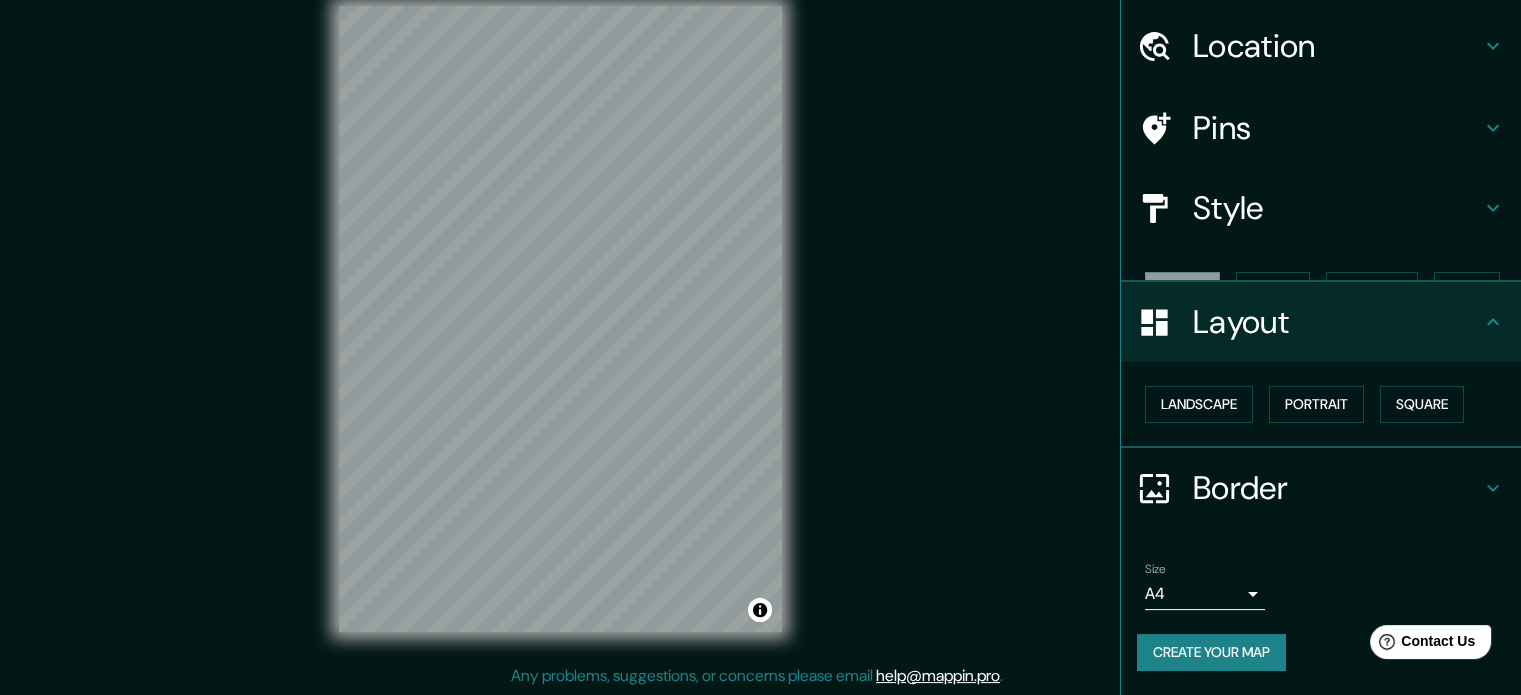 scroll, scrollTop: 22, scrollLeft: 0, axis: vertical 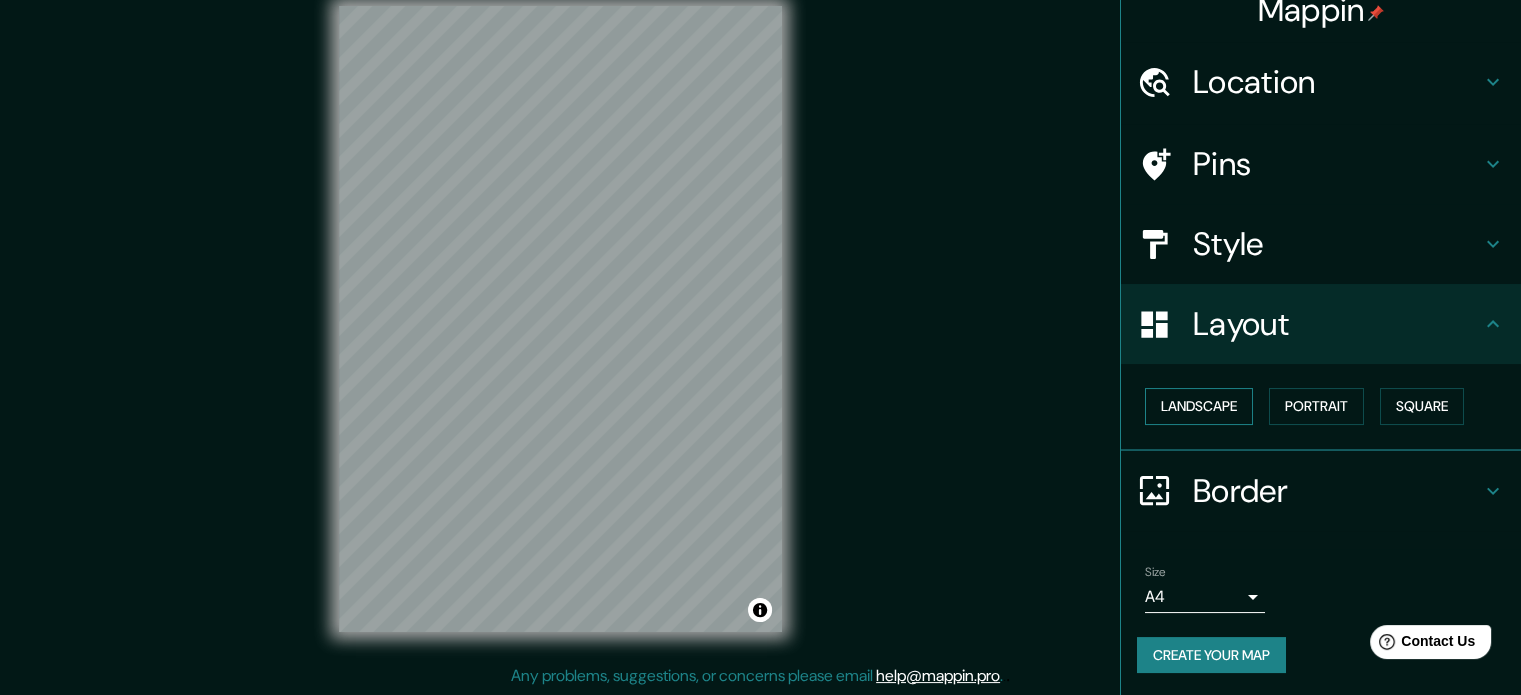 click on "Landscape" at bounding box center [1199, 406] 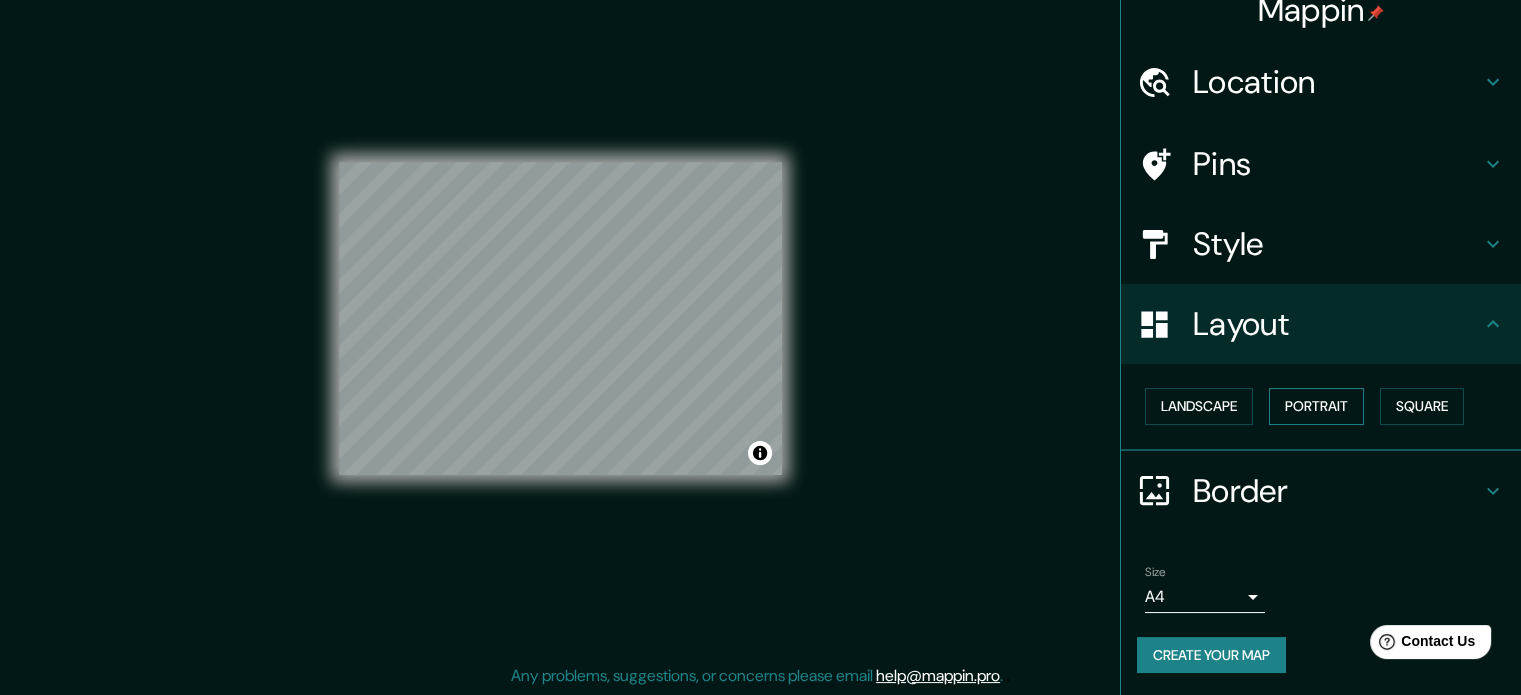 click on "Portrait" at bounding box center (1316, 406) 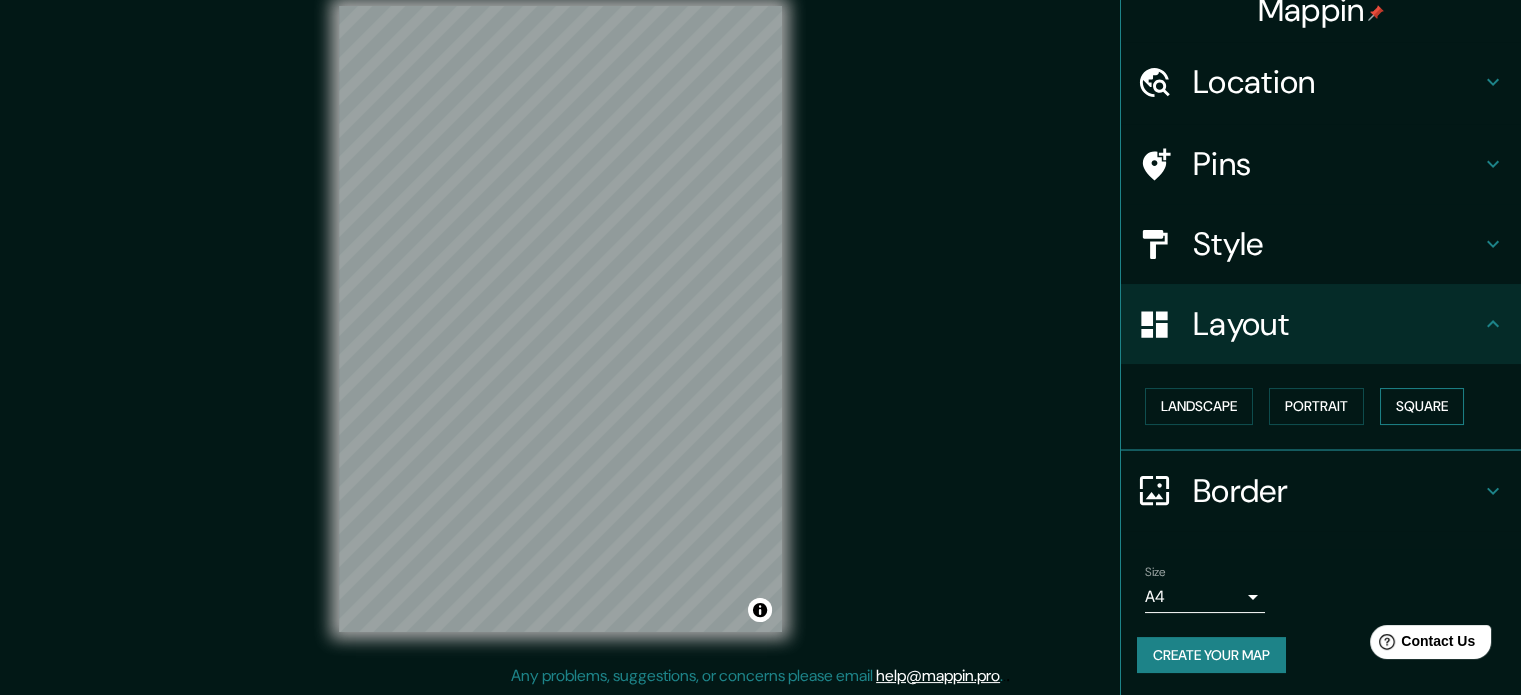 click on "Square" at bounding box center (1422, 406) 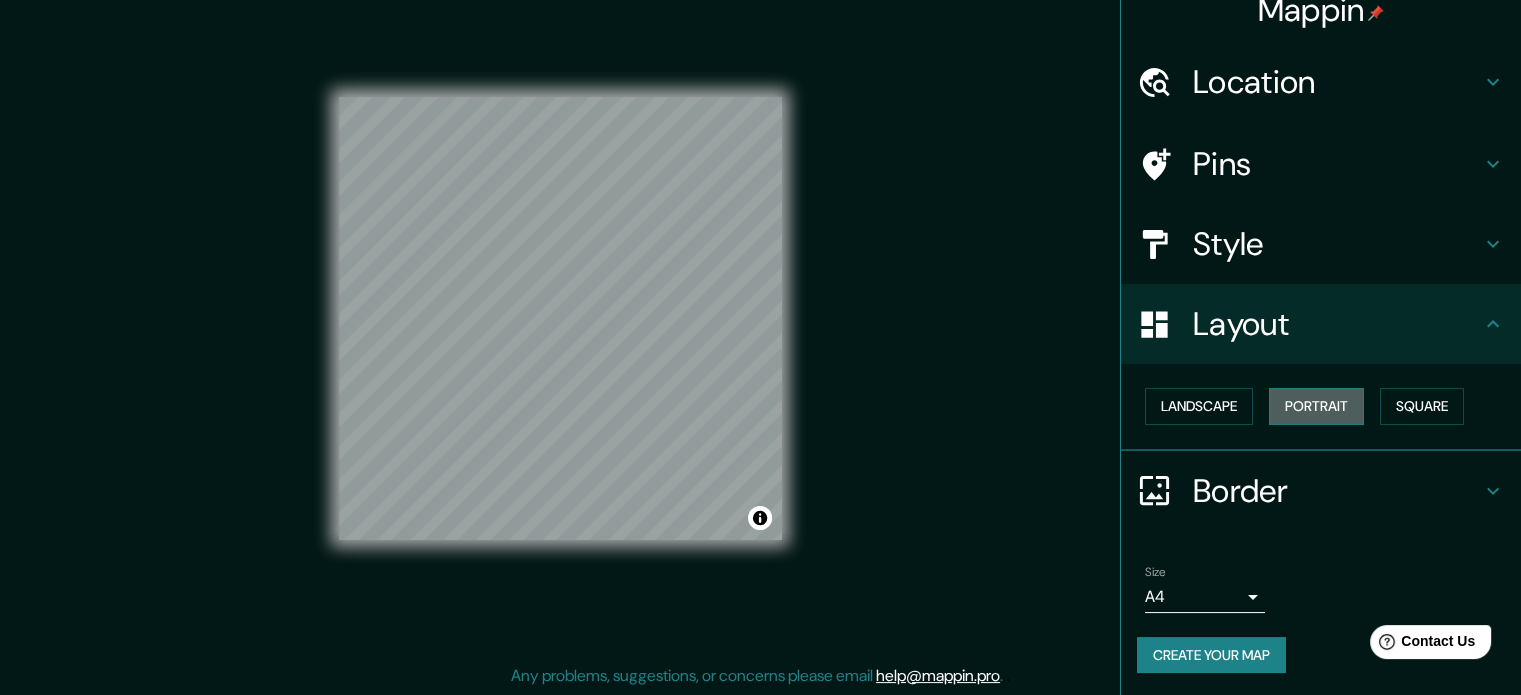 click on "Portrait" at bounding box center (1316, 406) 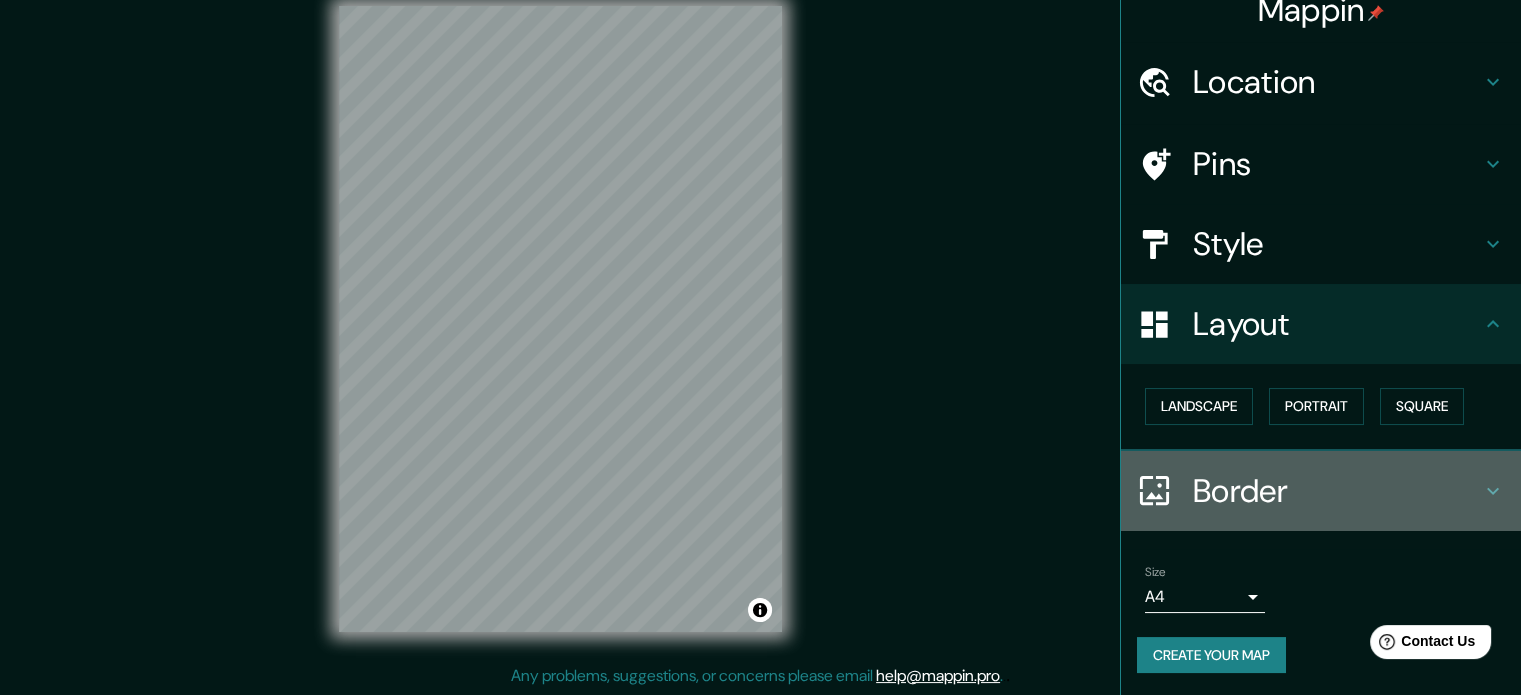 click on "Border" at bounding box center [1337, 491] 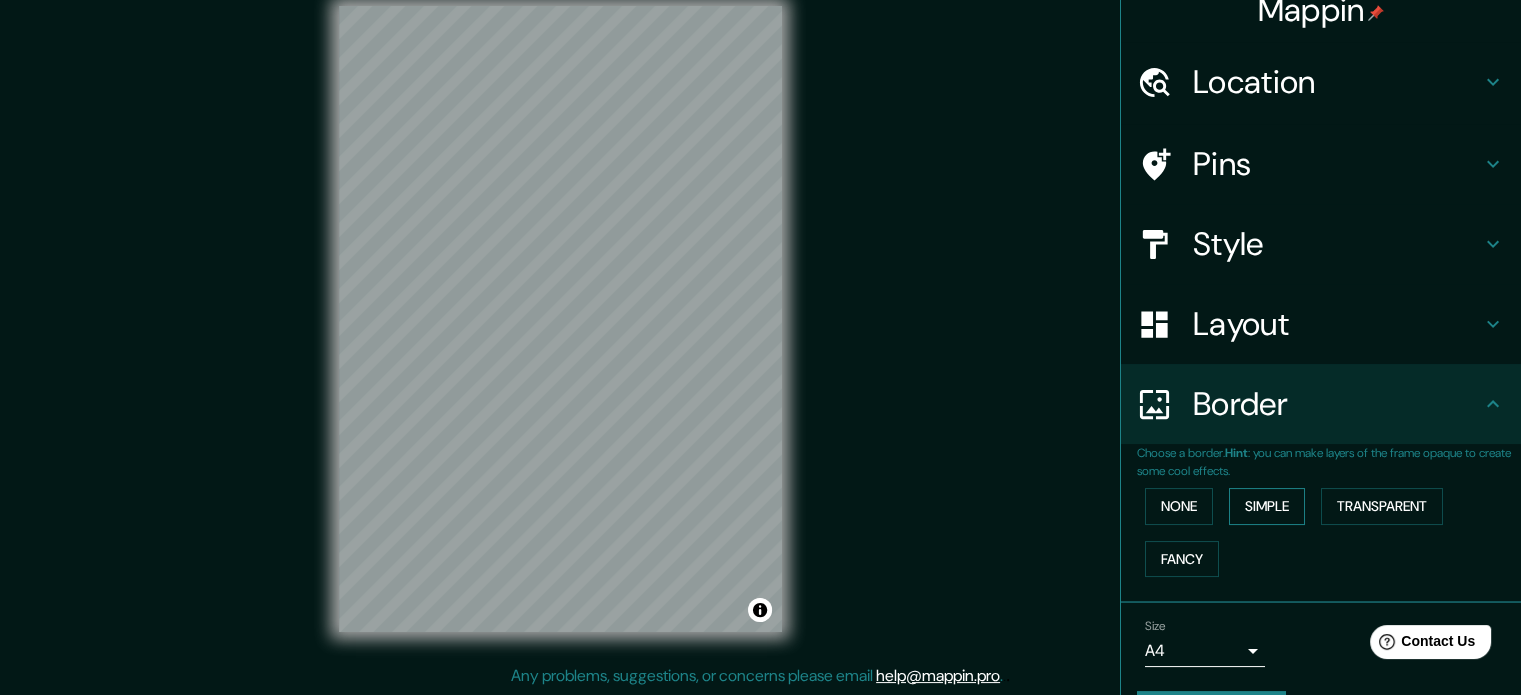 click on "Simple" at bounding box center (1267, 506) 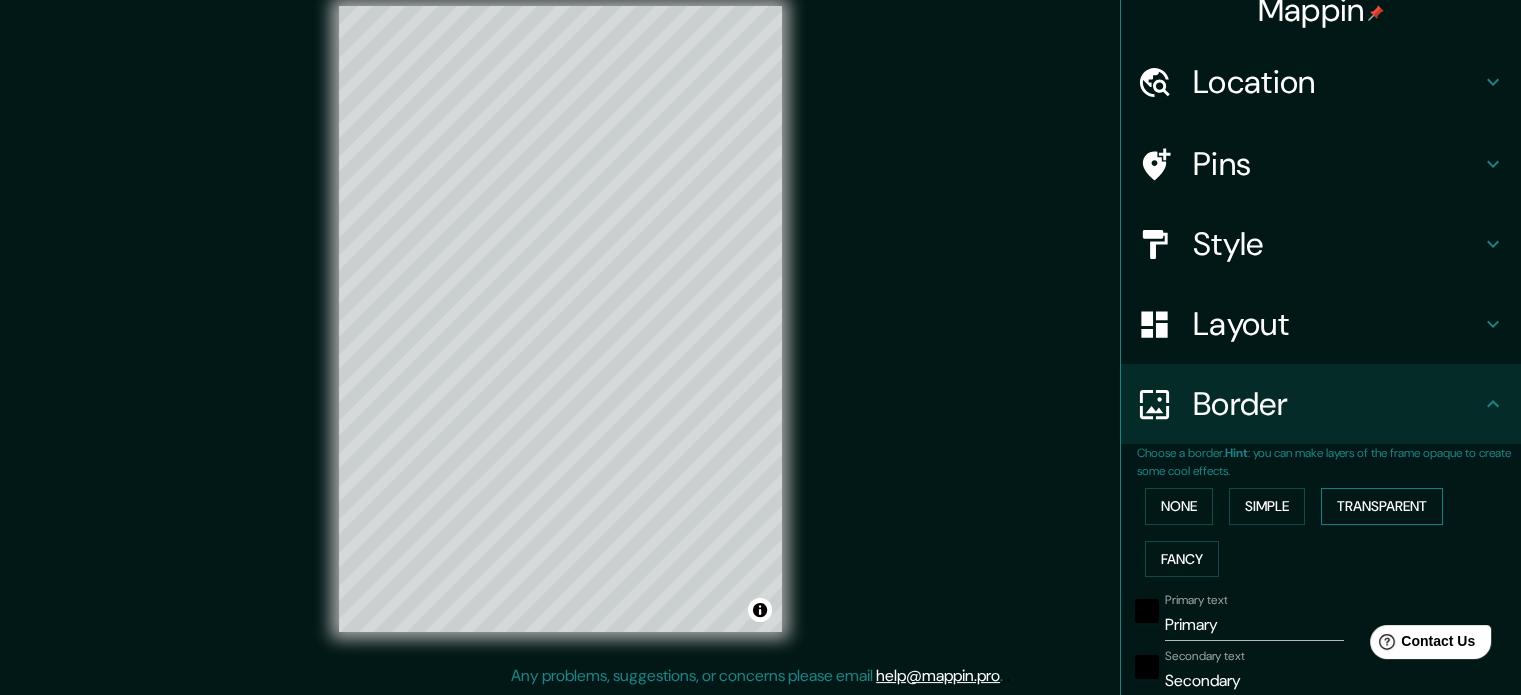 click on "Transparent" at bounding box center [1382, 506] 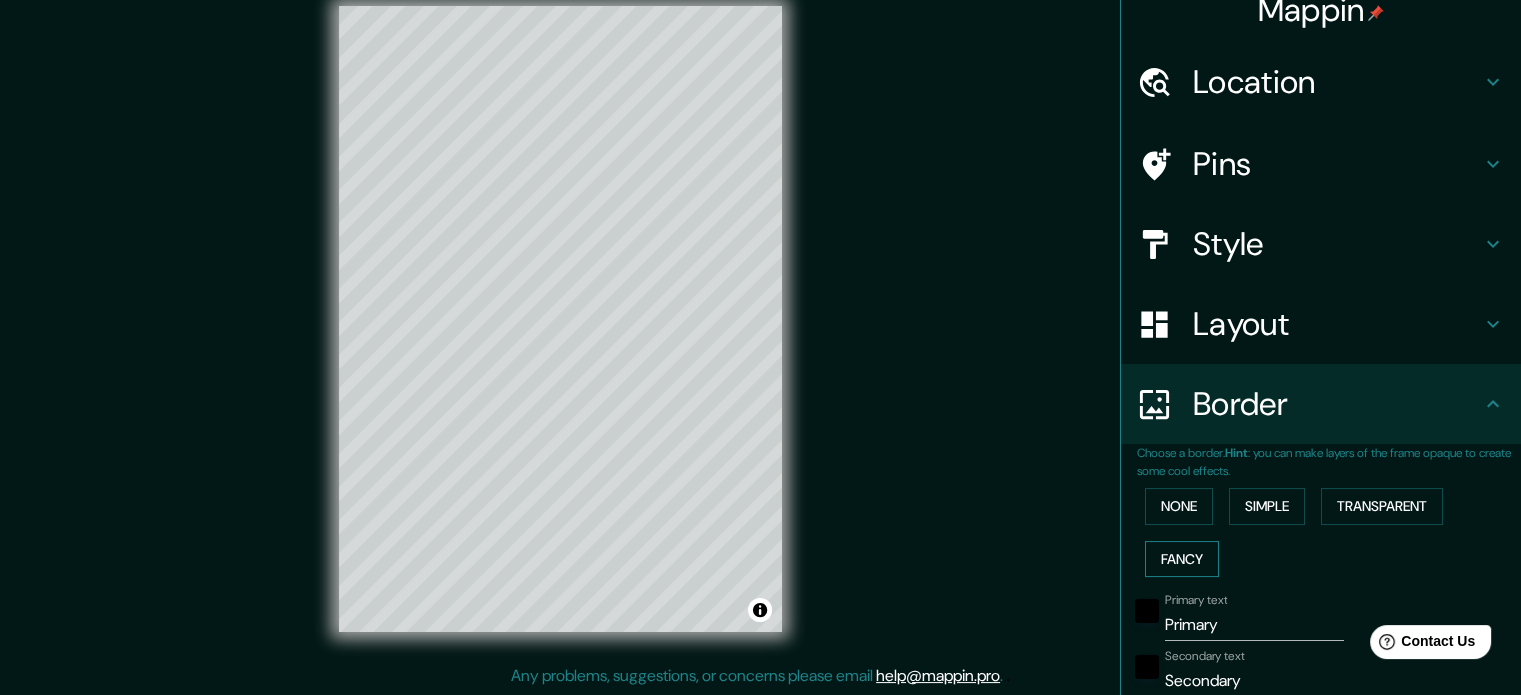click on "Fancy" at bounding box center [1182, 559] 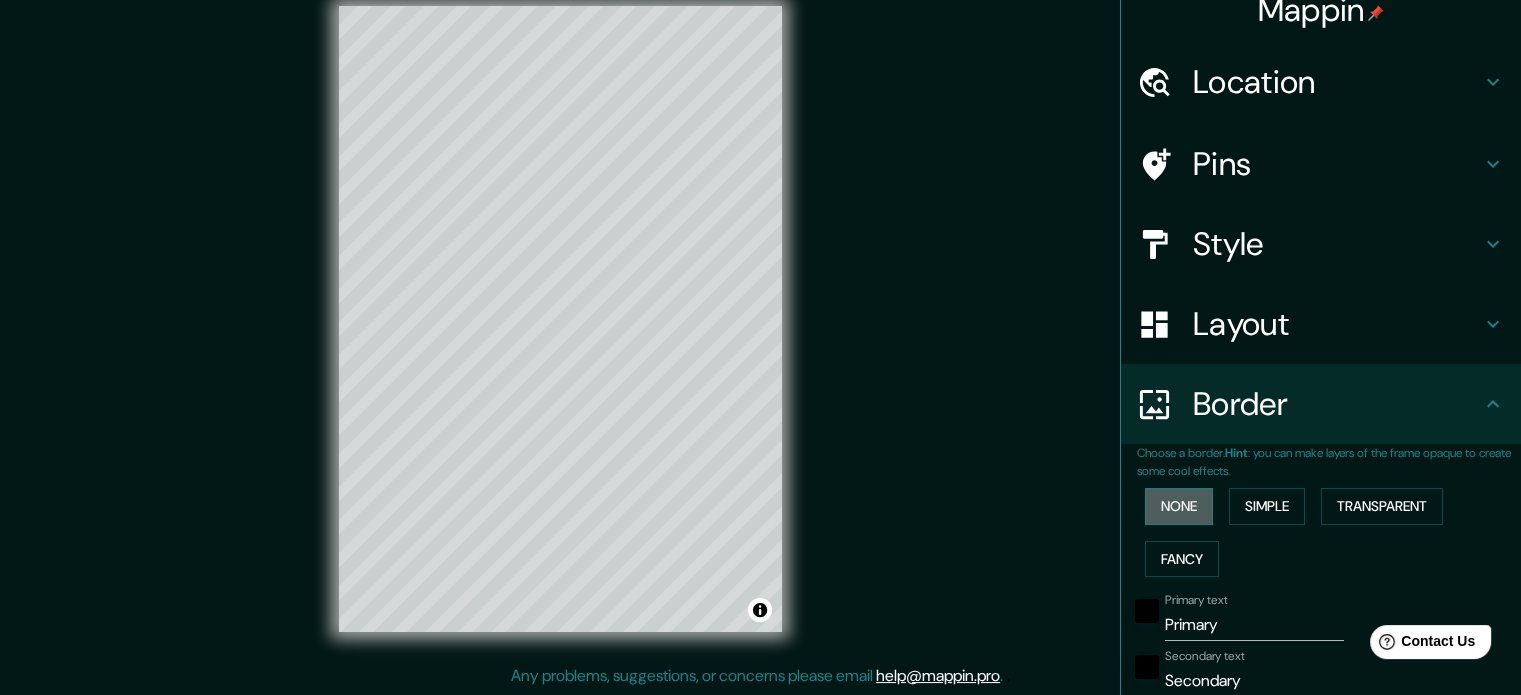 click on "None" at bounding box center (1179, 506) 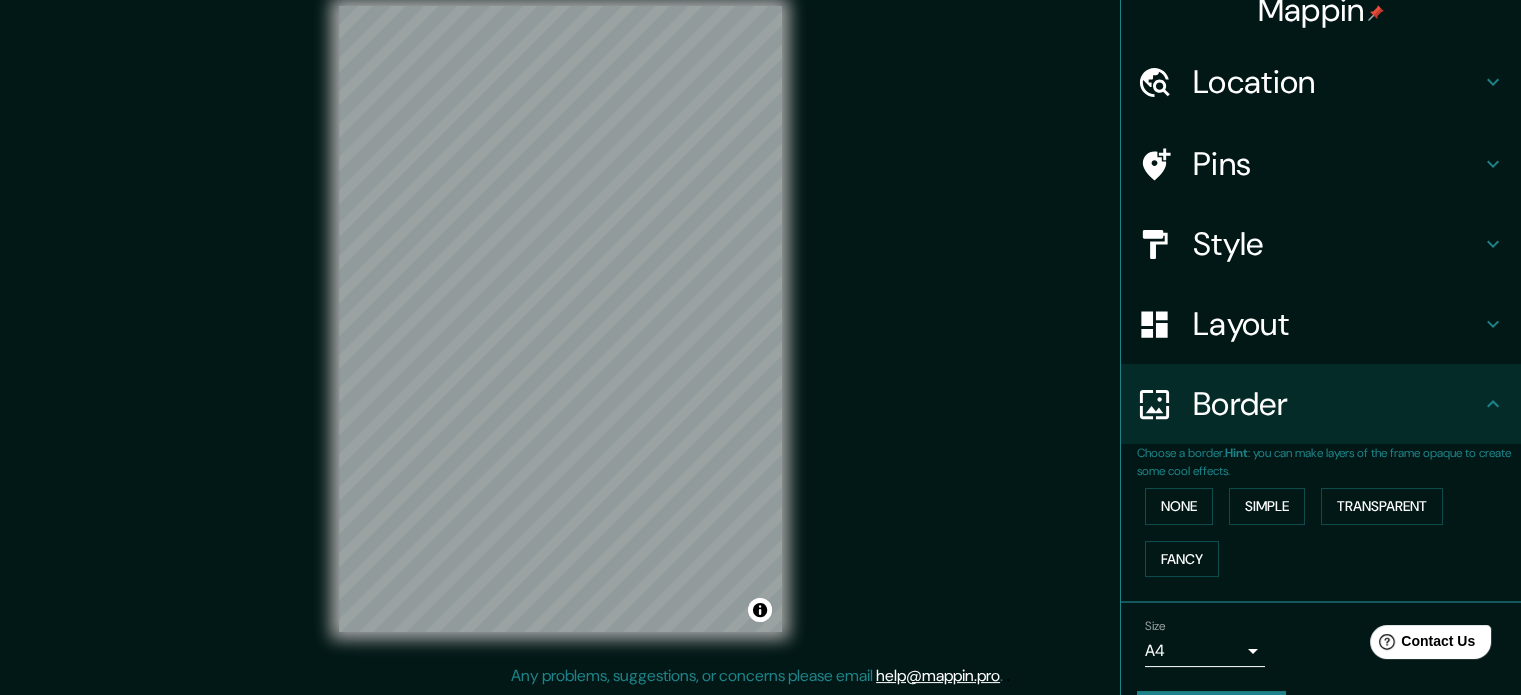 click on "None Simple Transparent Fancy" at bounding box center [1329, 532] 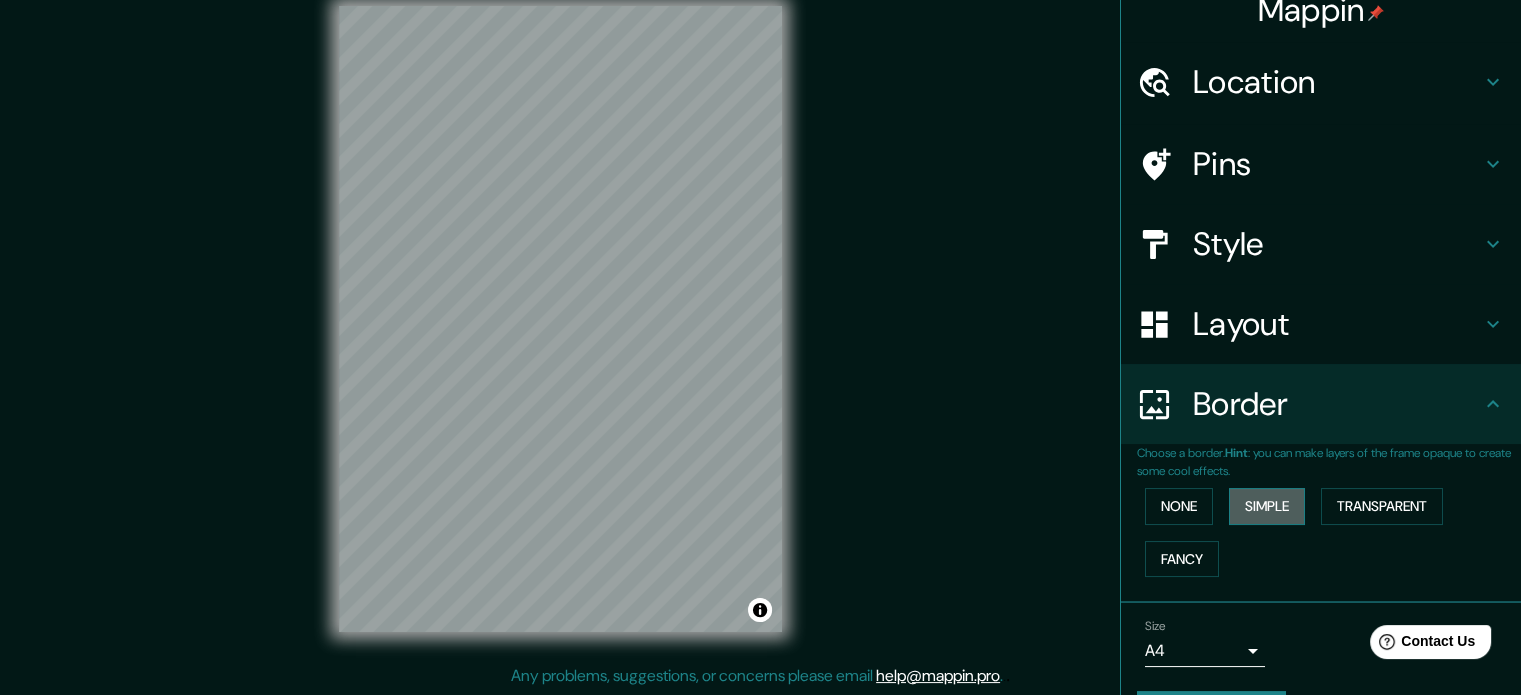 click on "Simple" at bounding box center [1267, 506] 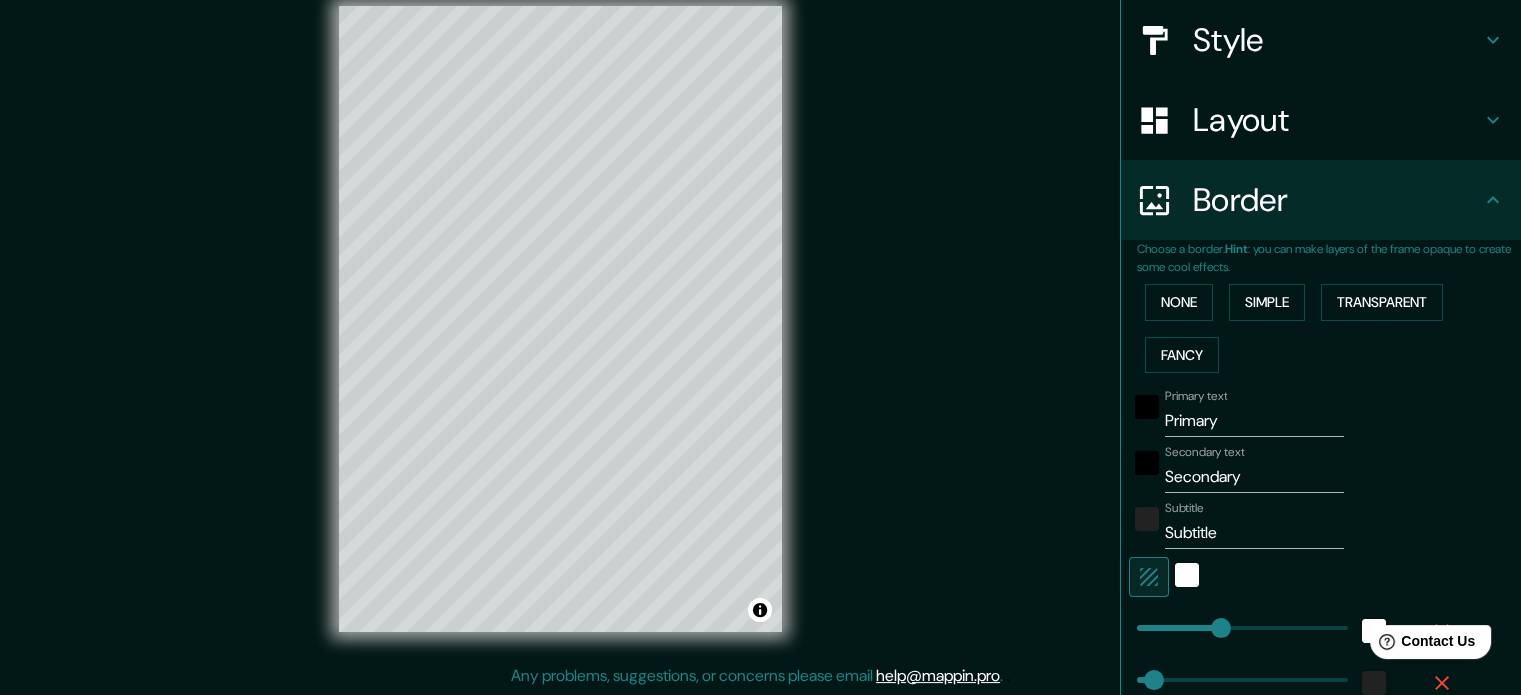 scroll, scrollTop: 322, scrollLeft: 0, axis: vertical 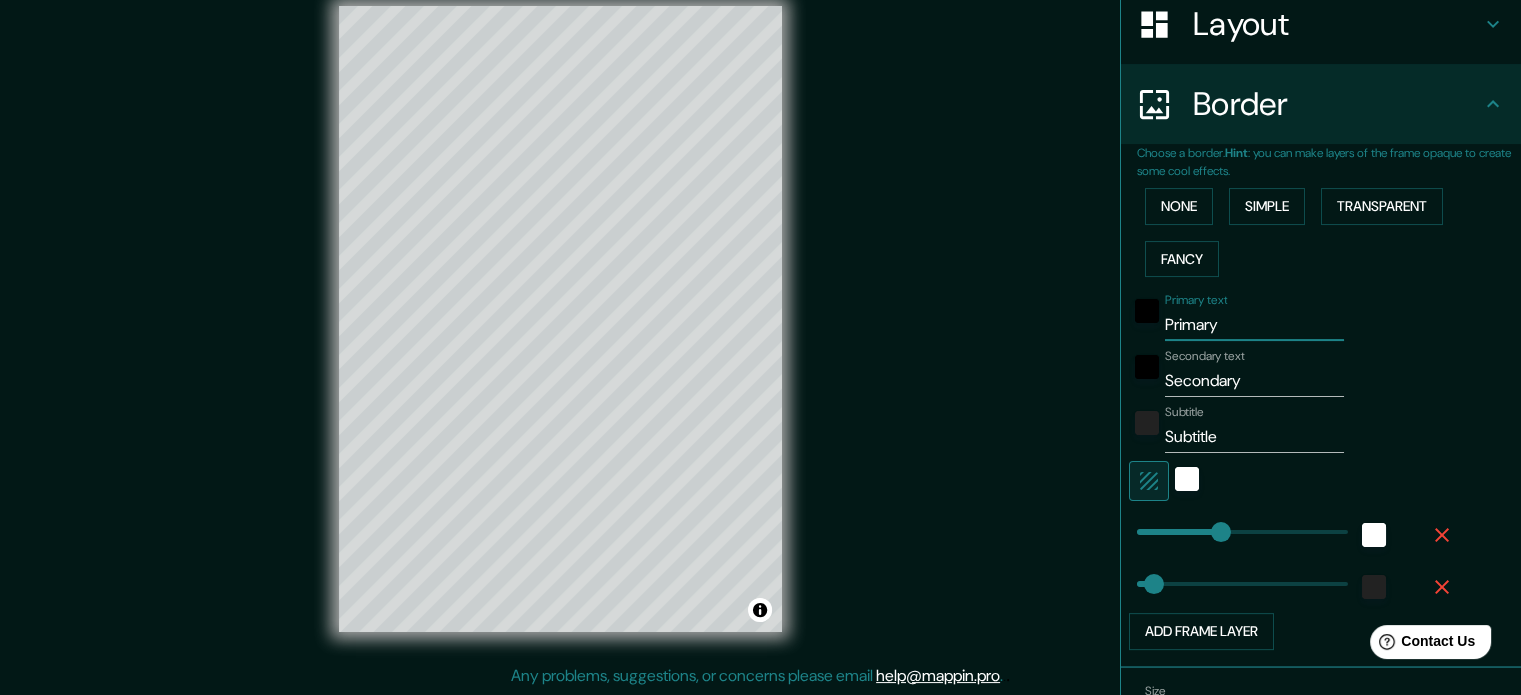 click on "Primary" at bounding box center (1254, 325) 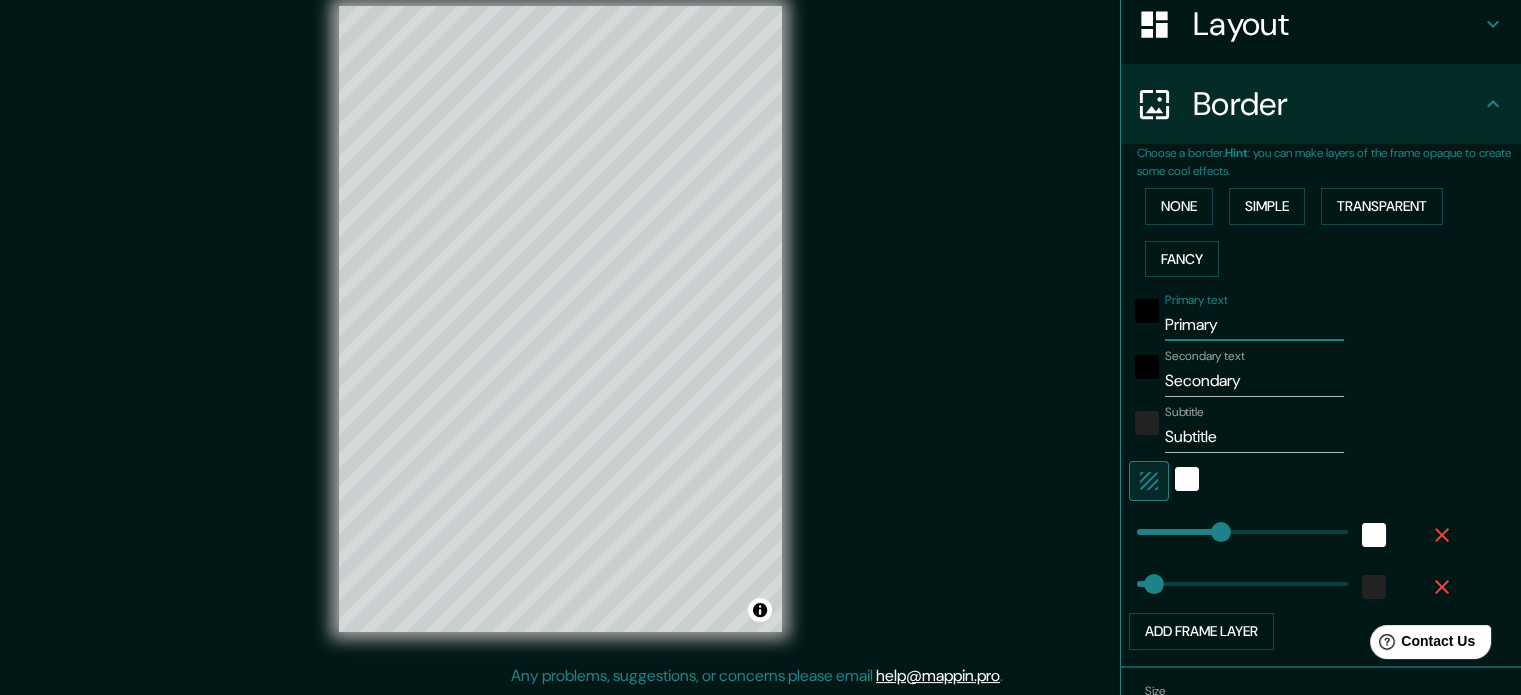 click on "Primary" at bounding box center [1254, 325] 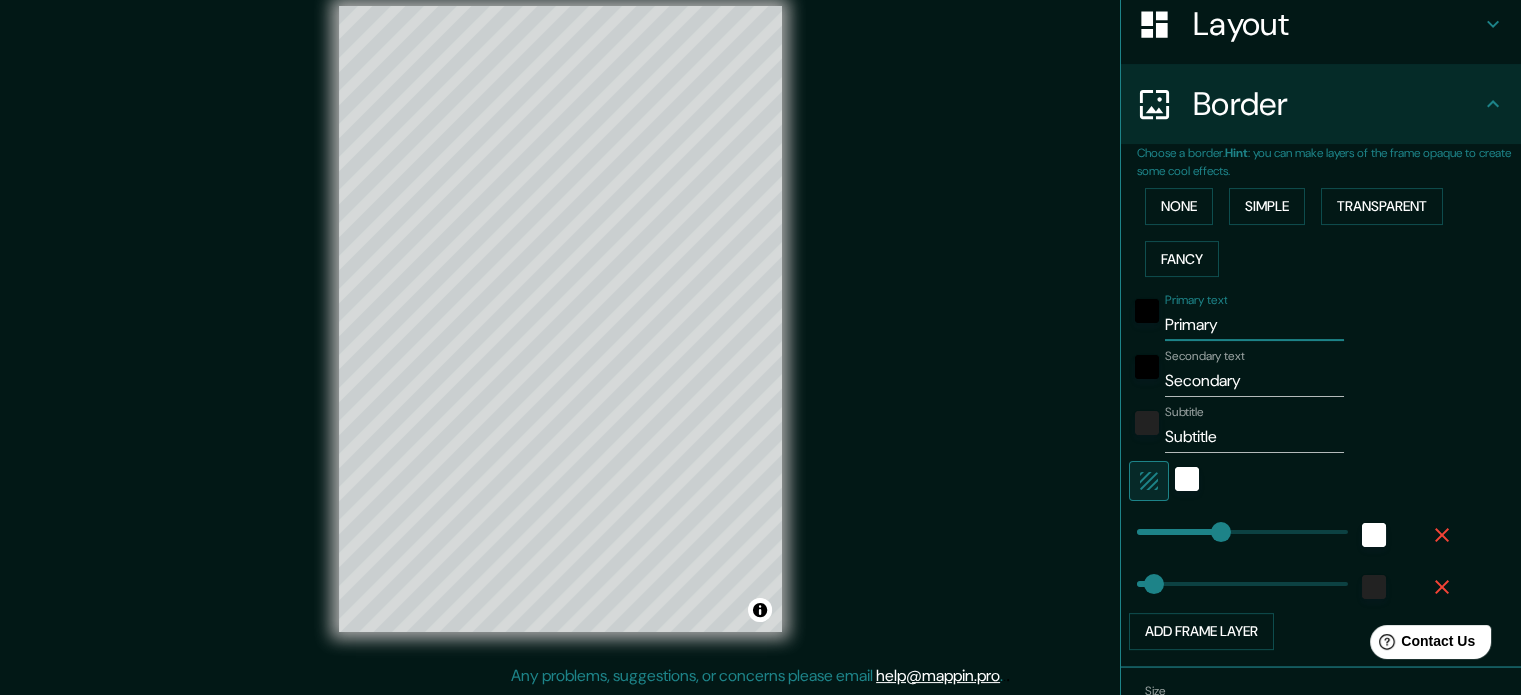 type on "B" 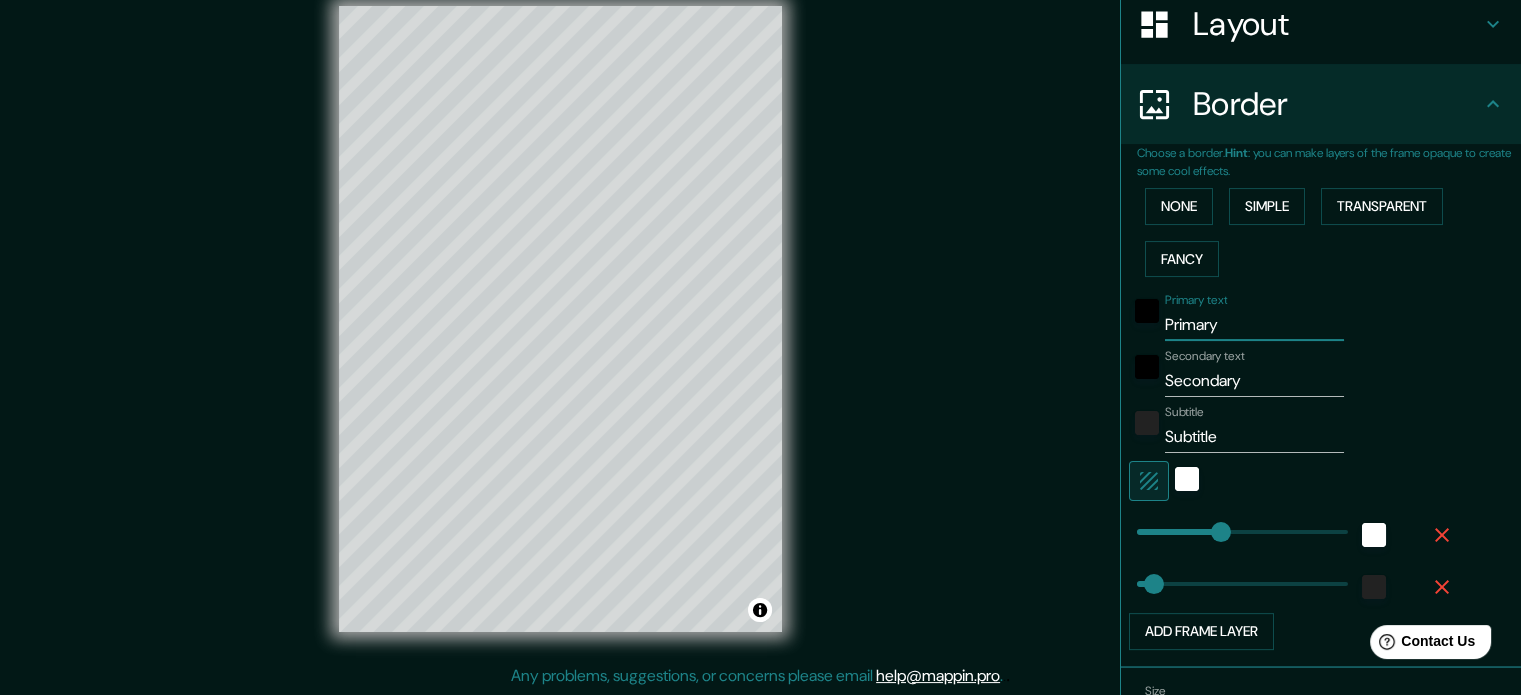 type on "177" 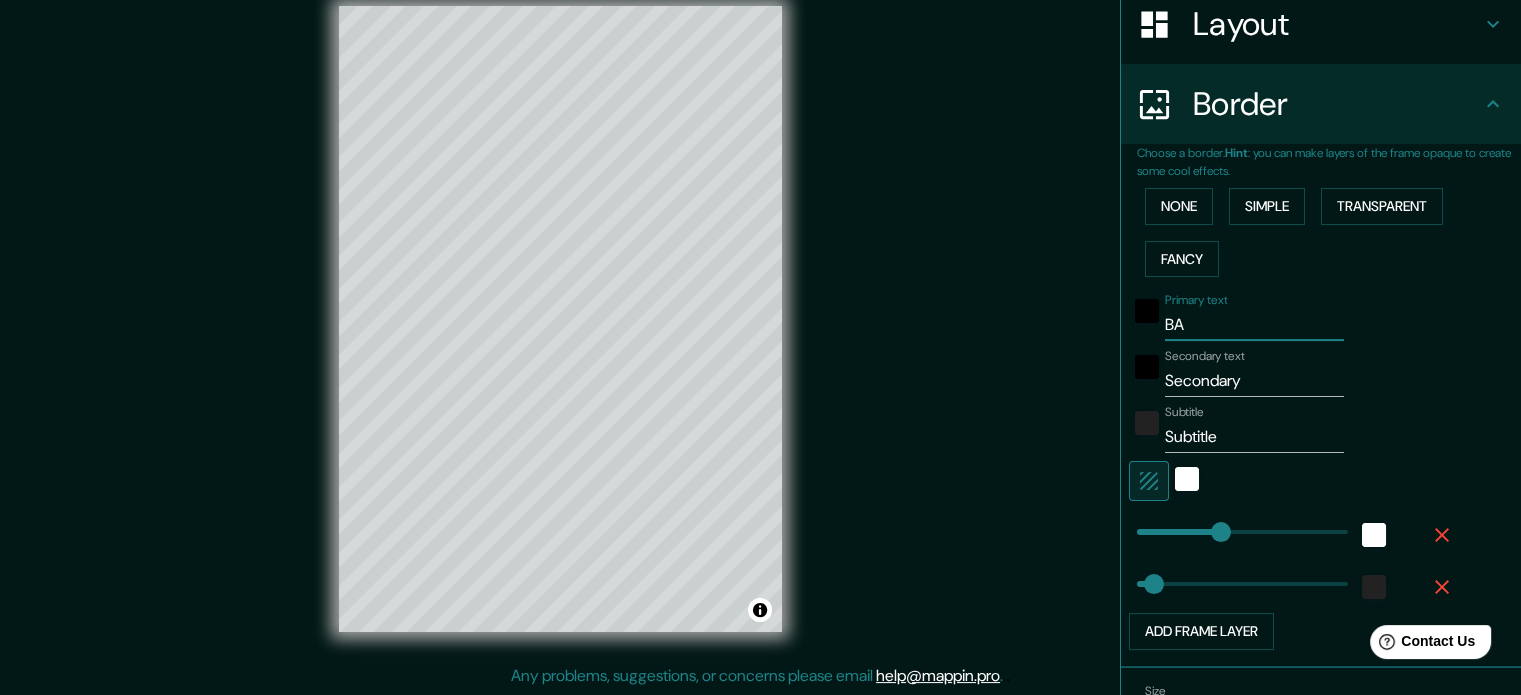 type on "BAS" 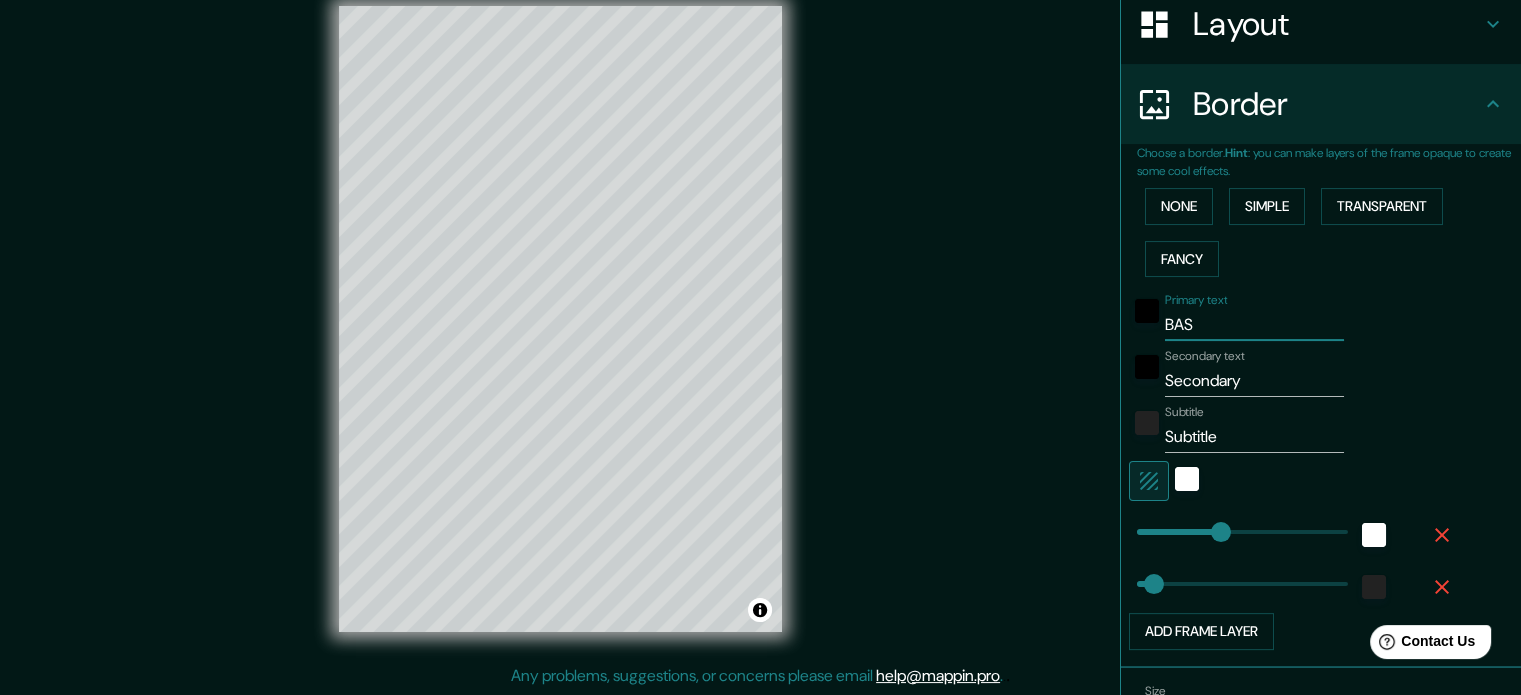 type on "177" 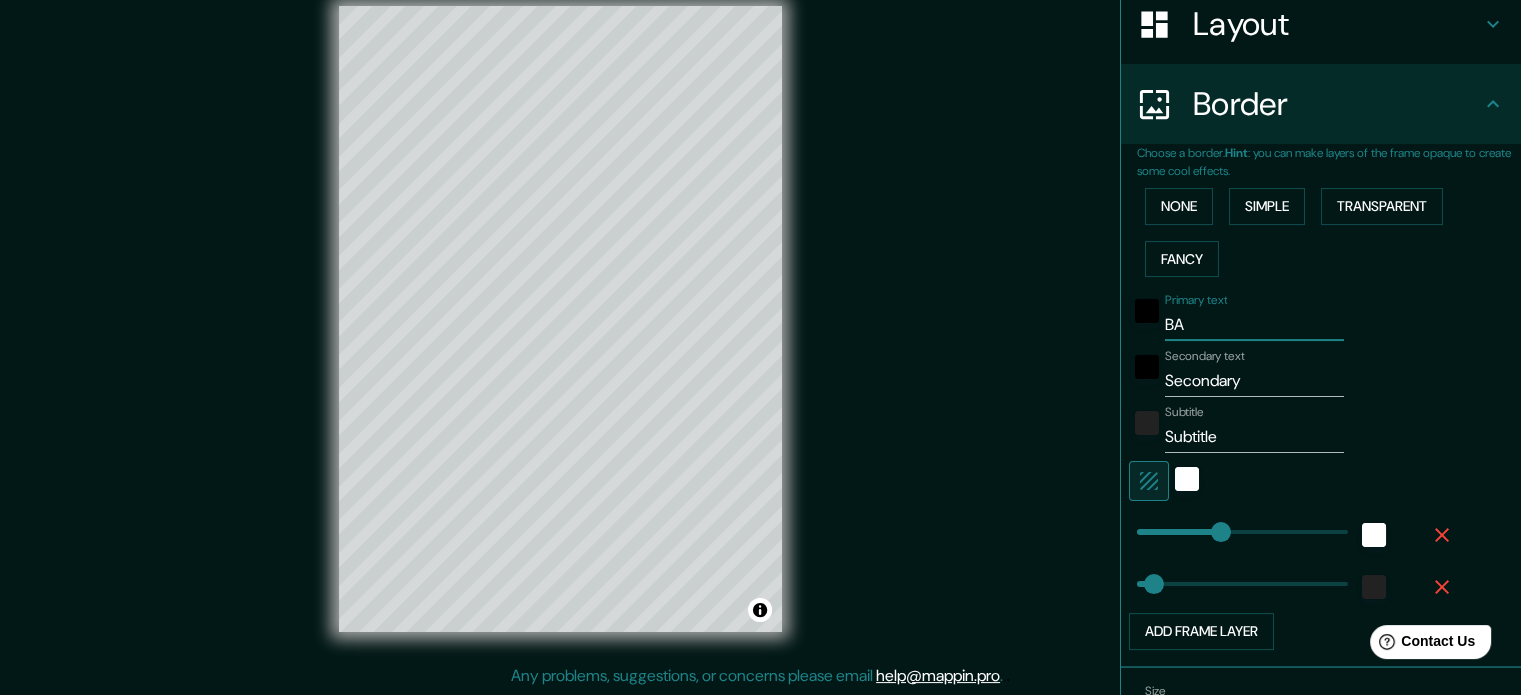 type on "BAR" 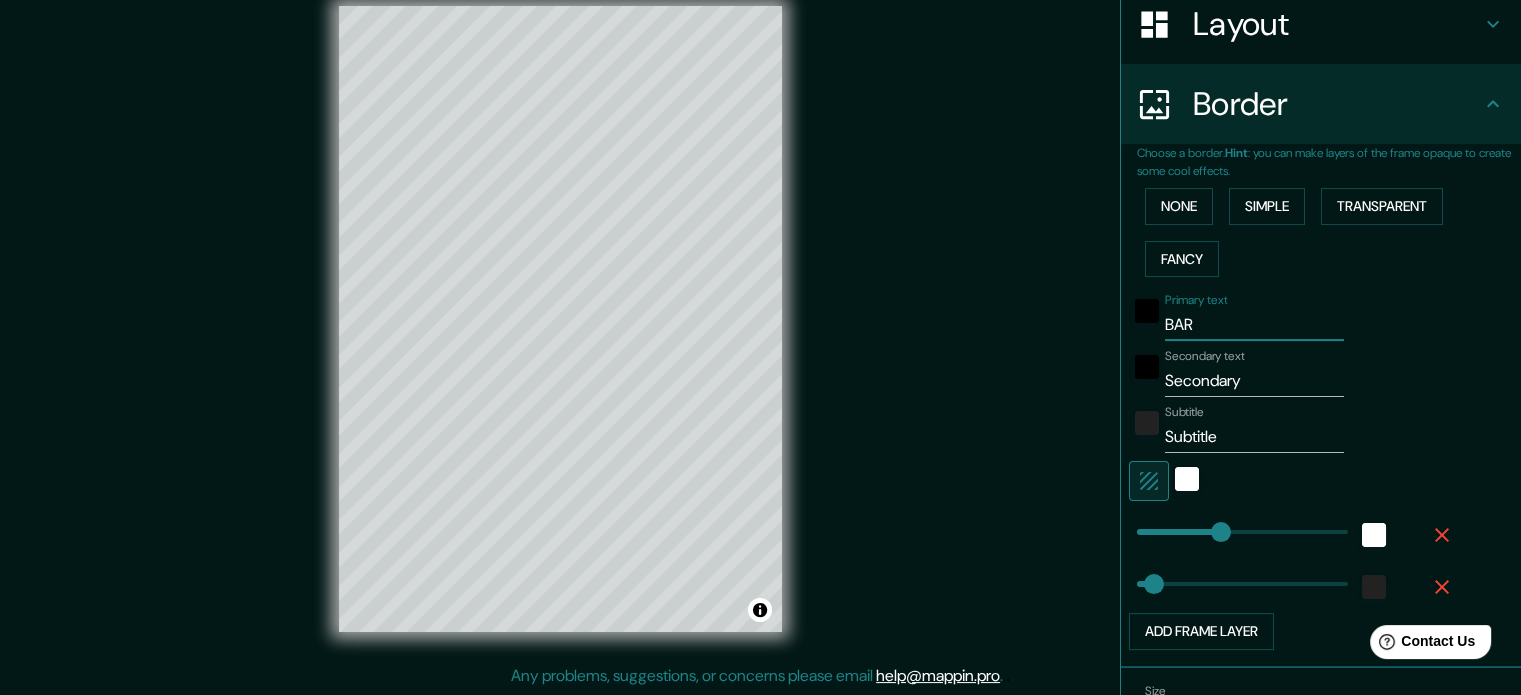 type on "BARR" 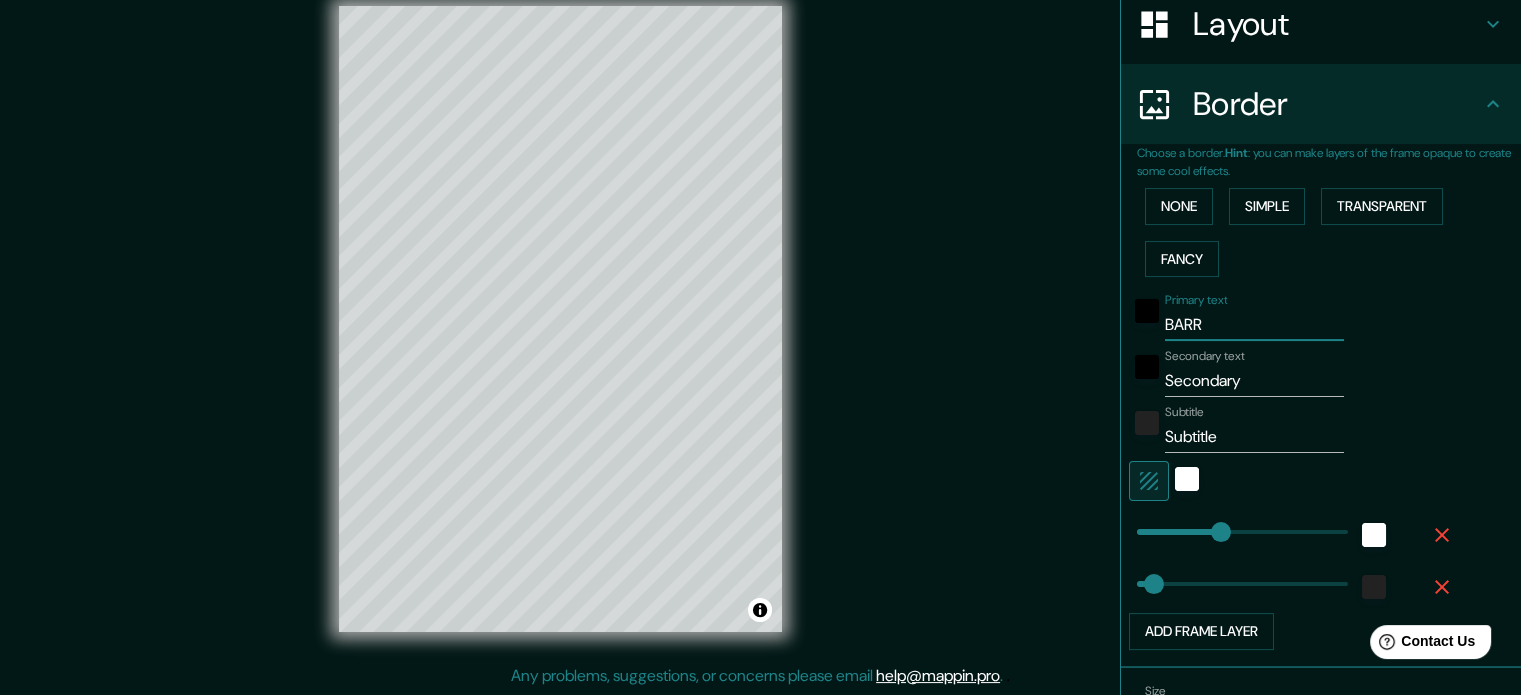 type on "[CITY]" 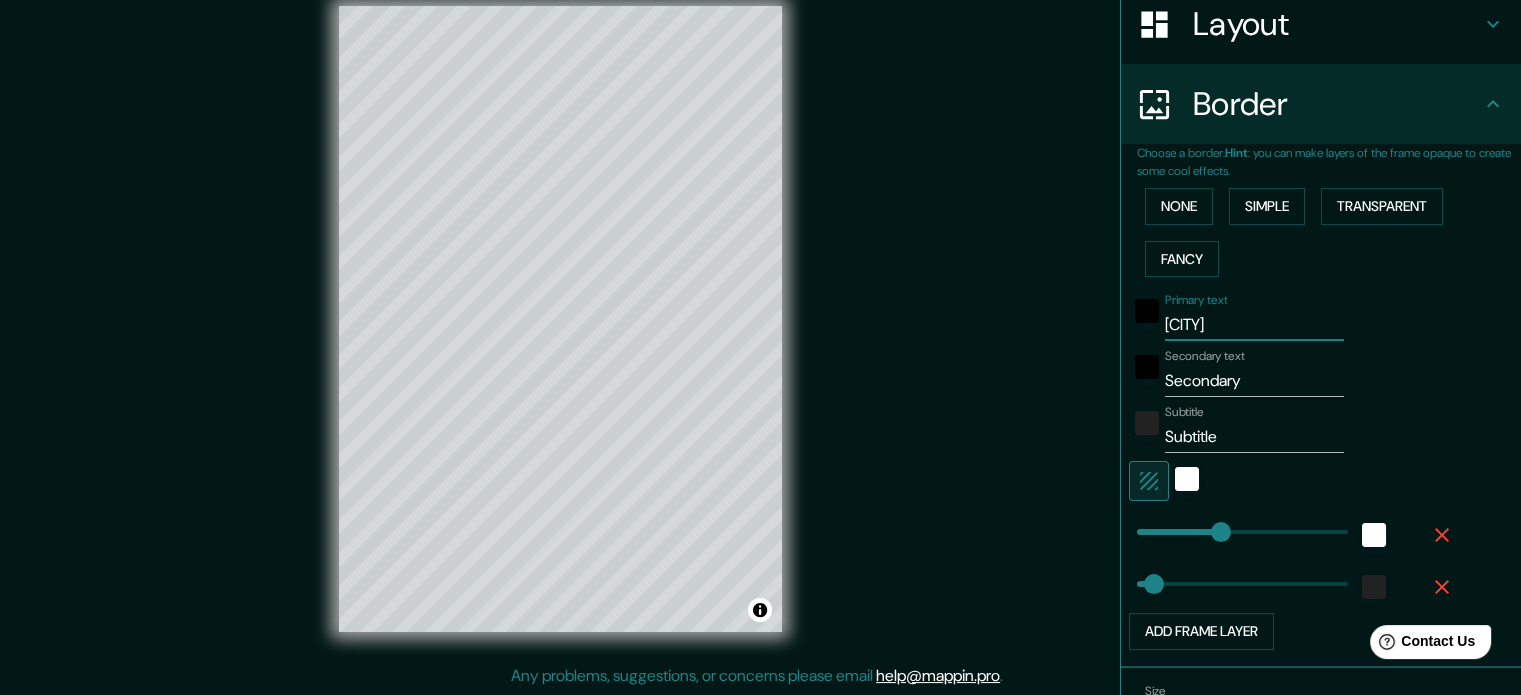 type on "[CITY]" 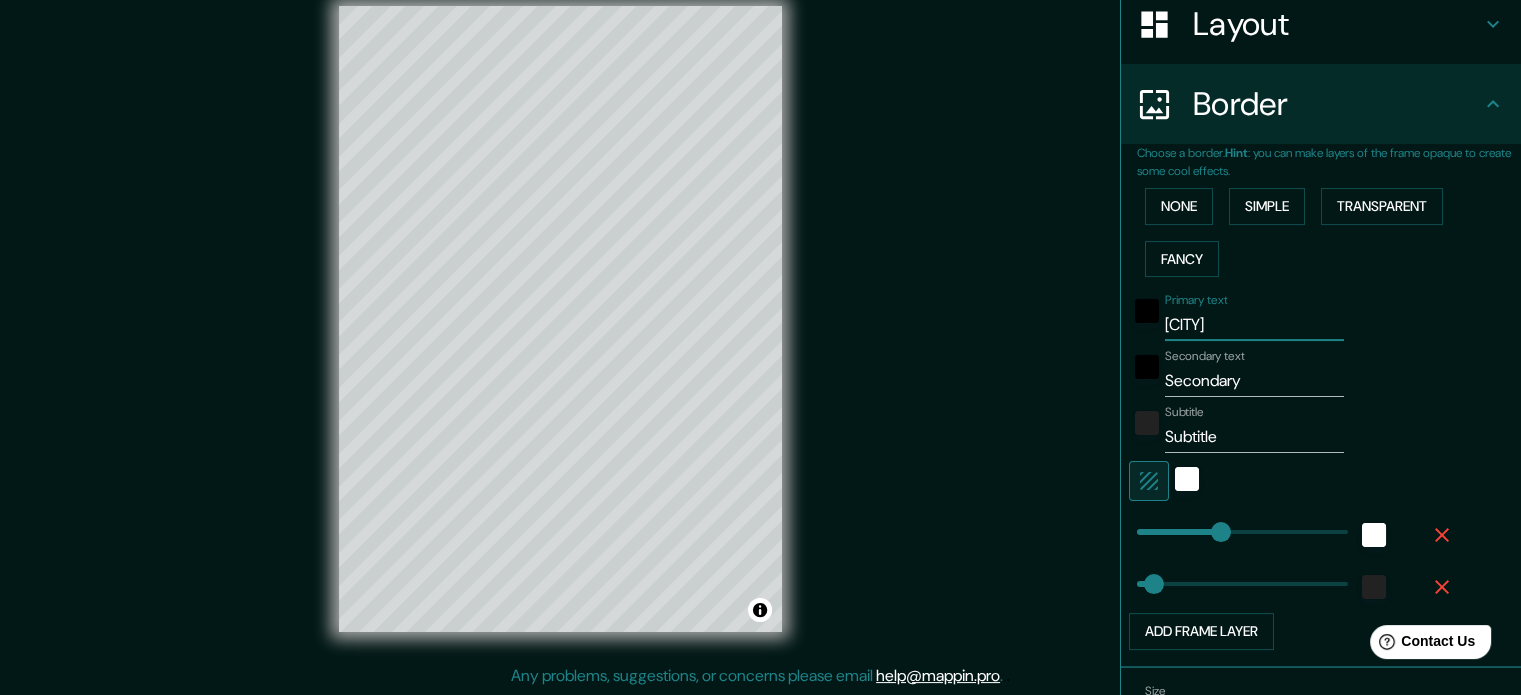 type on "[CITY]" 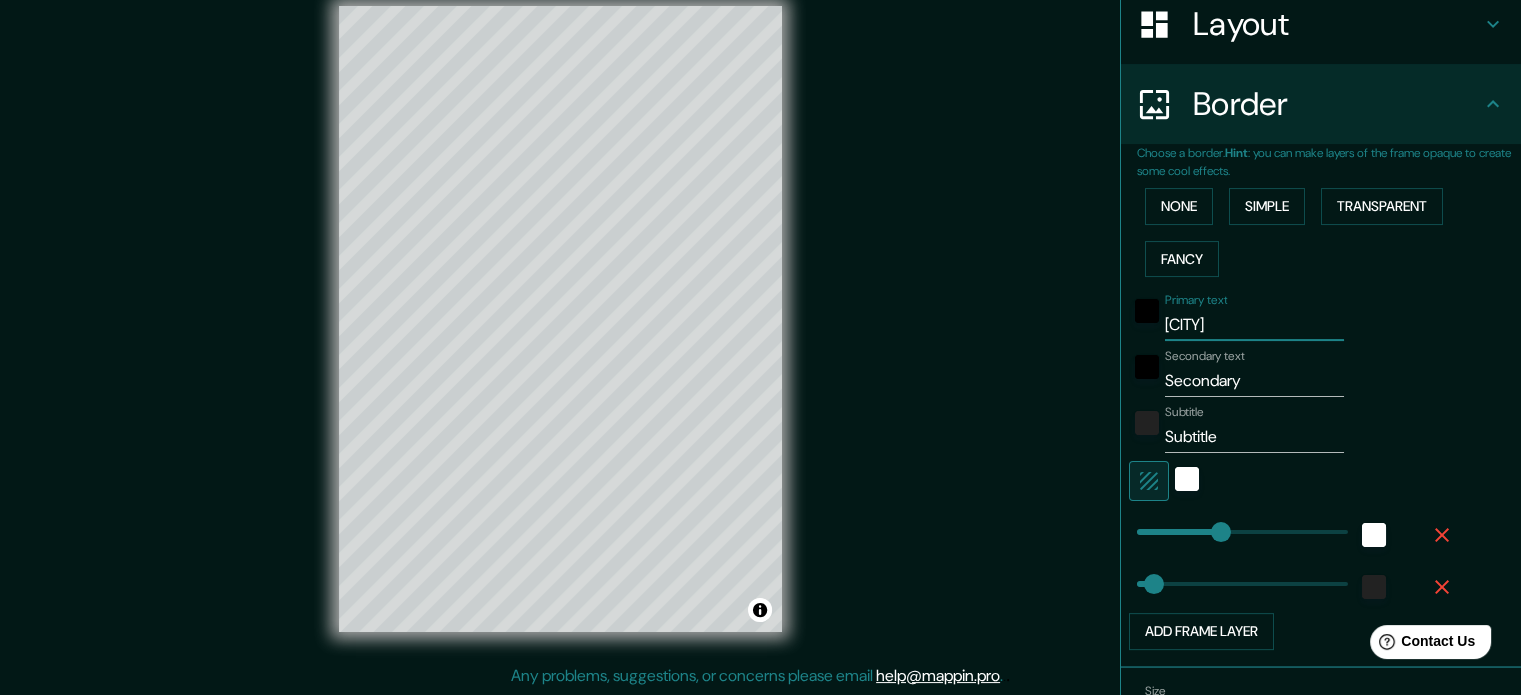 type on "177" 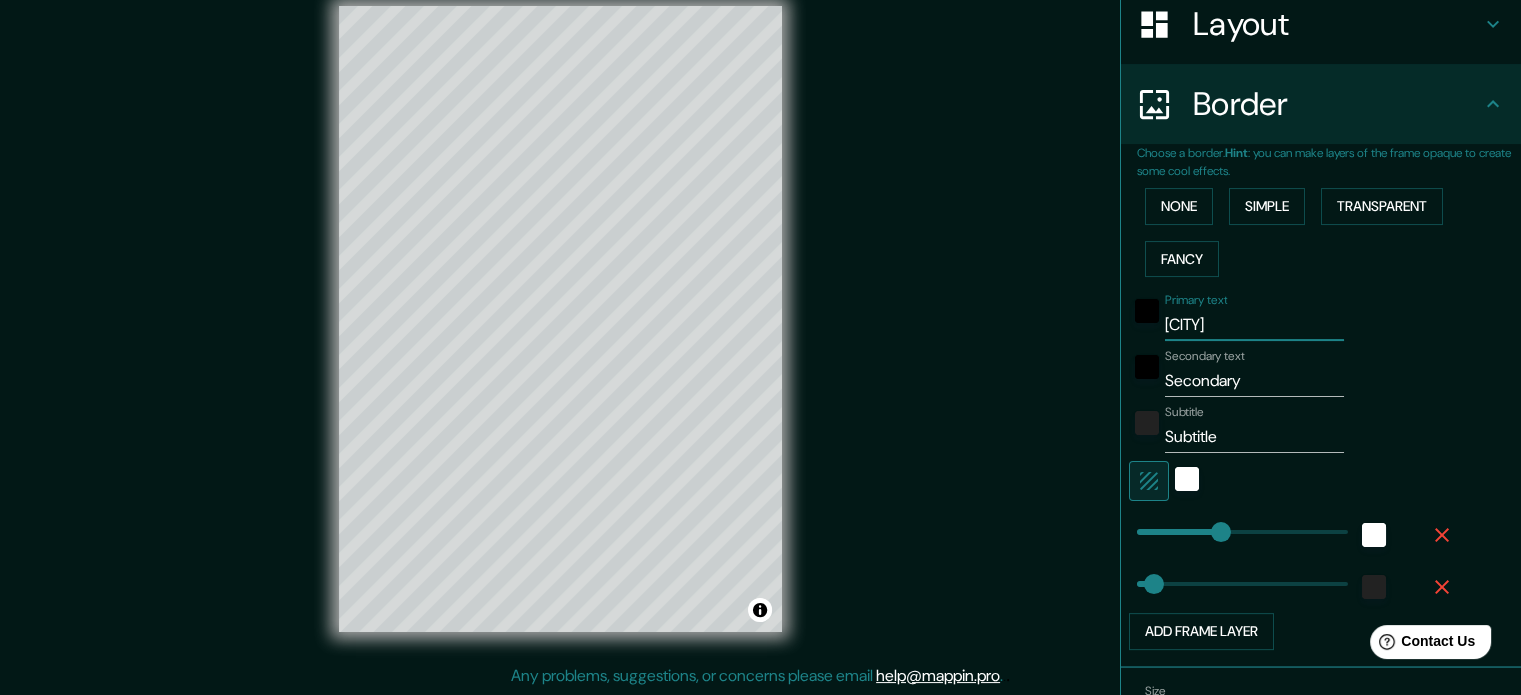 type on "[CITY]" 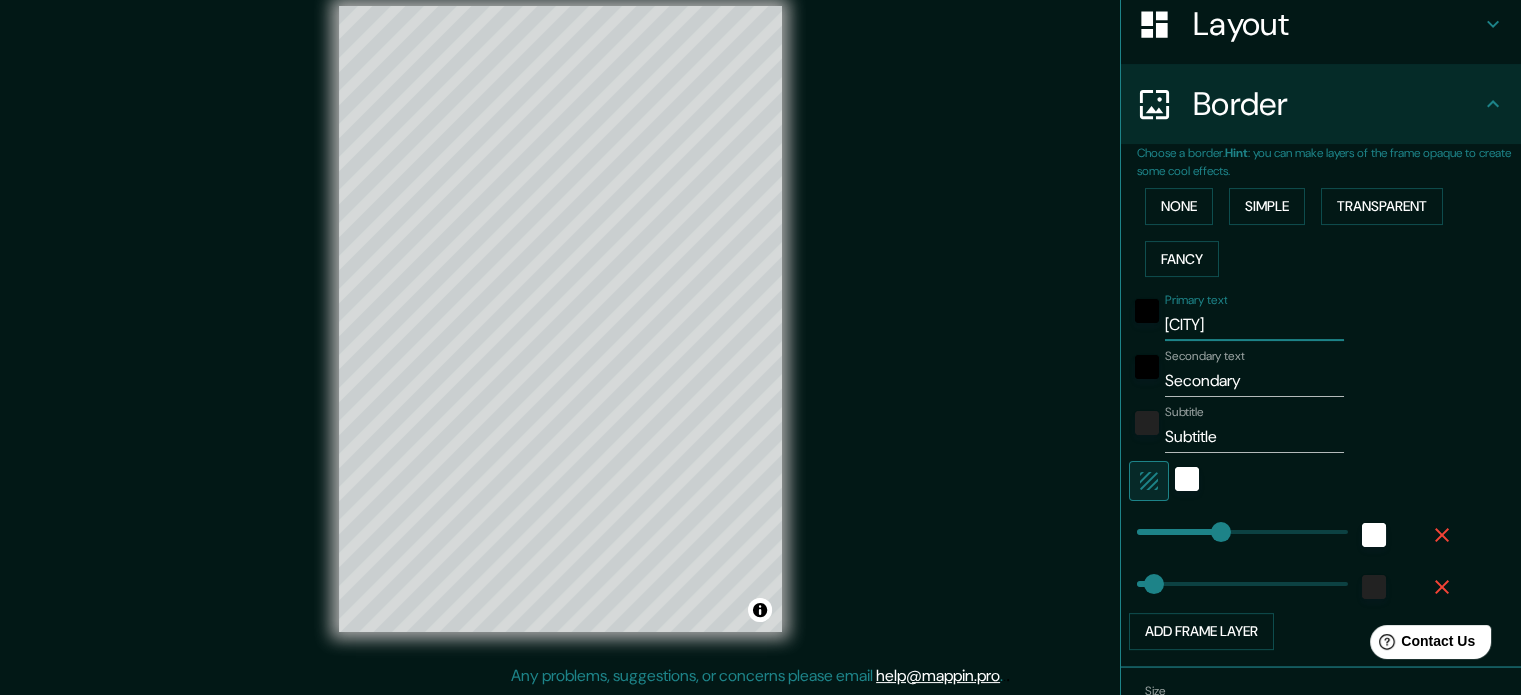 click on "Secondary" at bounding box center (1254, 381) 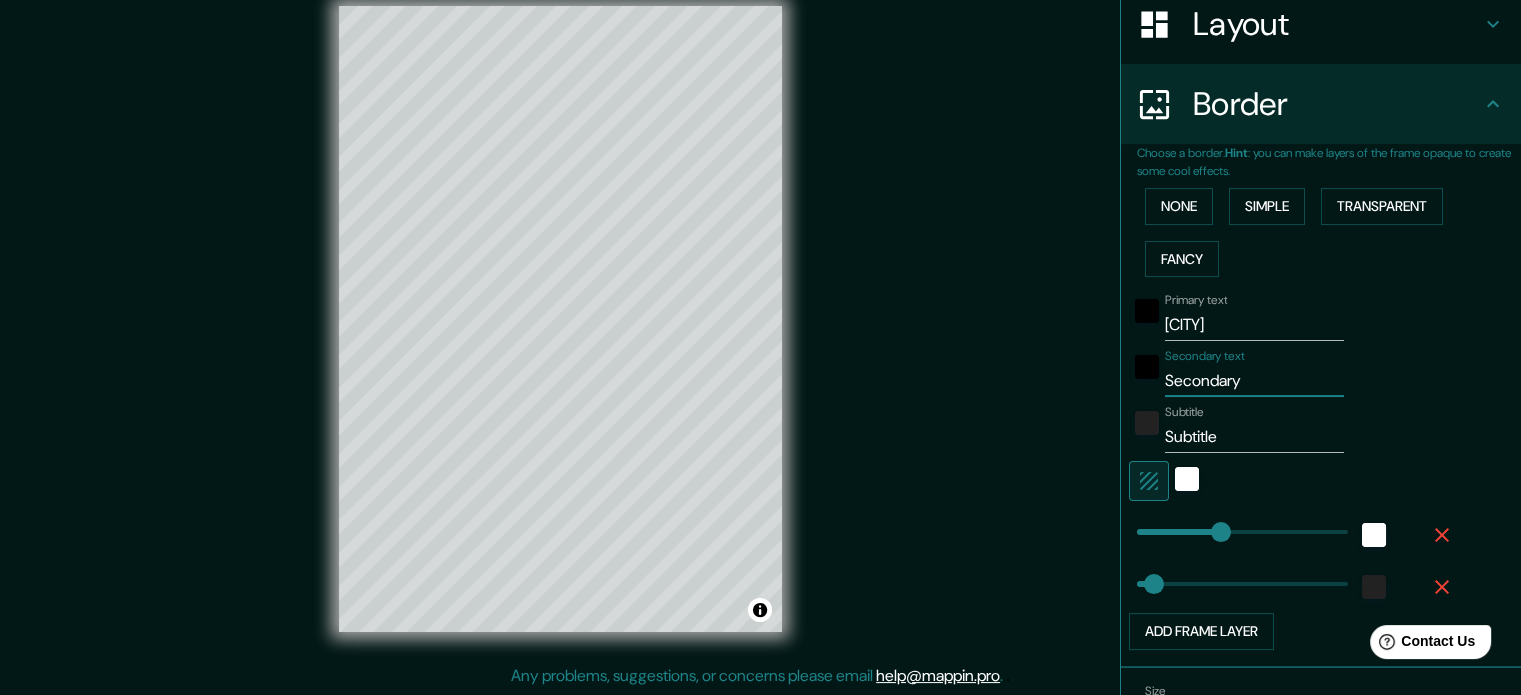 type on "Secondar" 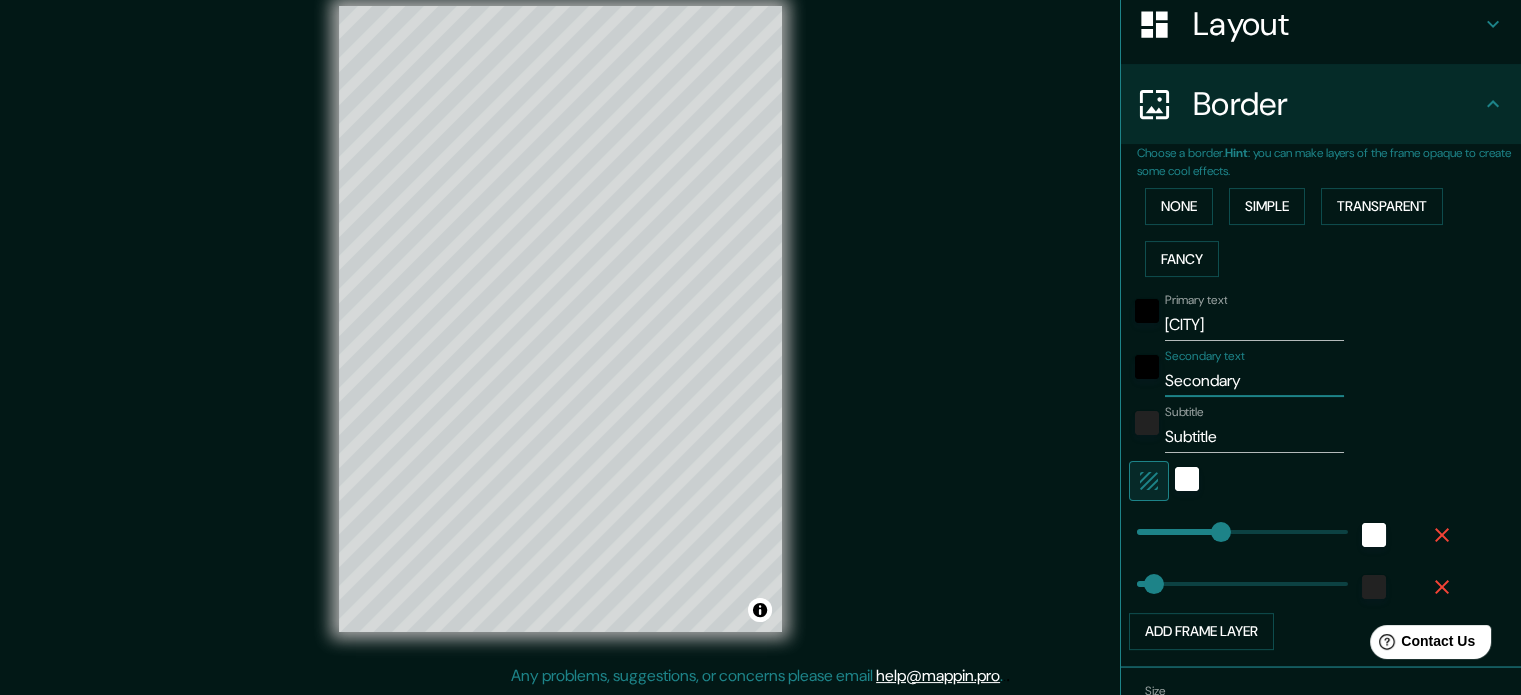 type on "177" 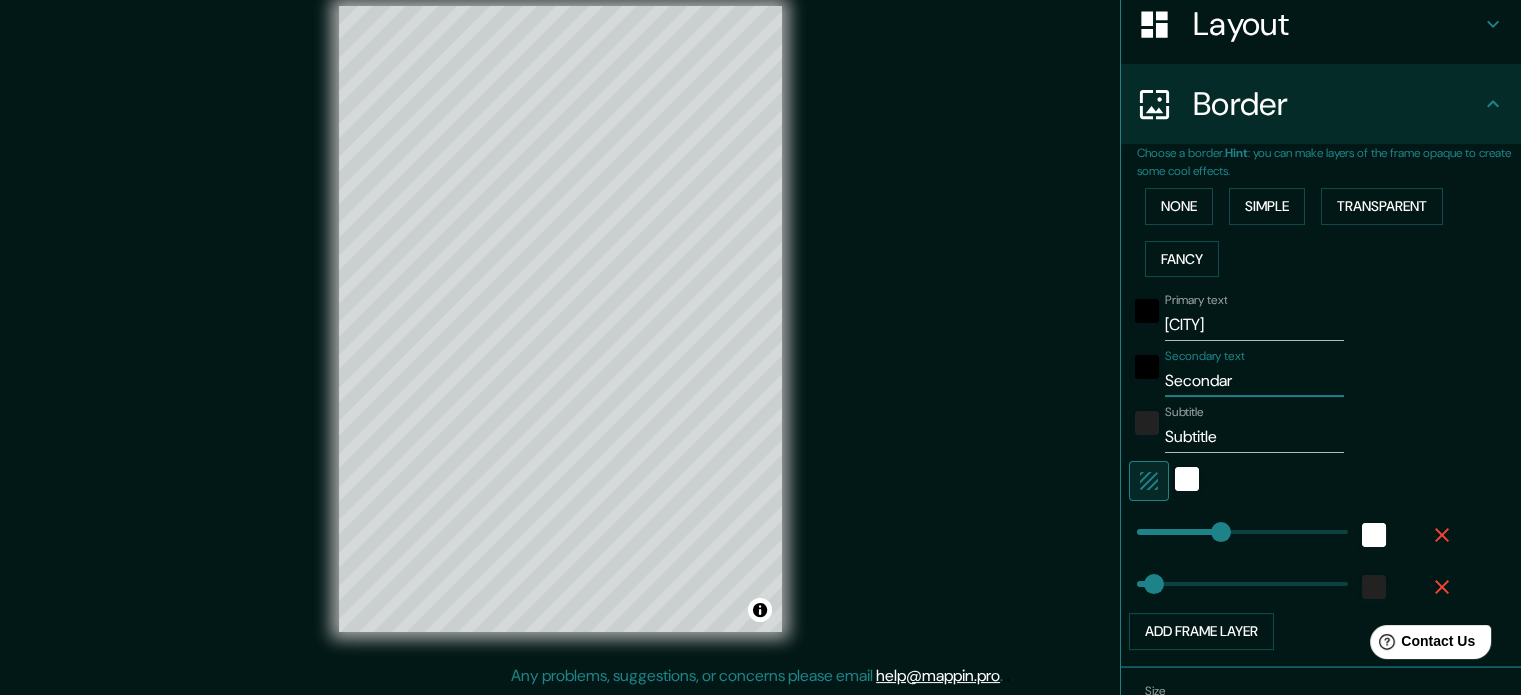 type on "Seconda" 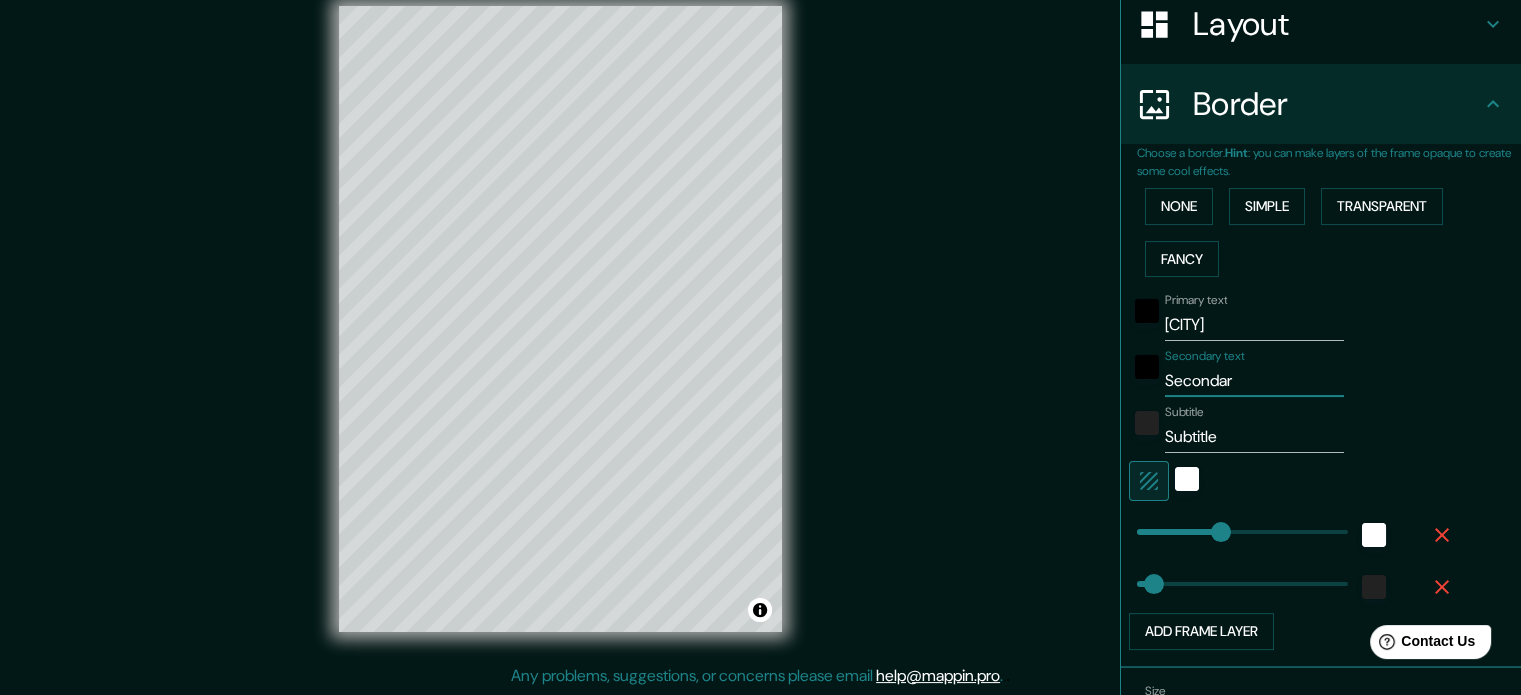 type on "177" 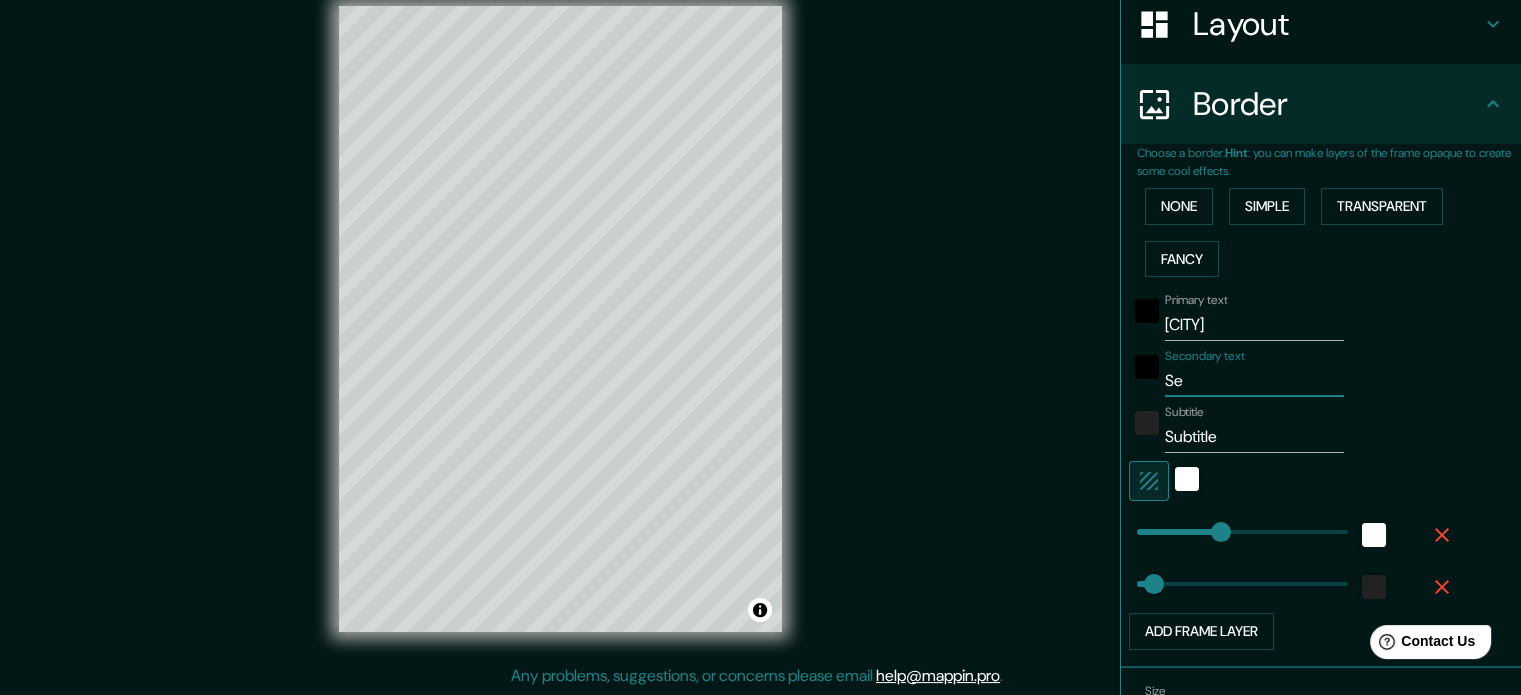 type on "S" 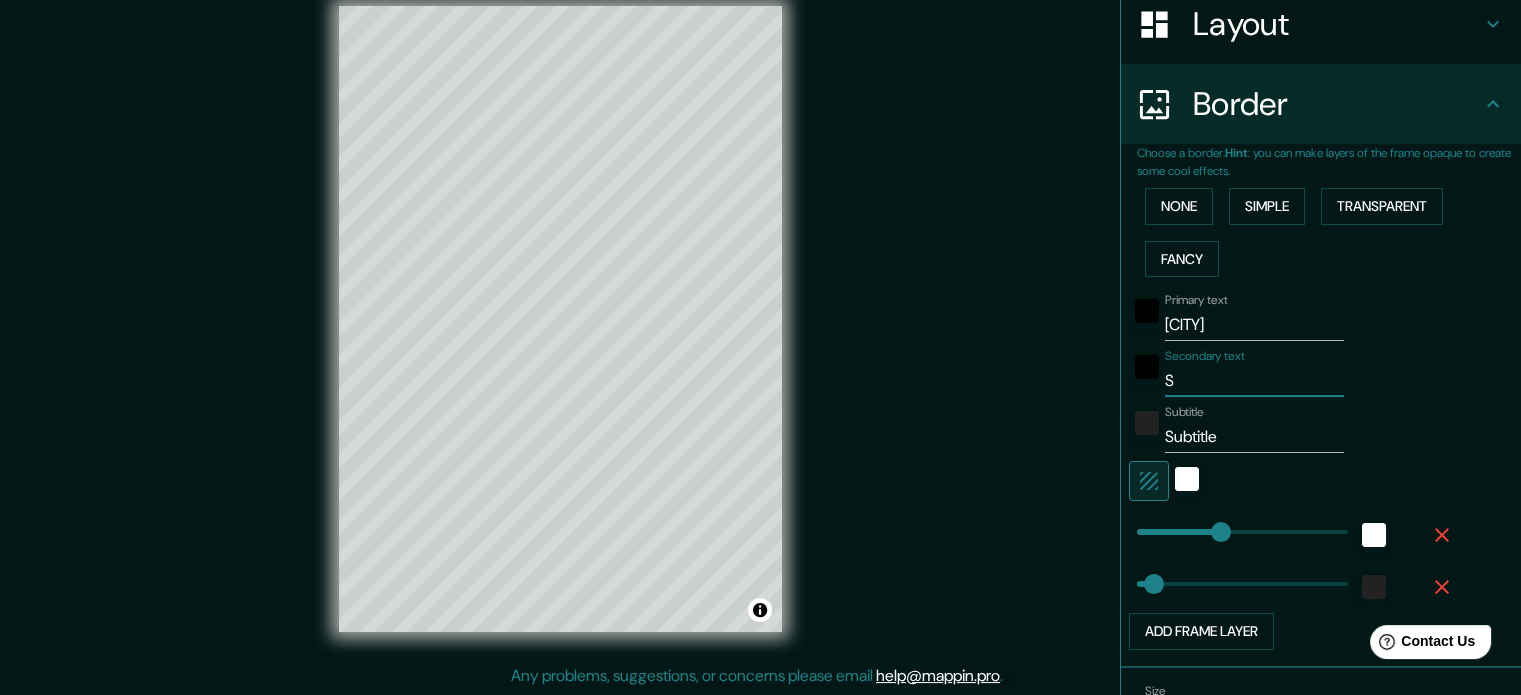 type 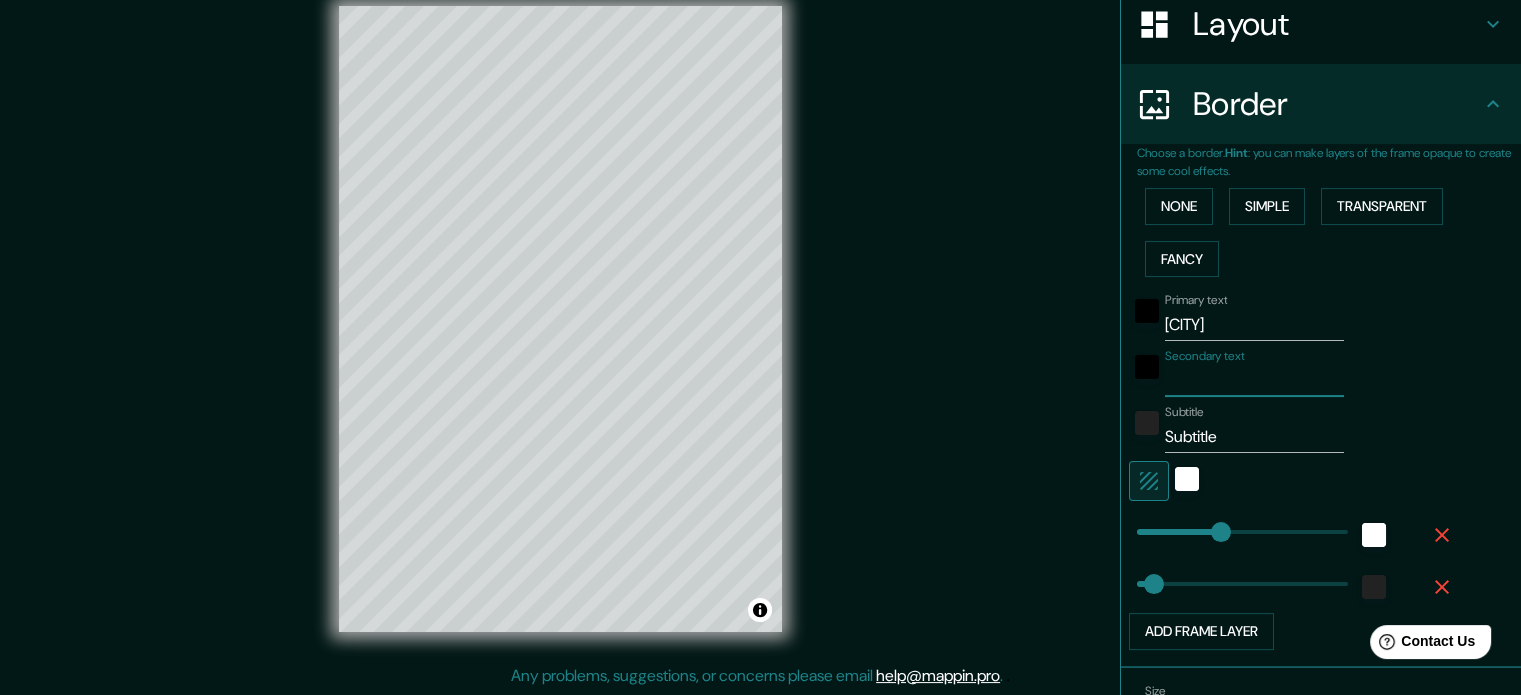 type on "177" 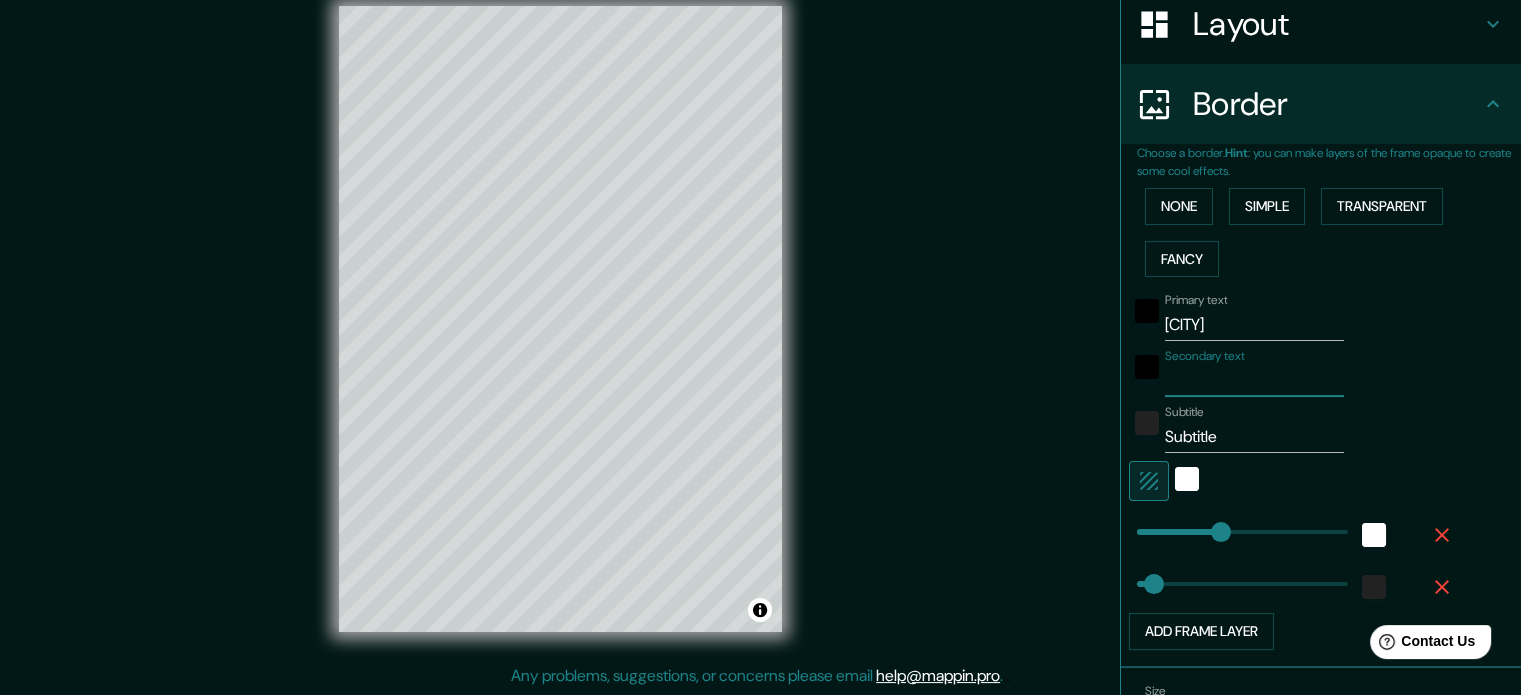 type 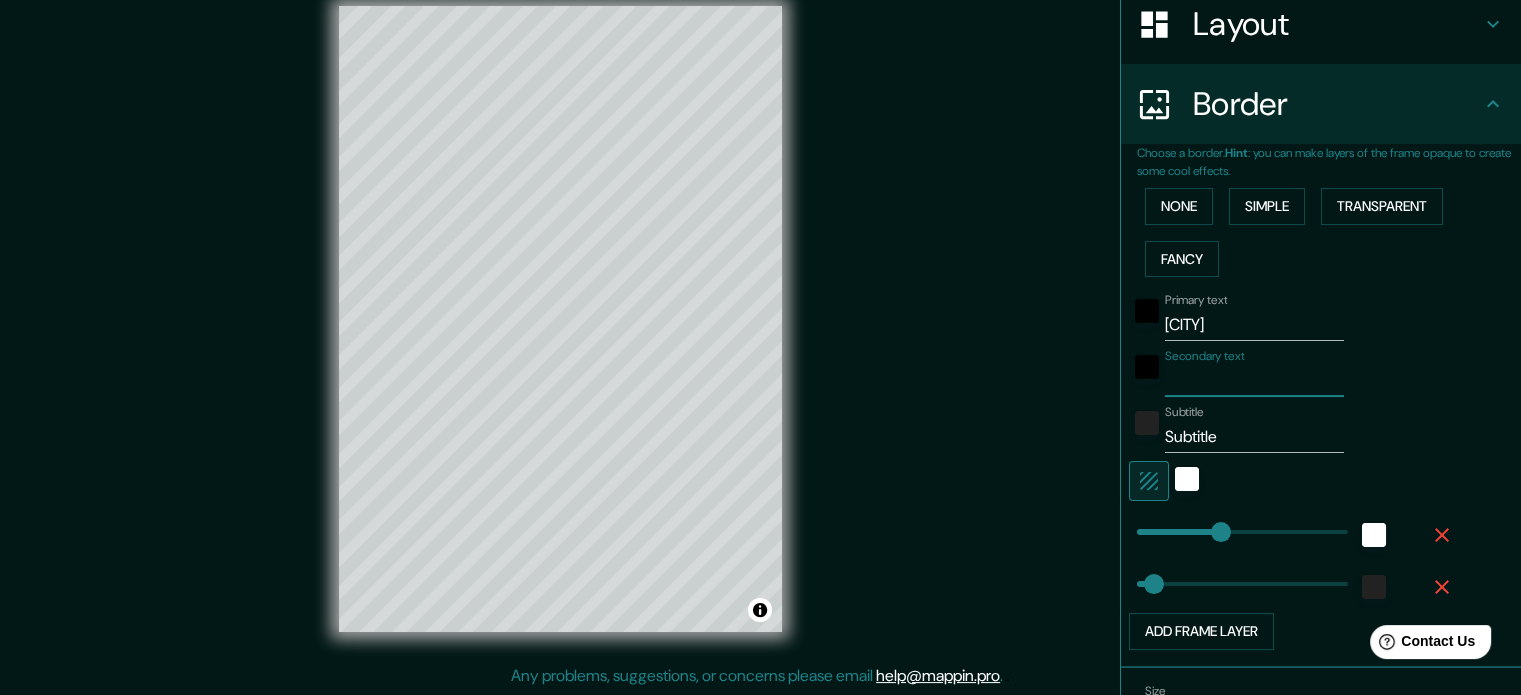 click on "Subtitle" at bounding box center [1254, 437] 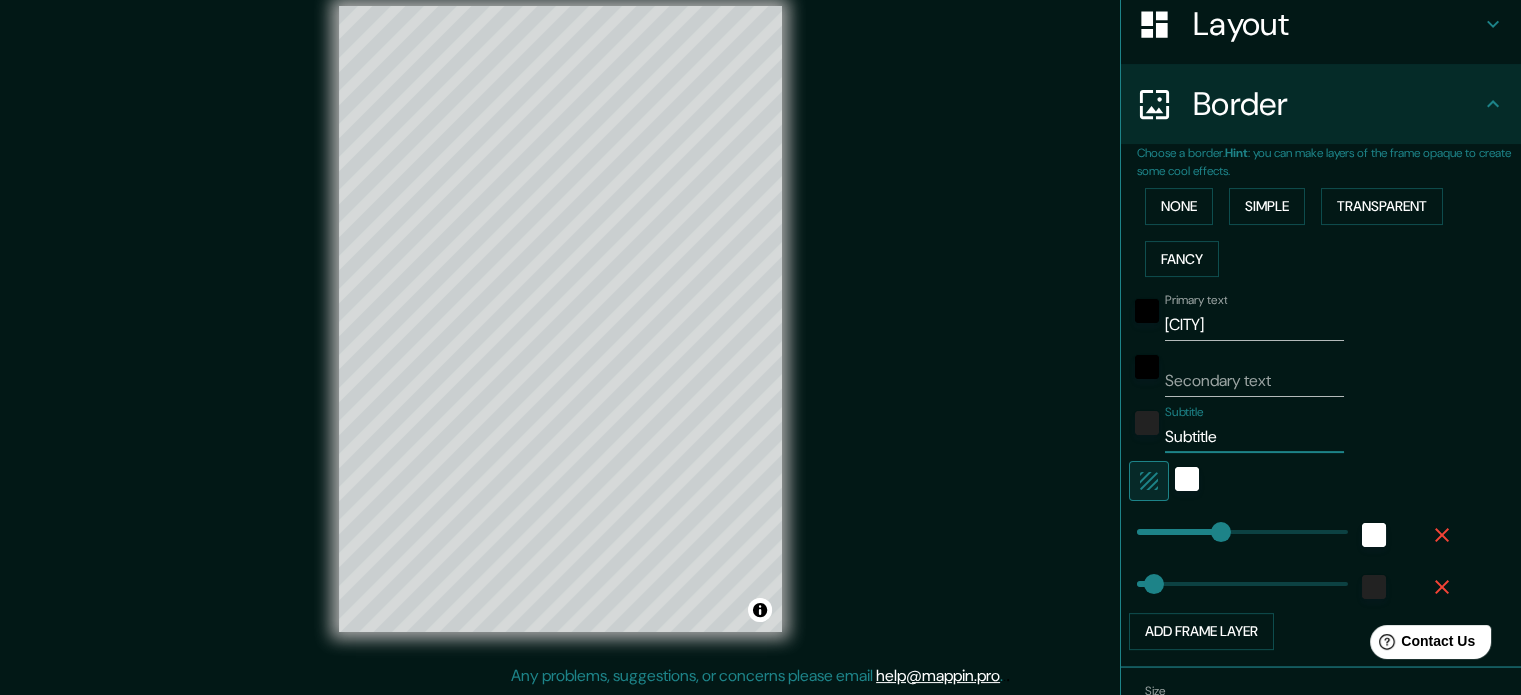 type on "Subtitl" 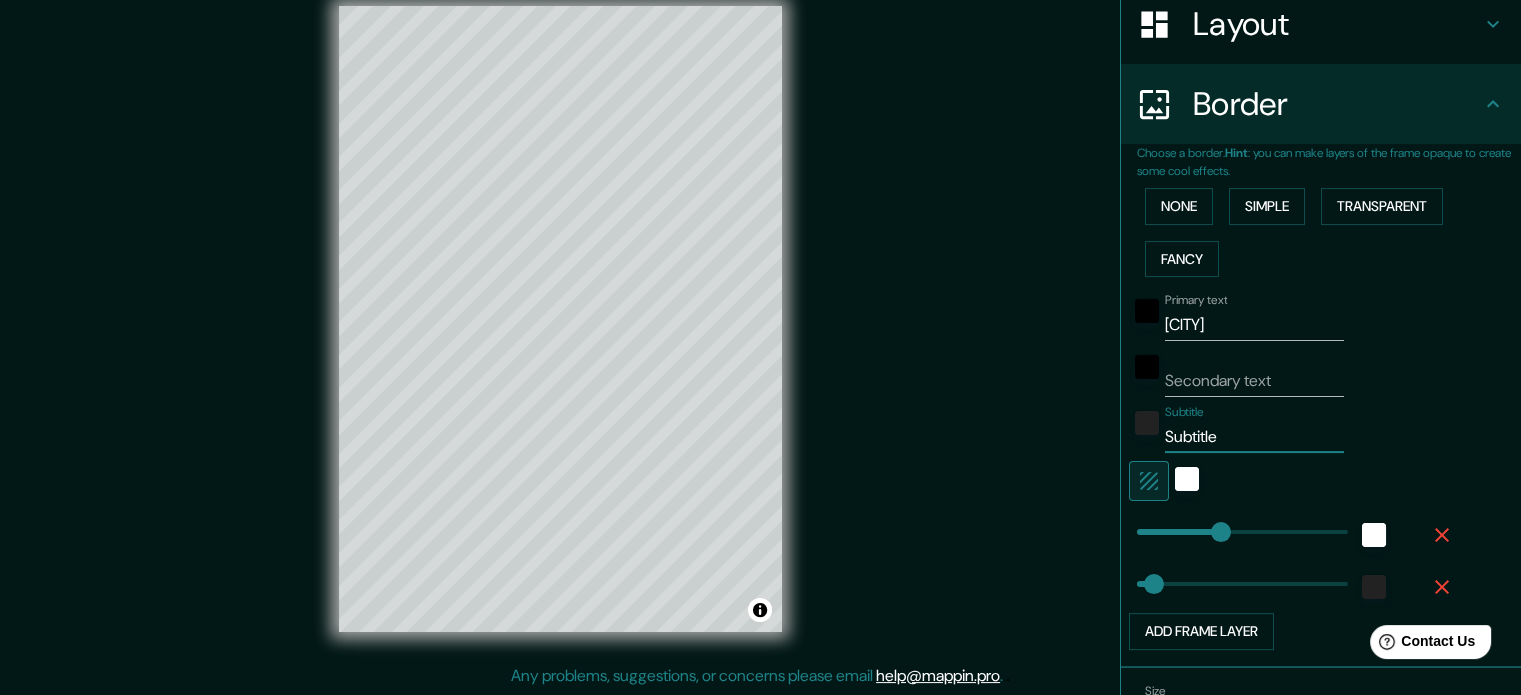 type on "177" 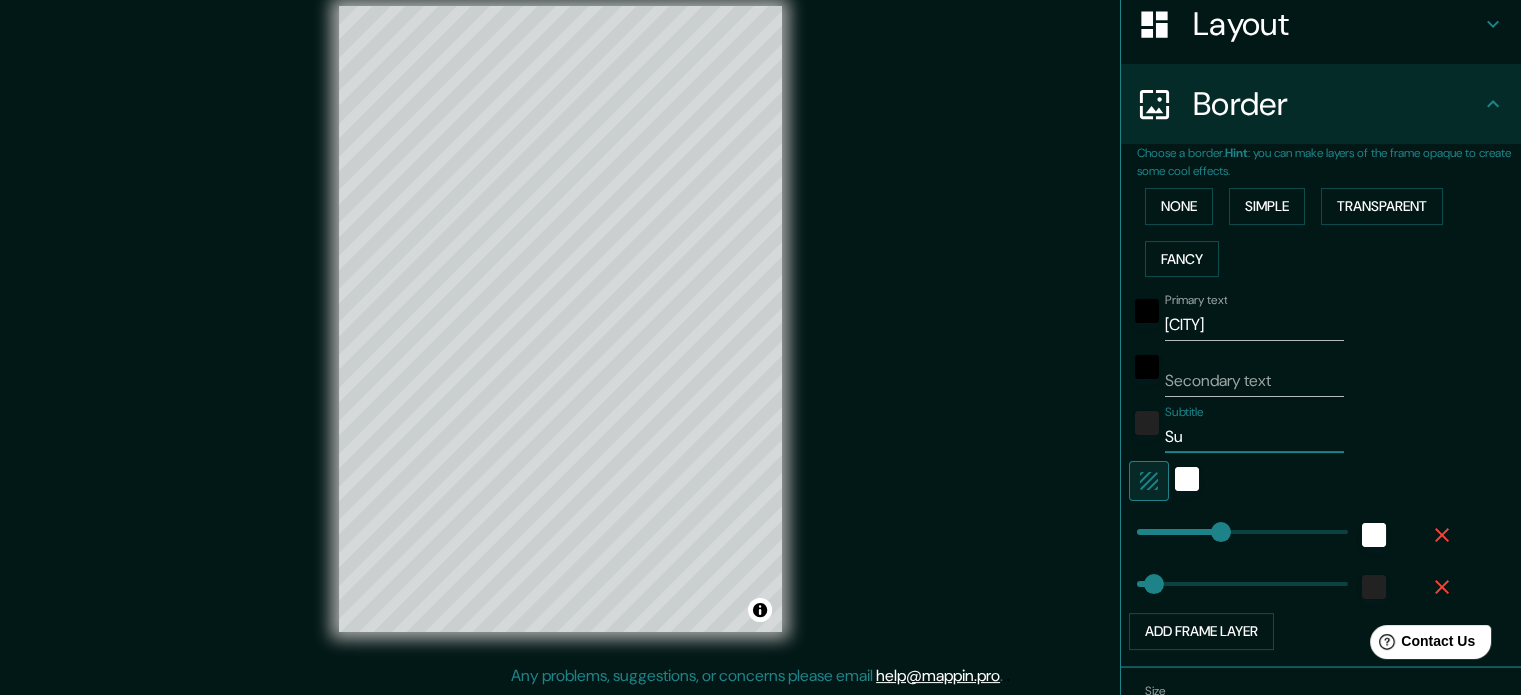type on "S" 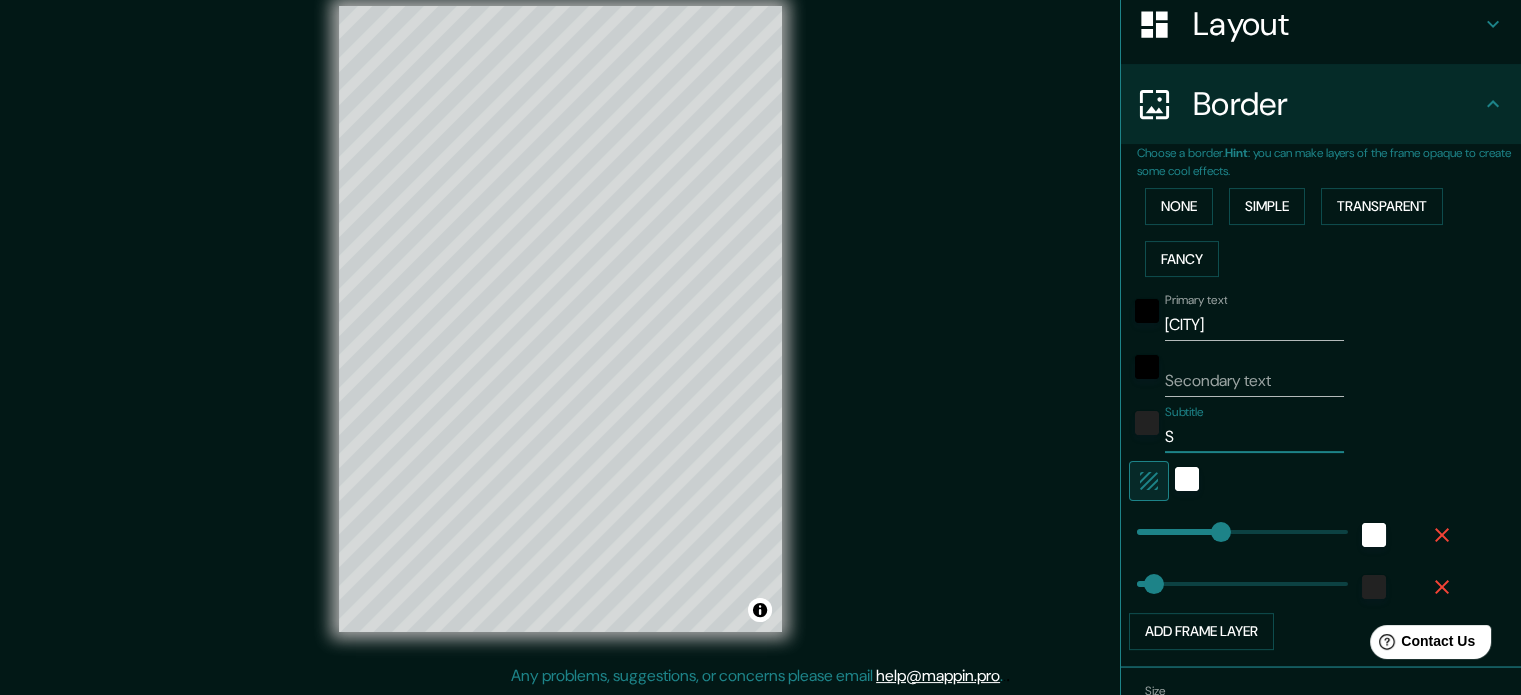 type 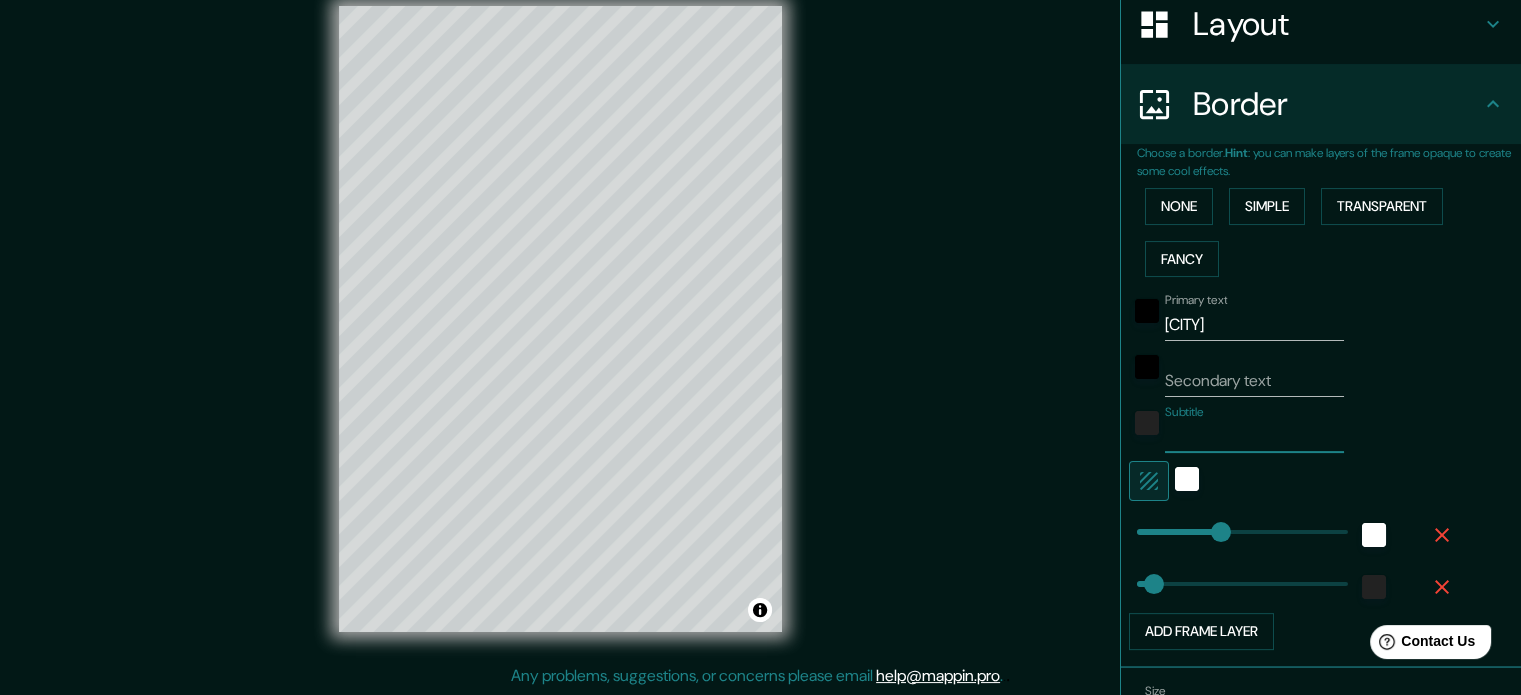 type on "177" 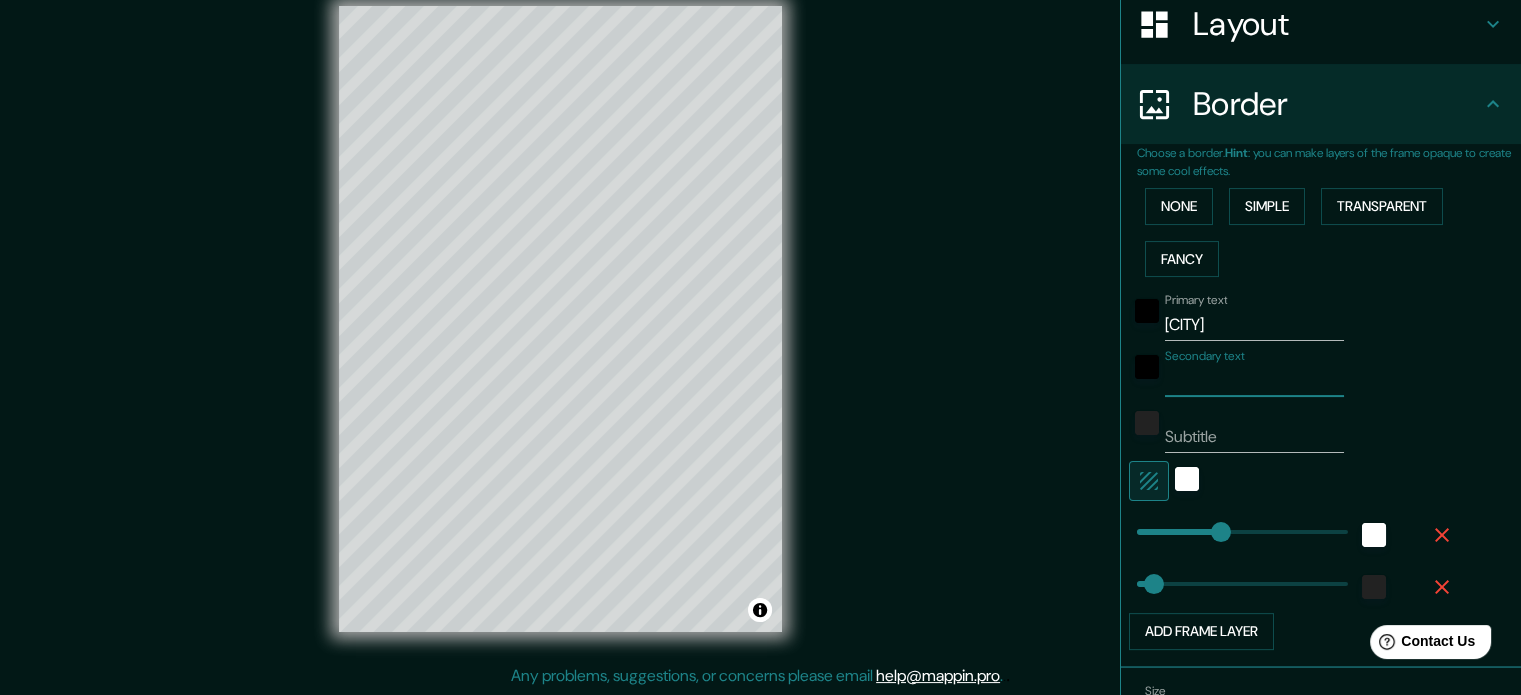 type on "C" 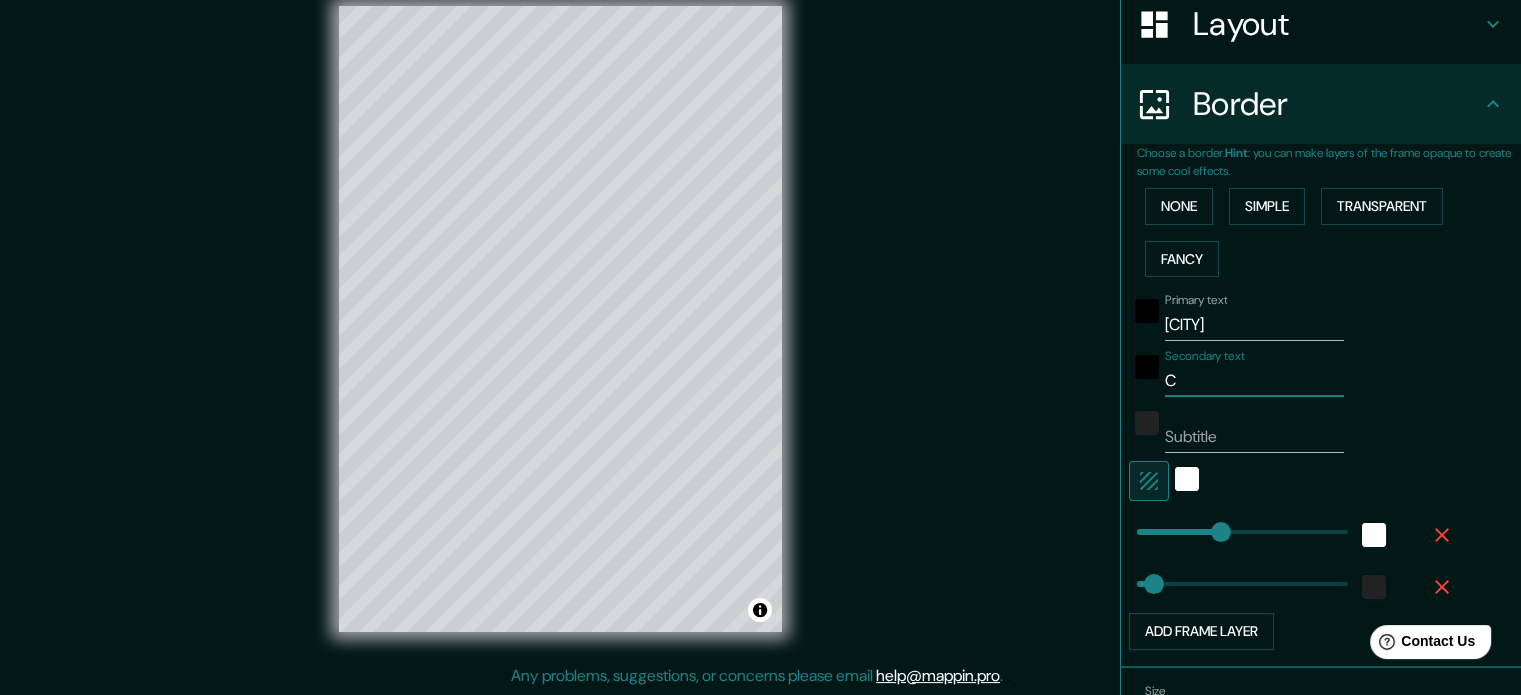 type on "CO" 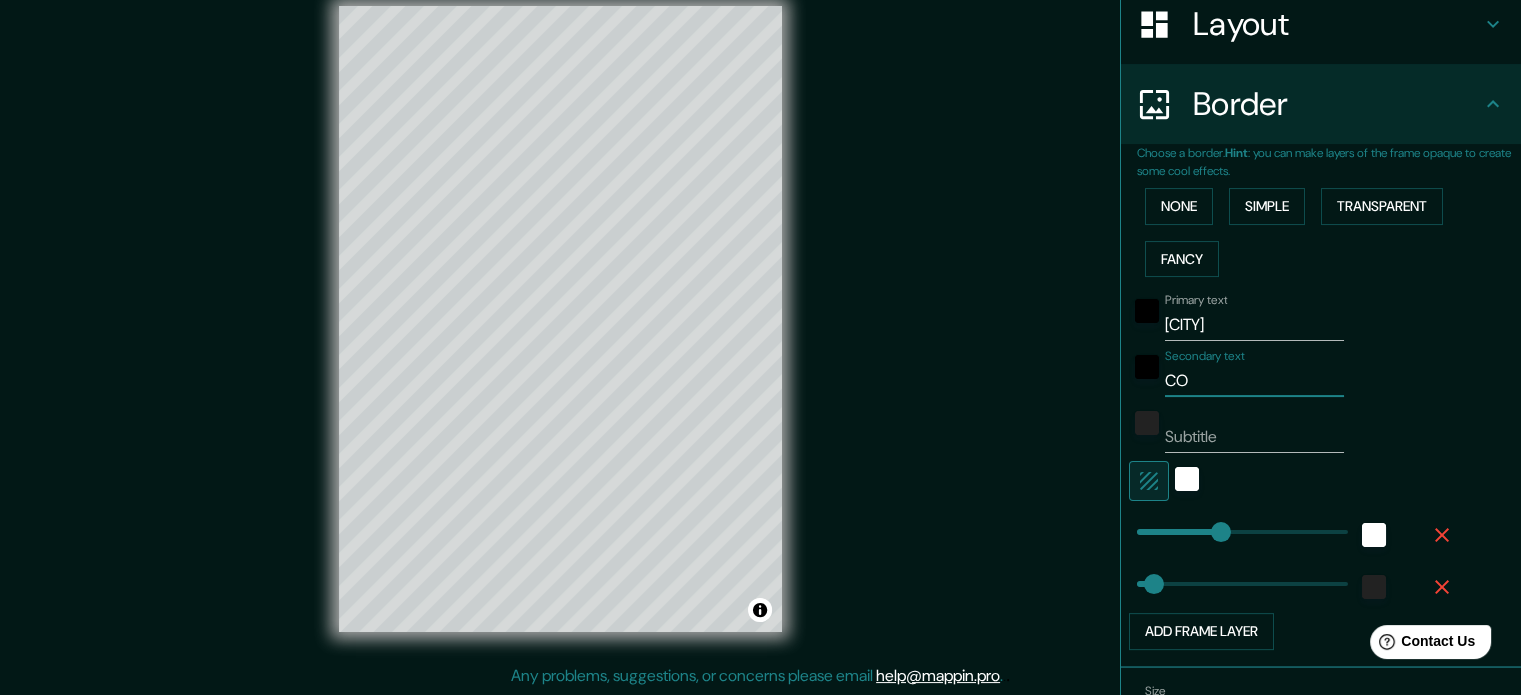 type on "COL" 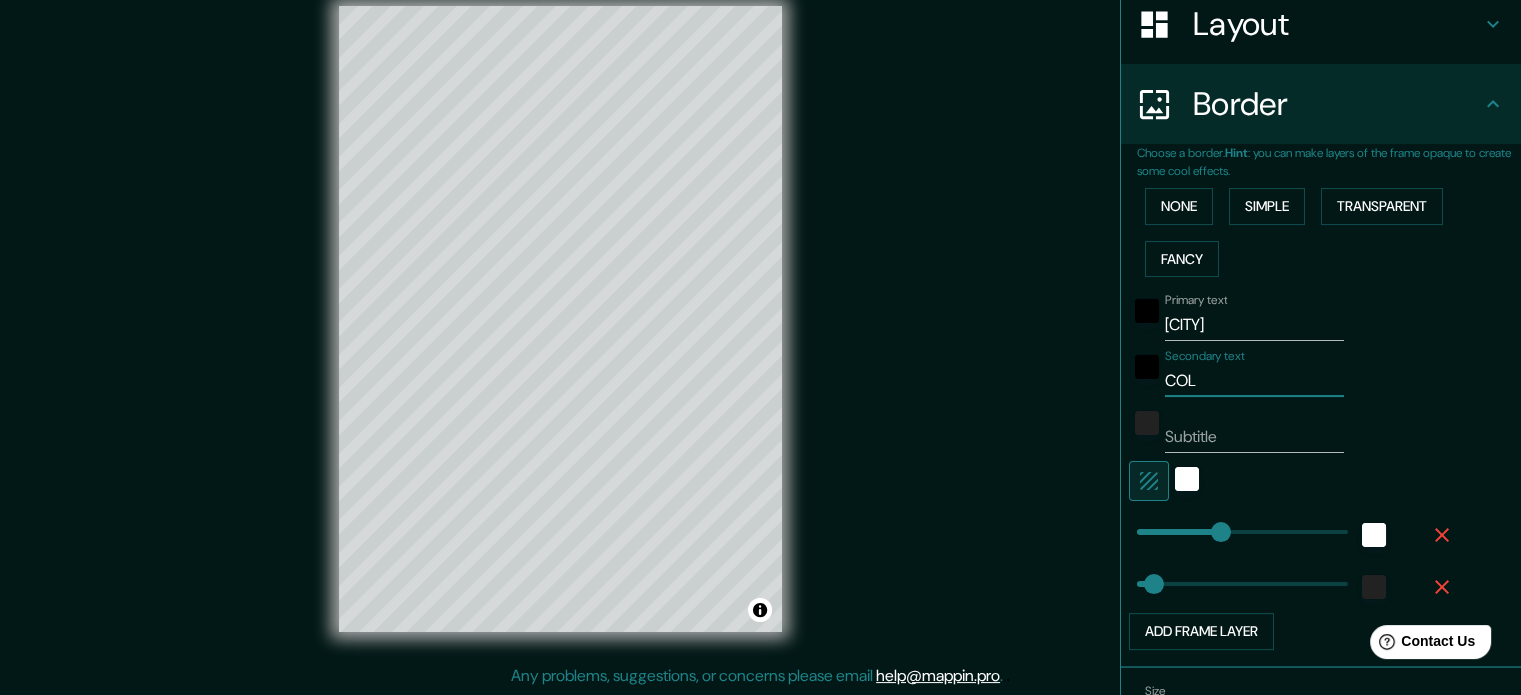 type on "COLO" 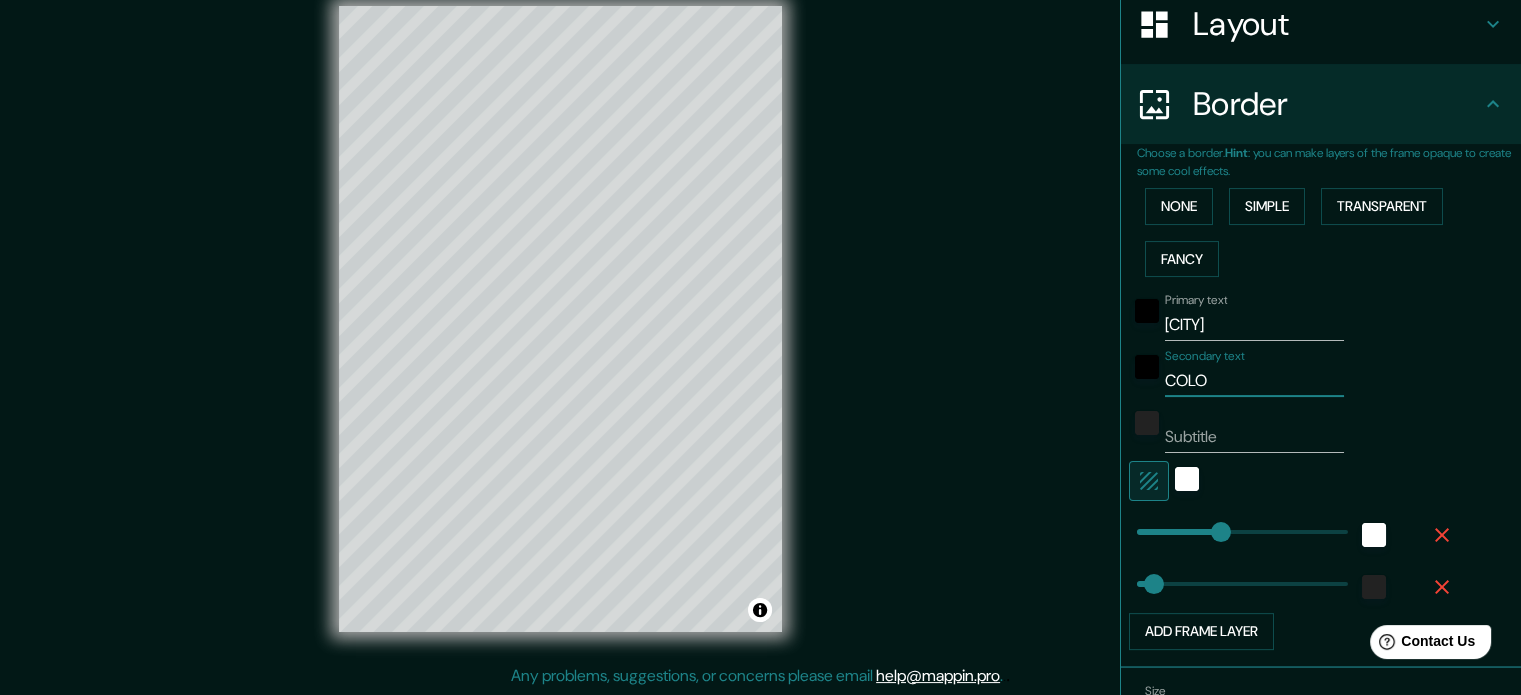 type on "[COUNTRY]" 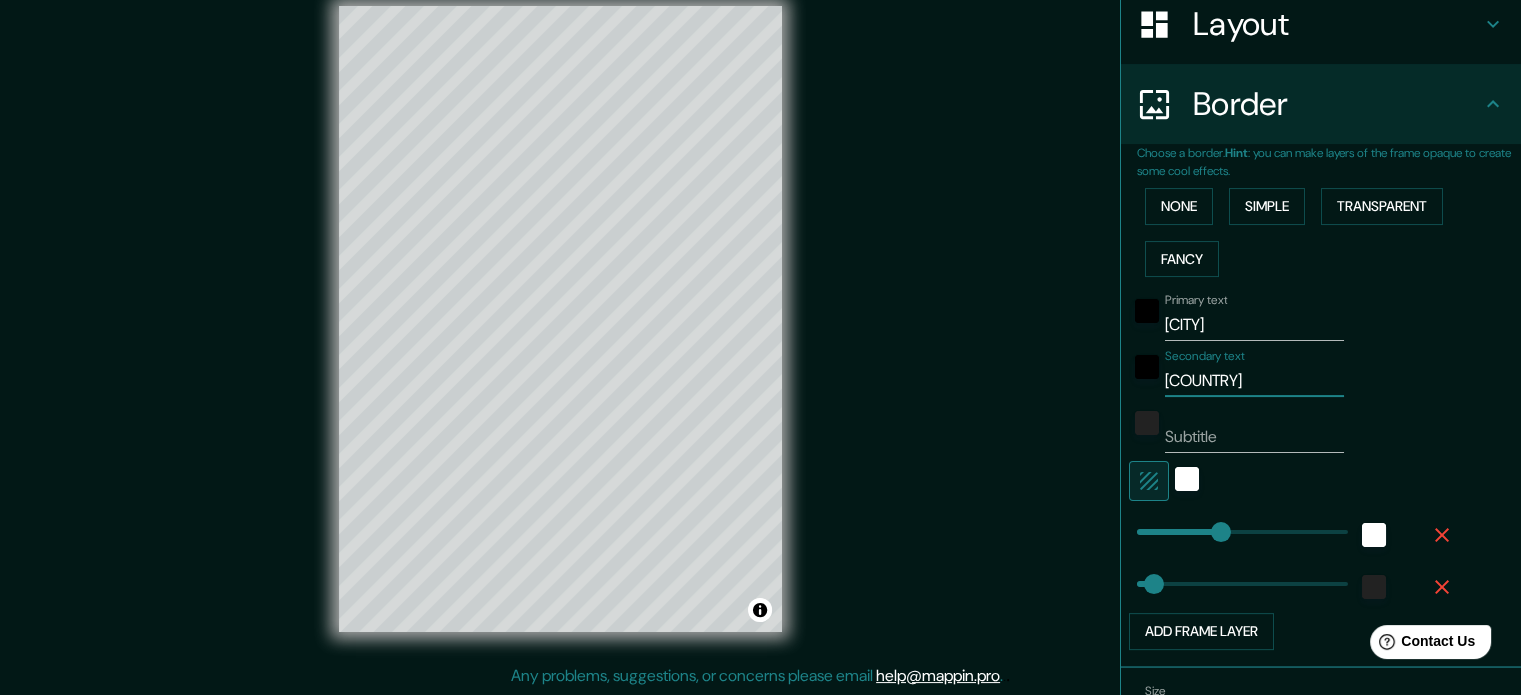 type on "[COUNTRY]" 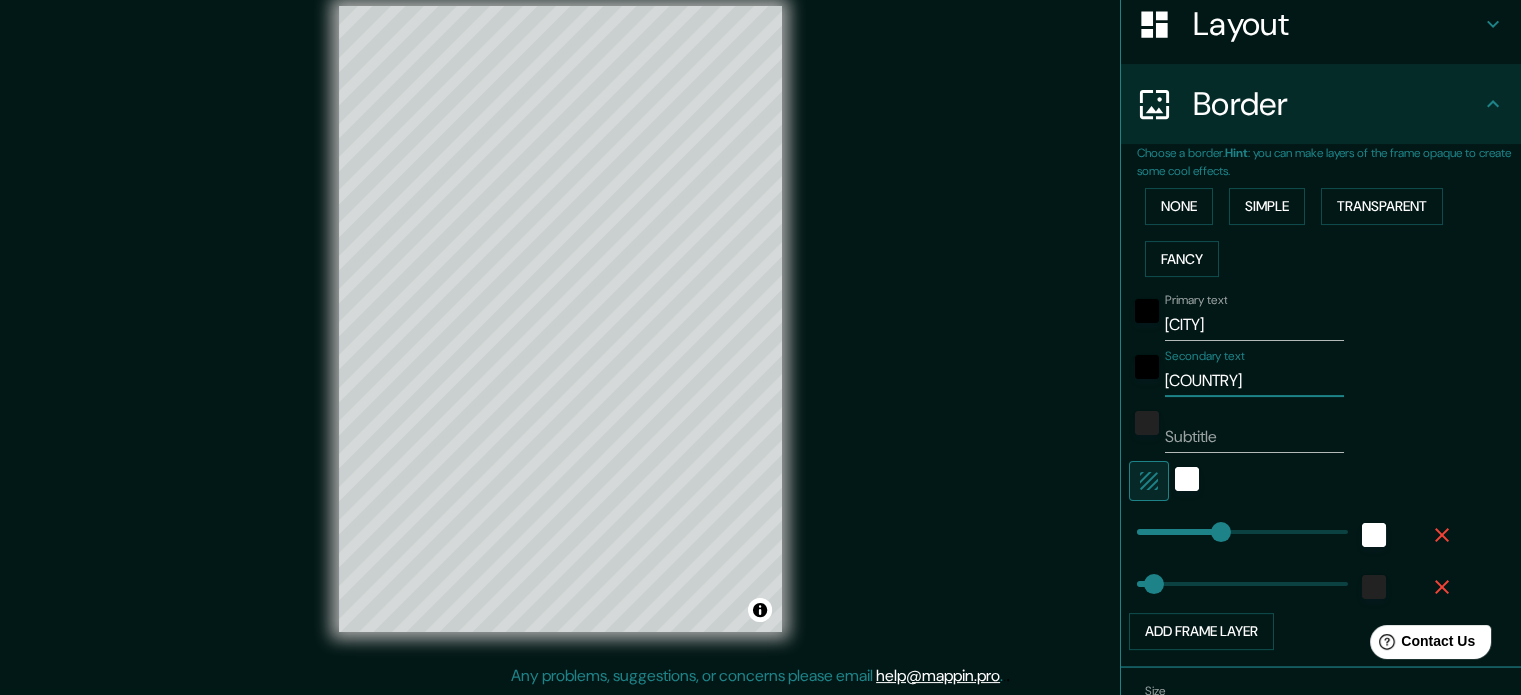 type on "177" 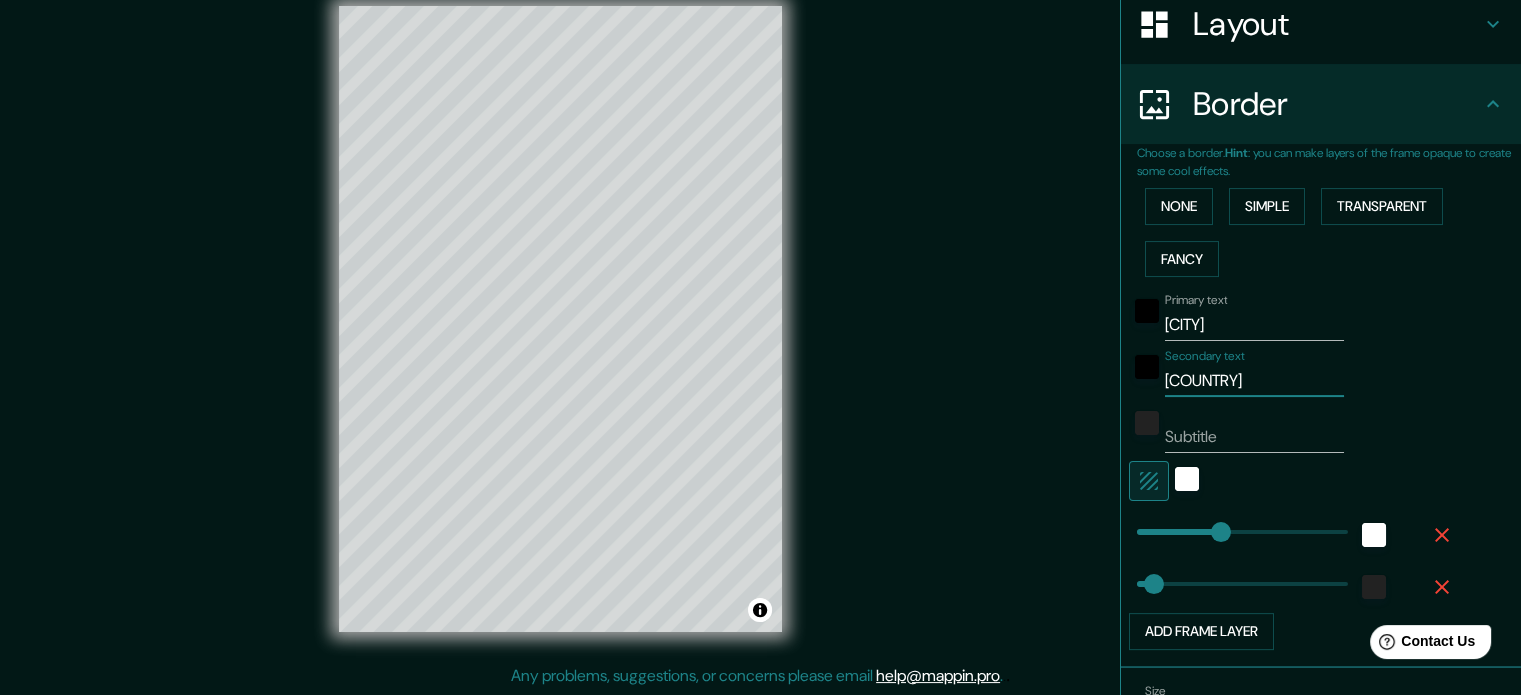 type on "[COUNTRY]" 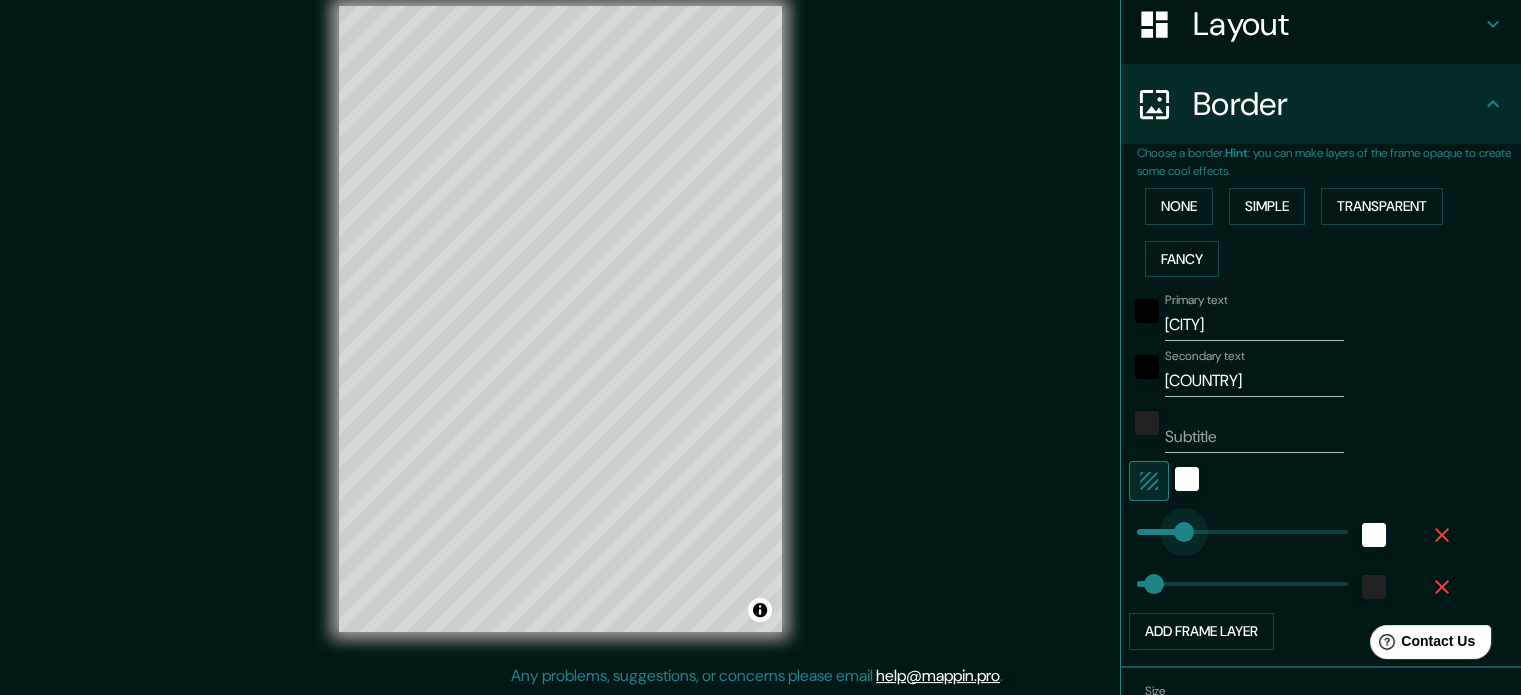type on "108" 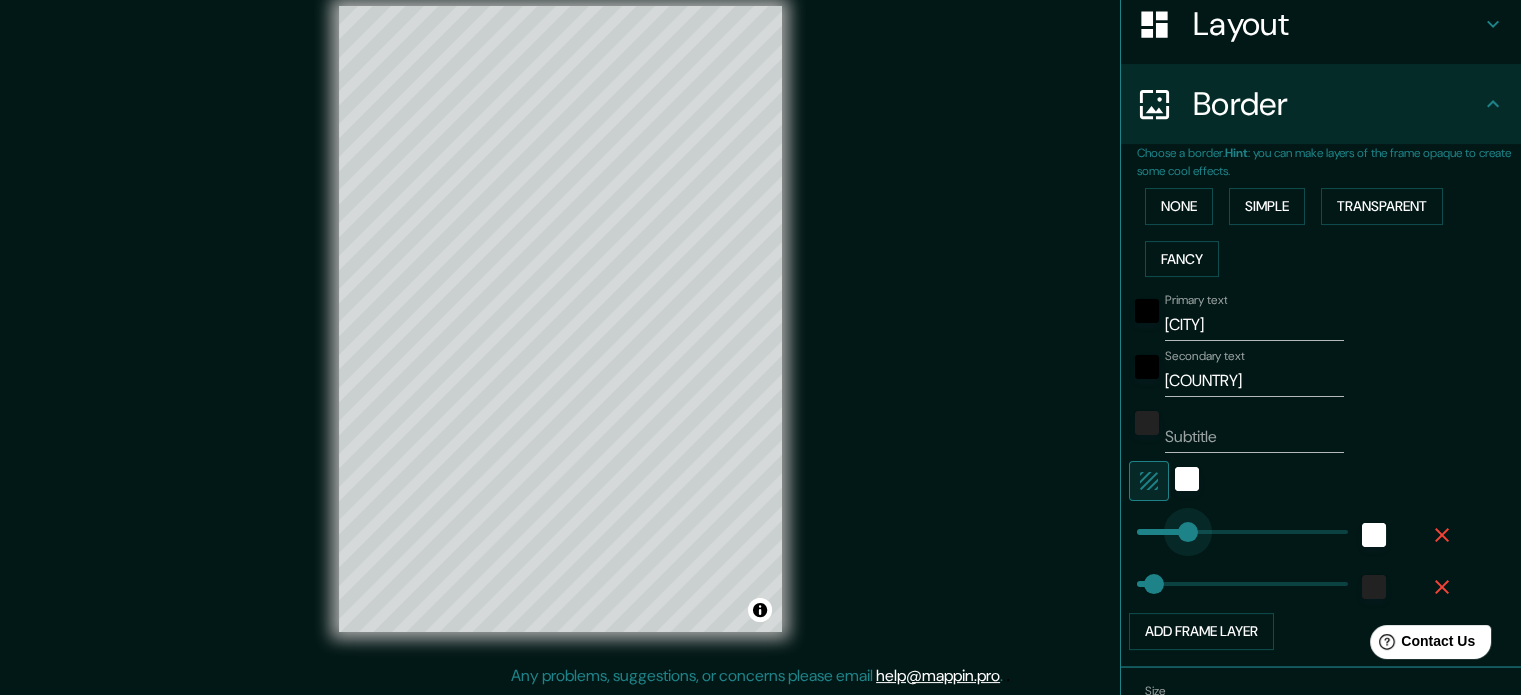 drag, startPoint x: 1203, startPoint y: 539, endPoint x: 1173, endPoint y: 535, distance: 30.265491 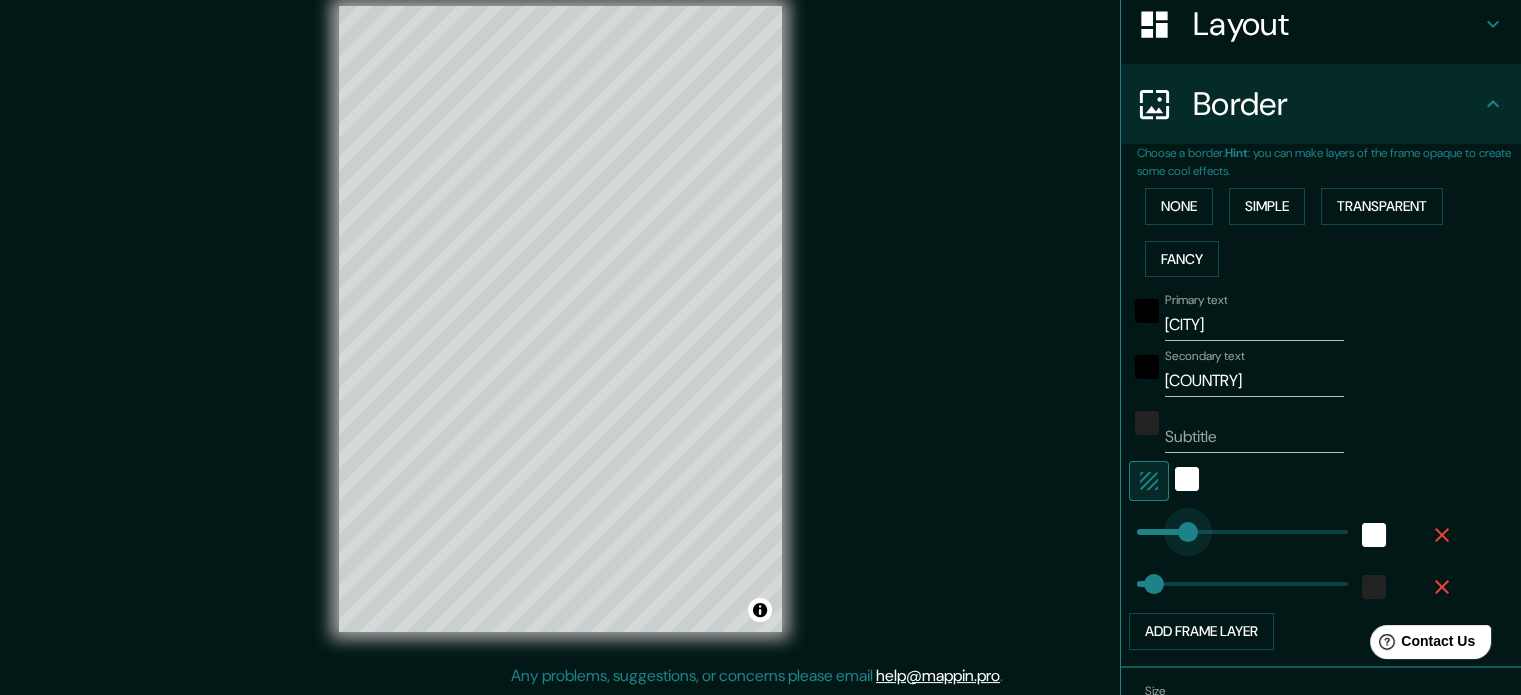 type on "68" 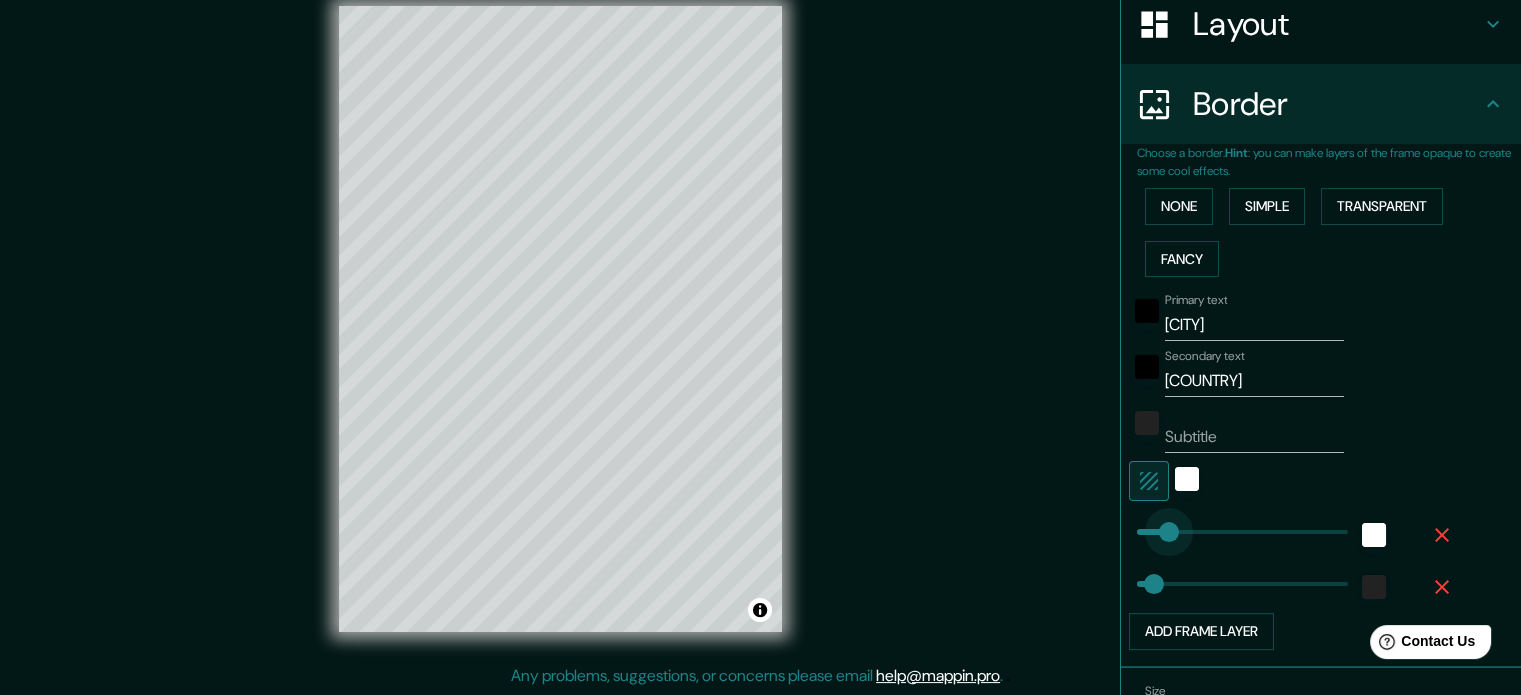 drag, startPoint x: 1174, startPoint y: 535, endPoint x: 1154, endPoint y: 529, distance: 20.880613 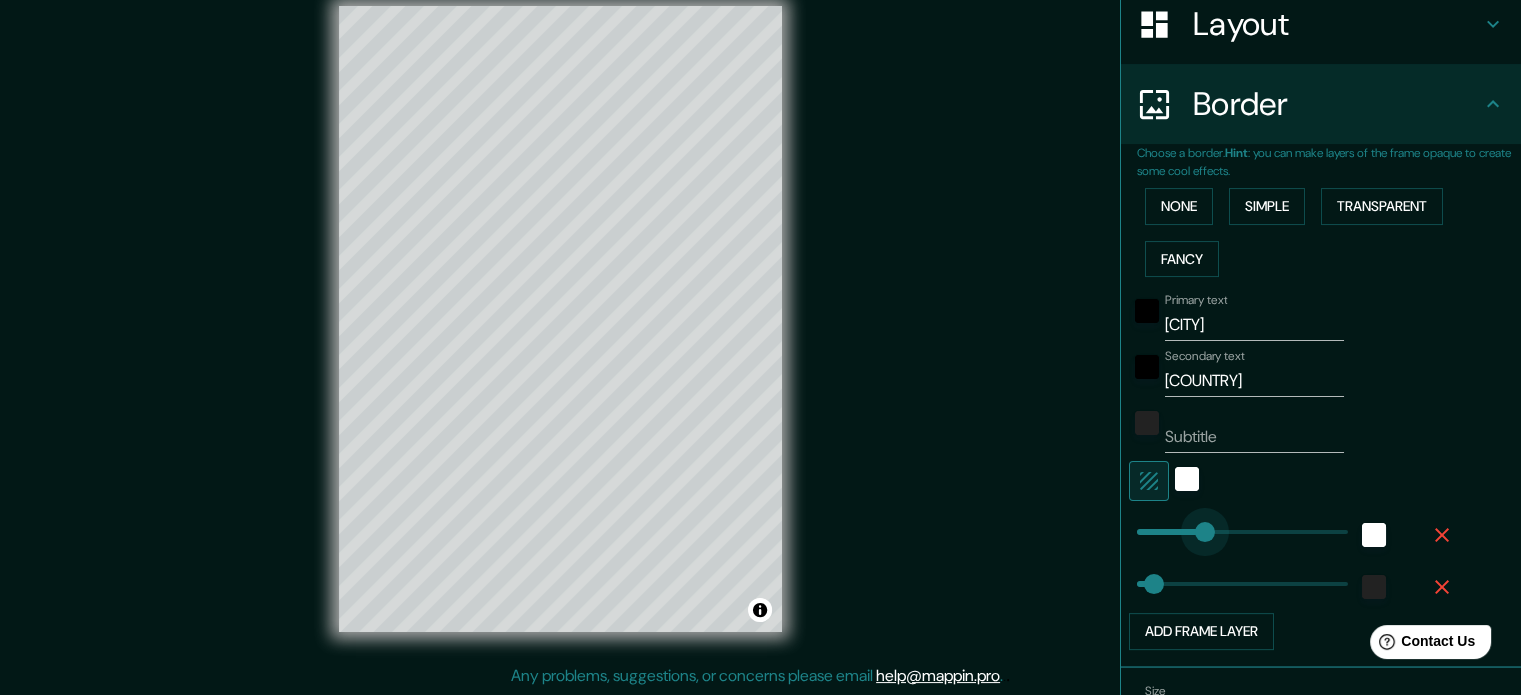 type on "199" 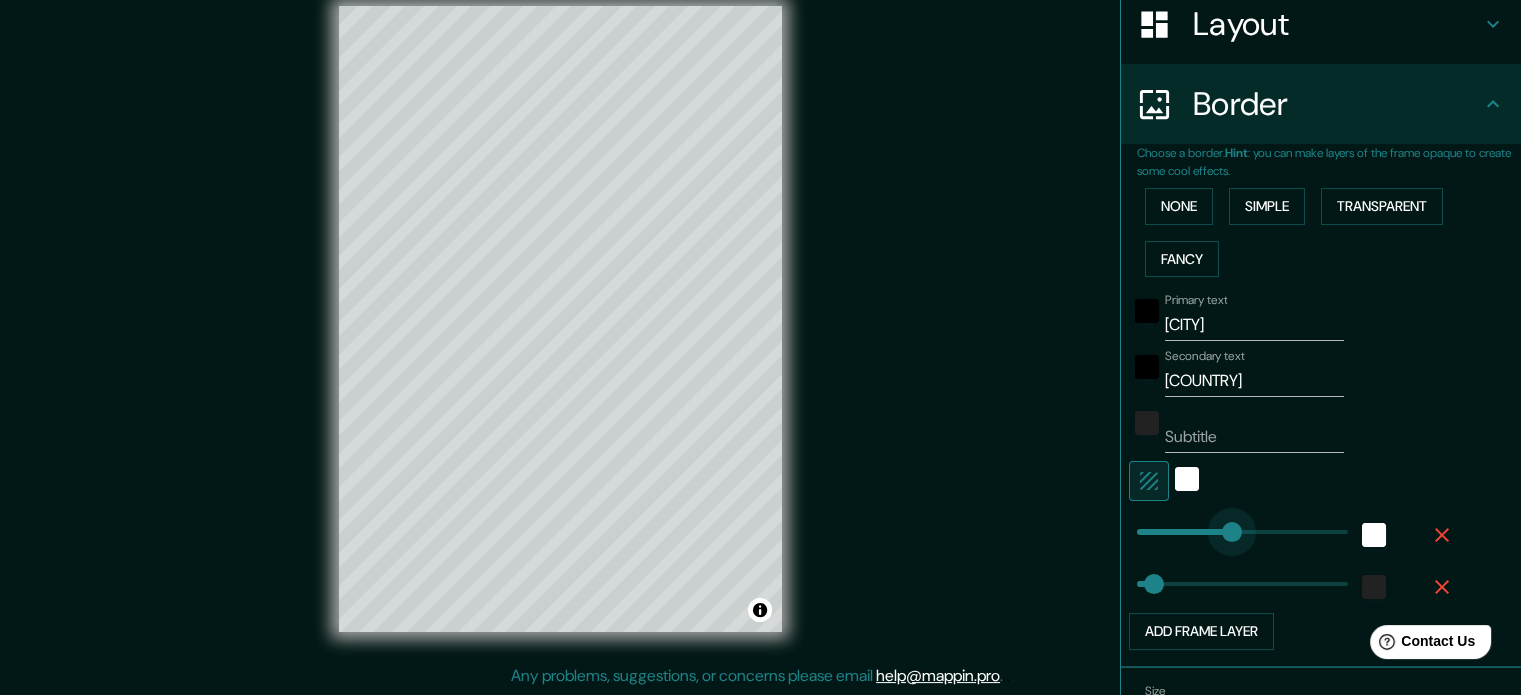 drag, startPoint x: 1154, startPoint y: 529, endPoint x: 1216, endPoint y: 529, distance: 62 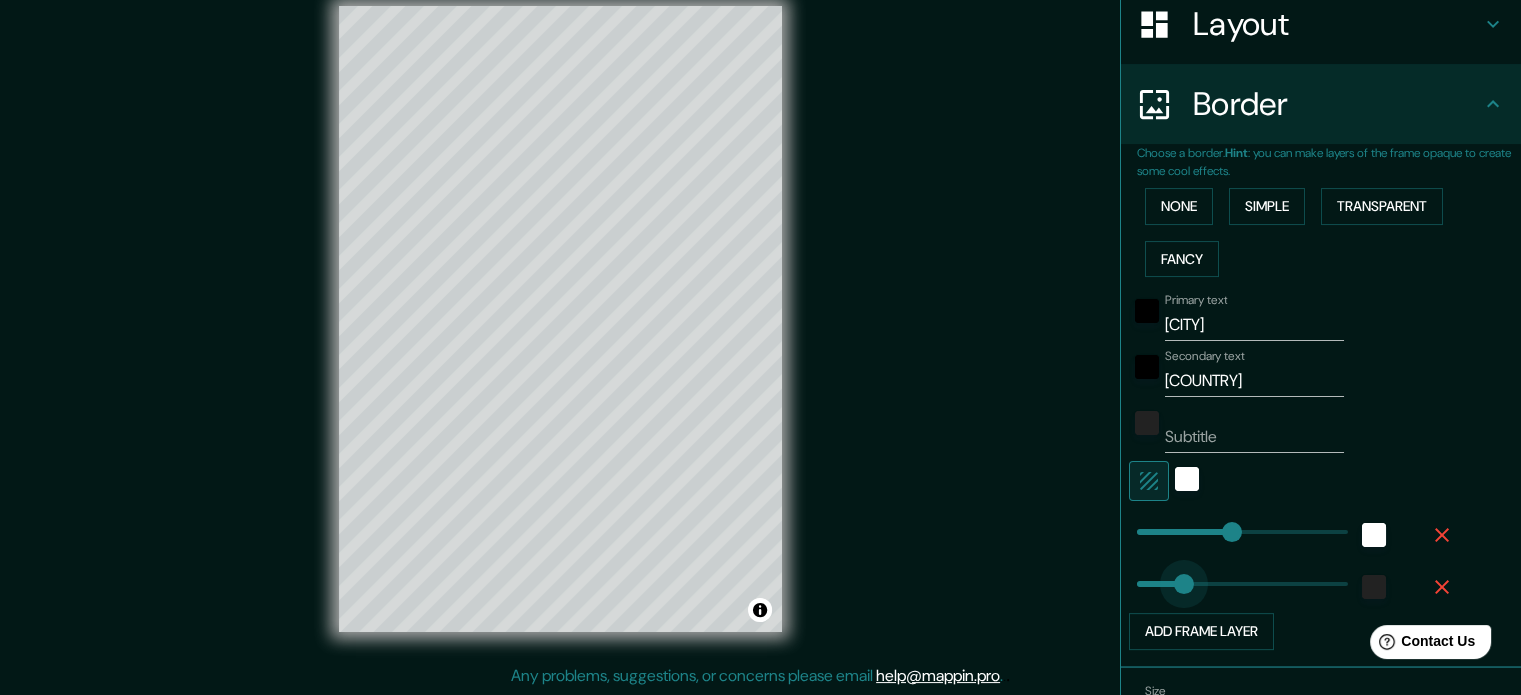 type on "154" 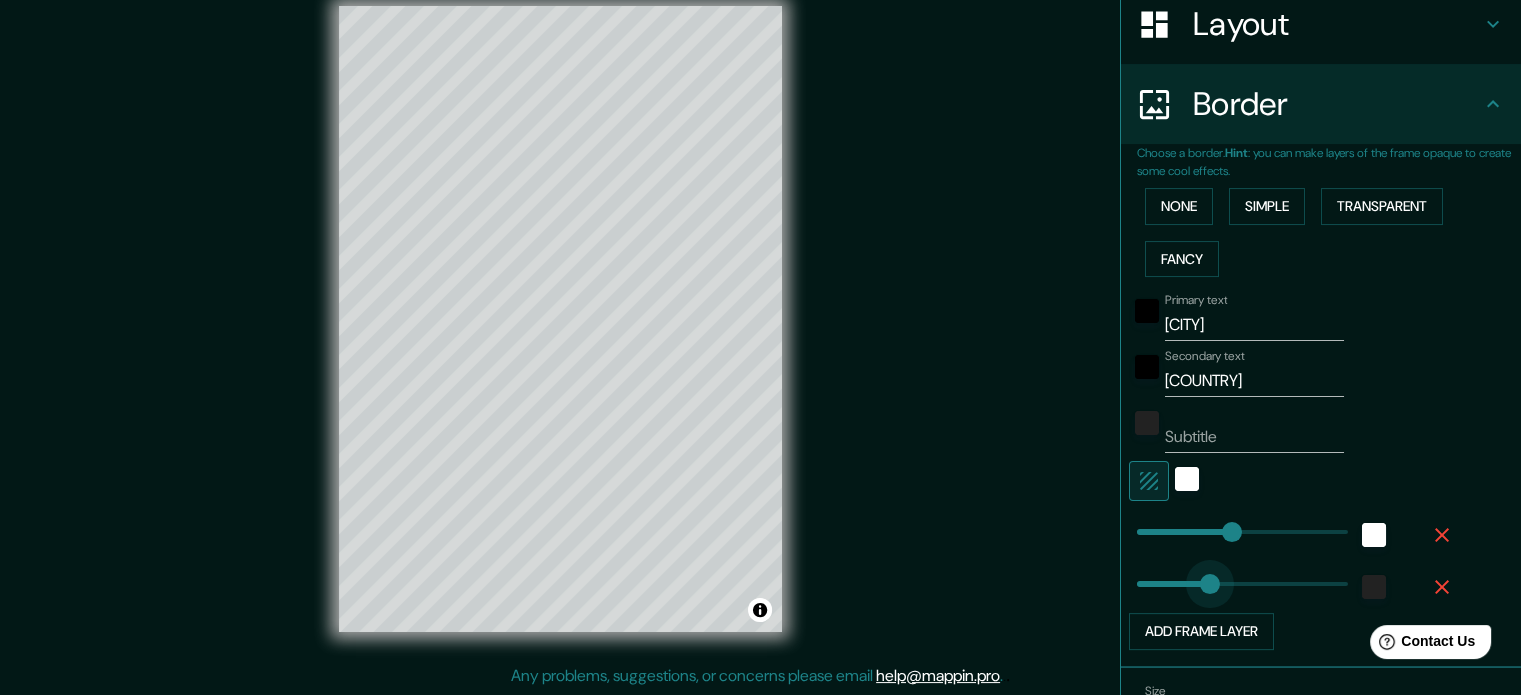 drag, startPoint x: 1149, startPoint y: 578, endPoint x: 1195, endPoint y: 583, distance: 46.270943 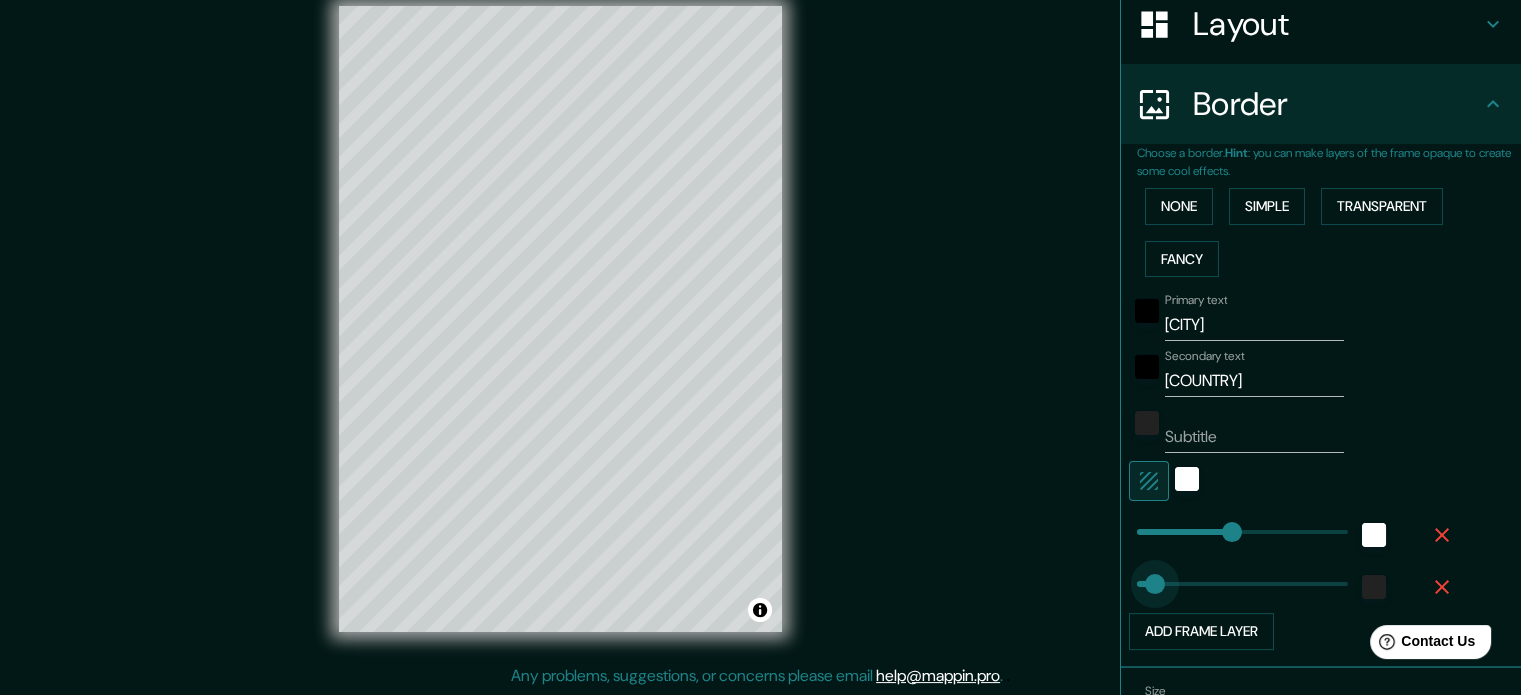 type on "34" 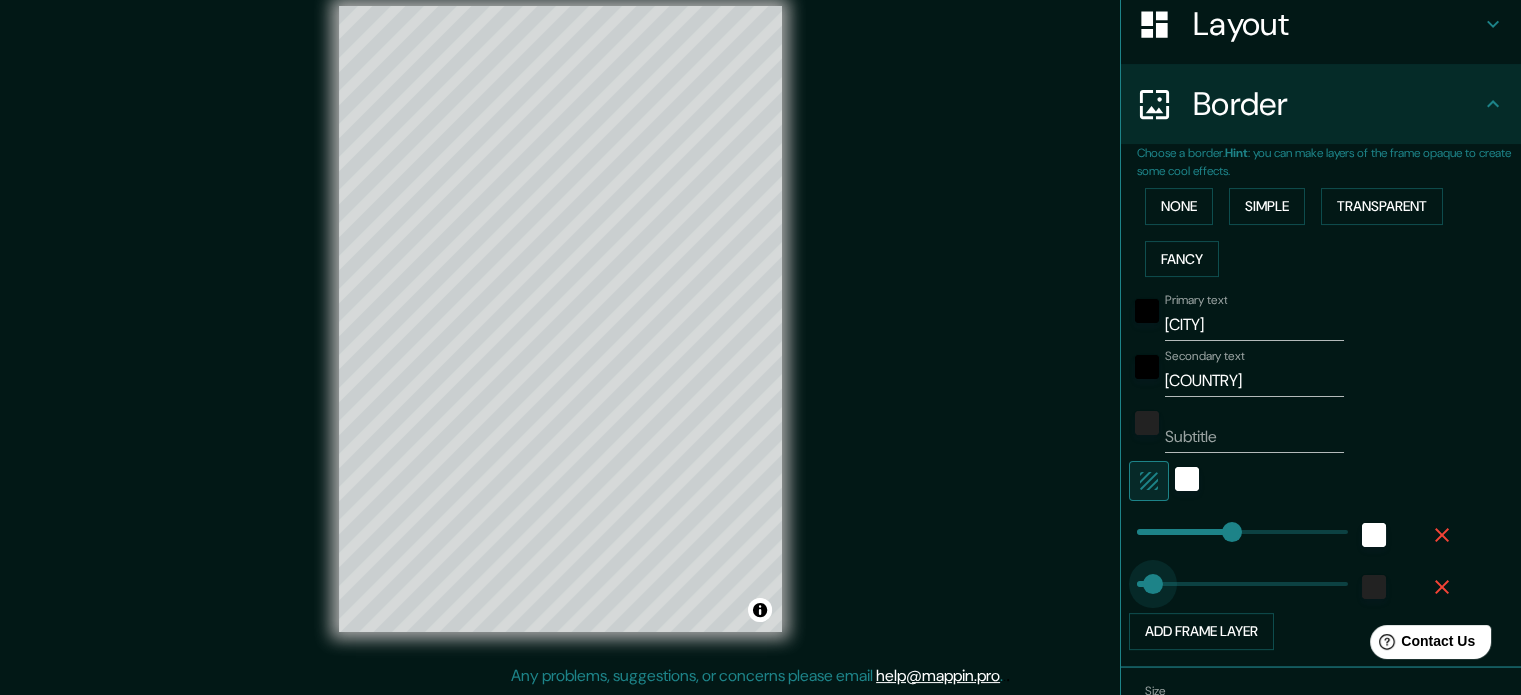 drag, startPoint x: 1195, startPoint y: 583, endPoint x: 1138, endPoint y: 572, distance: 58.0517 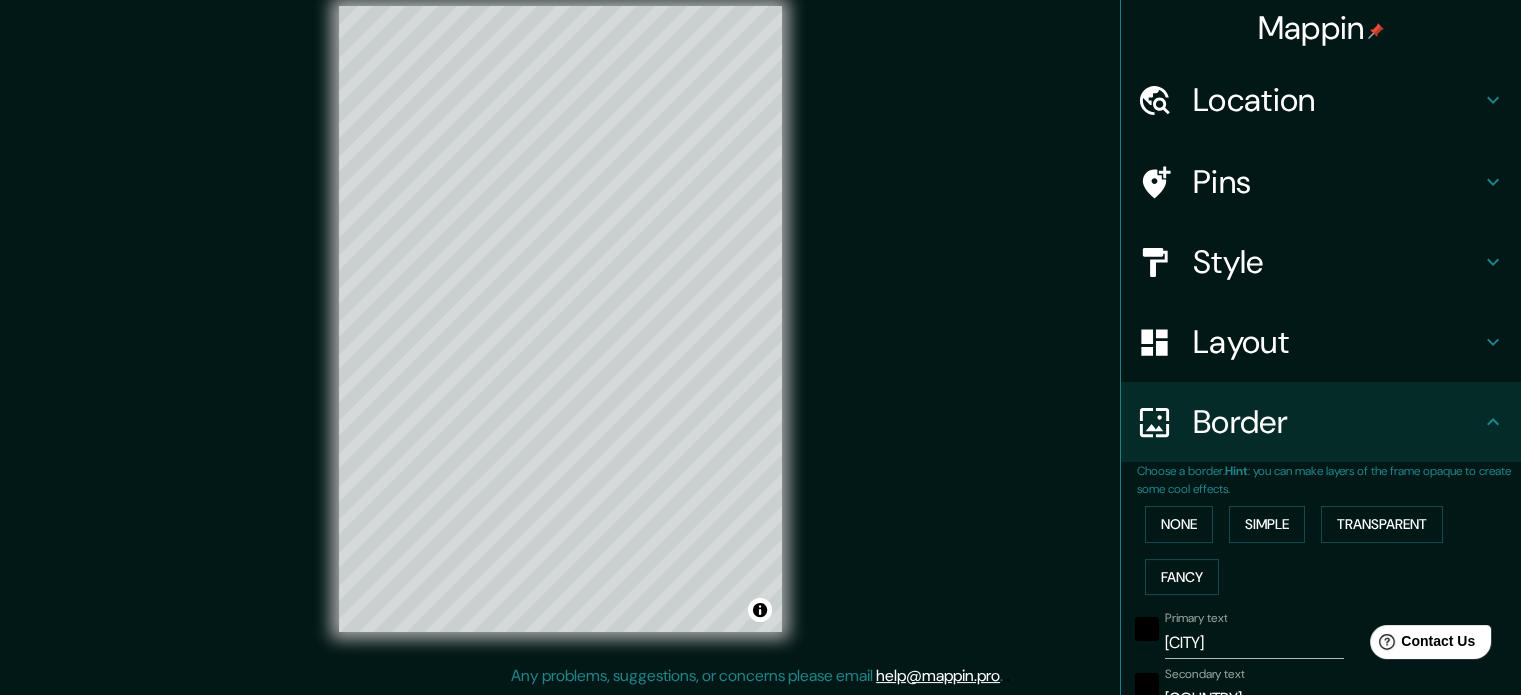scroll, scrollTop: 0, scrollLeft: 0, axis: both 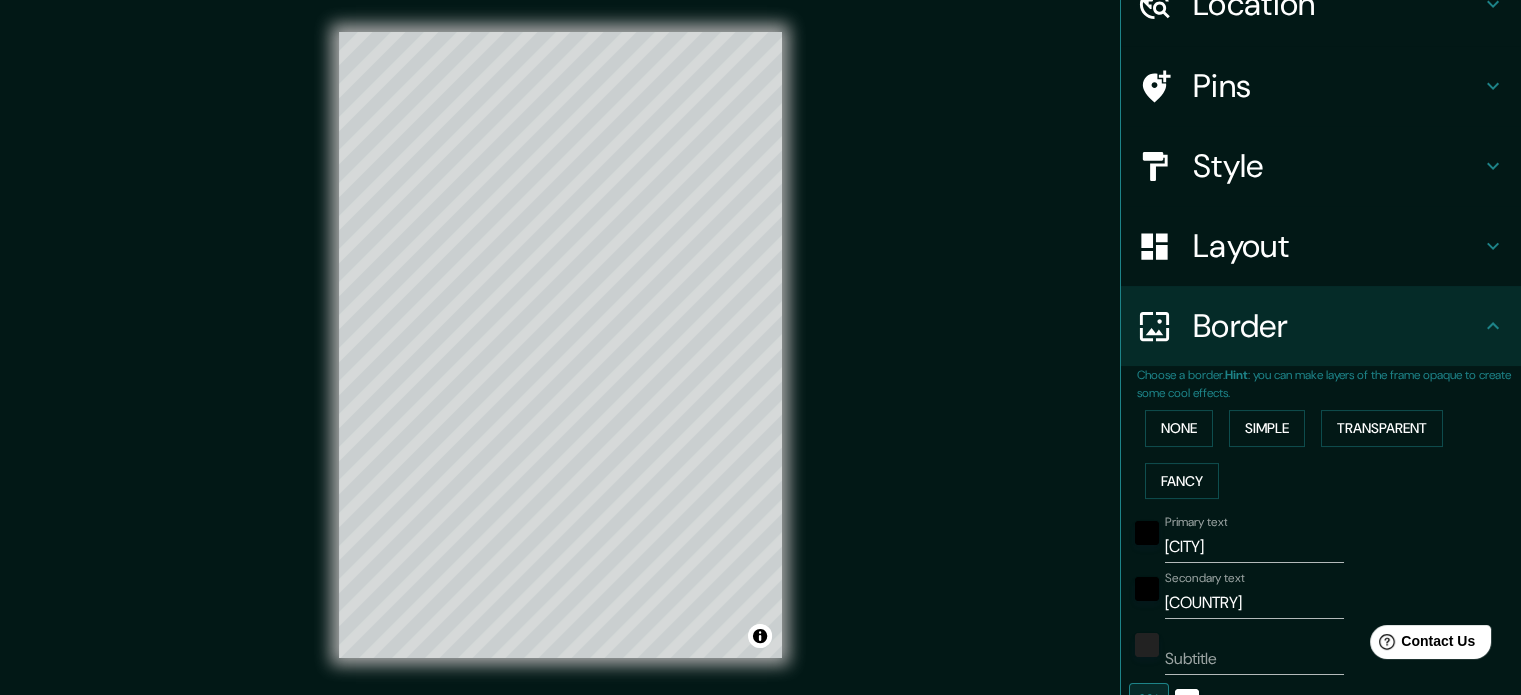 click 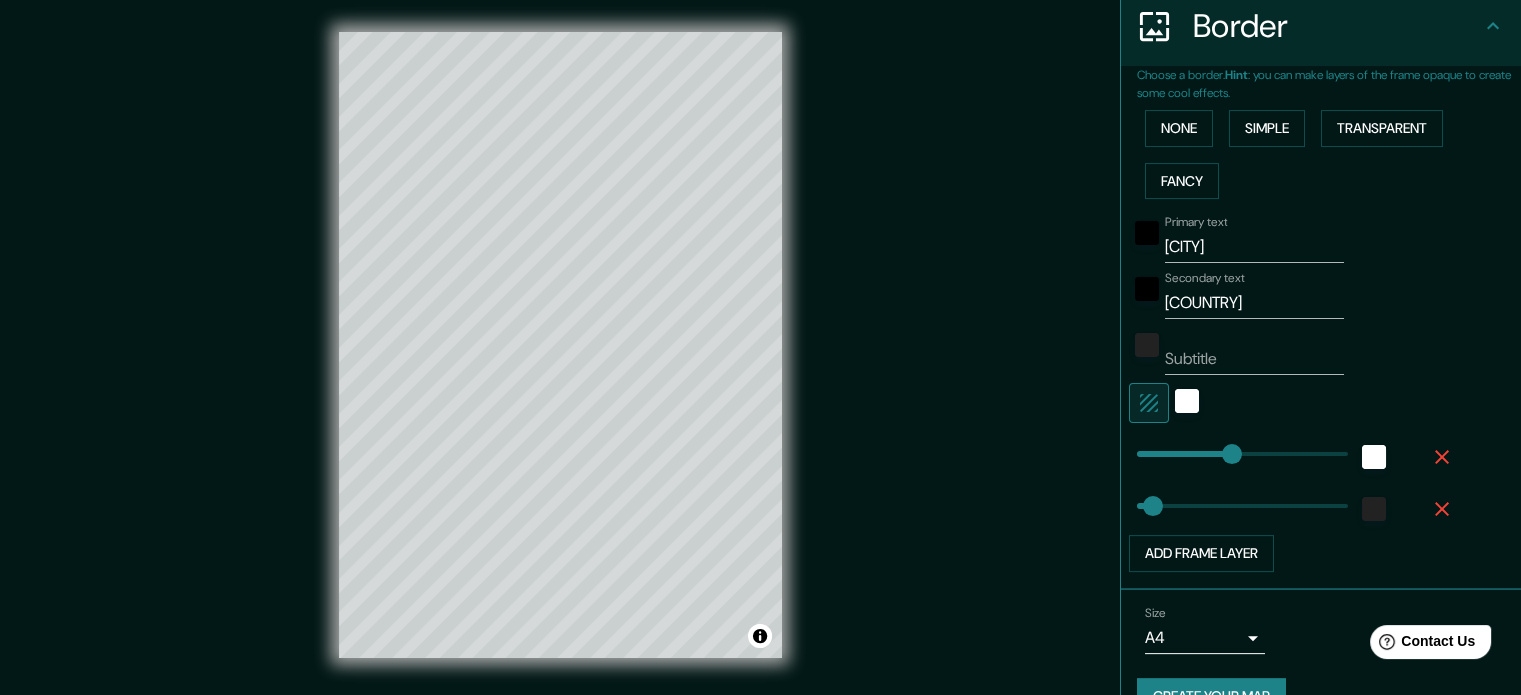 scroll, scrollTop: 440, scrollLeft: 0, axis: vertical 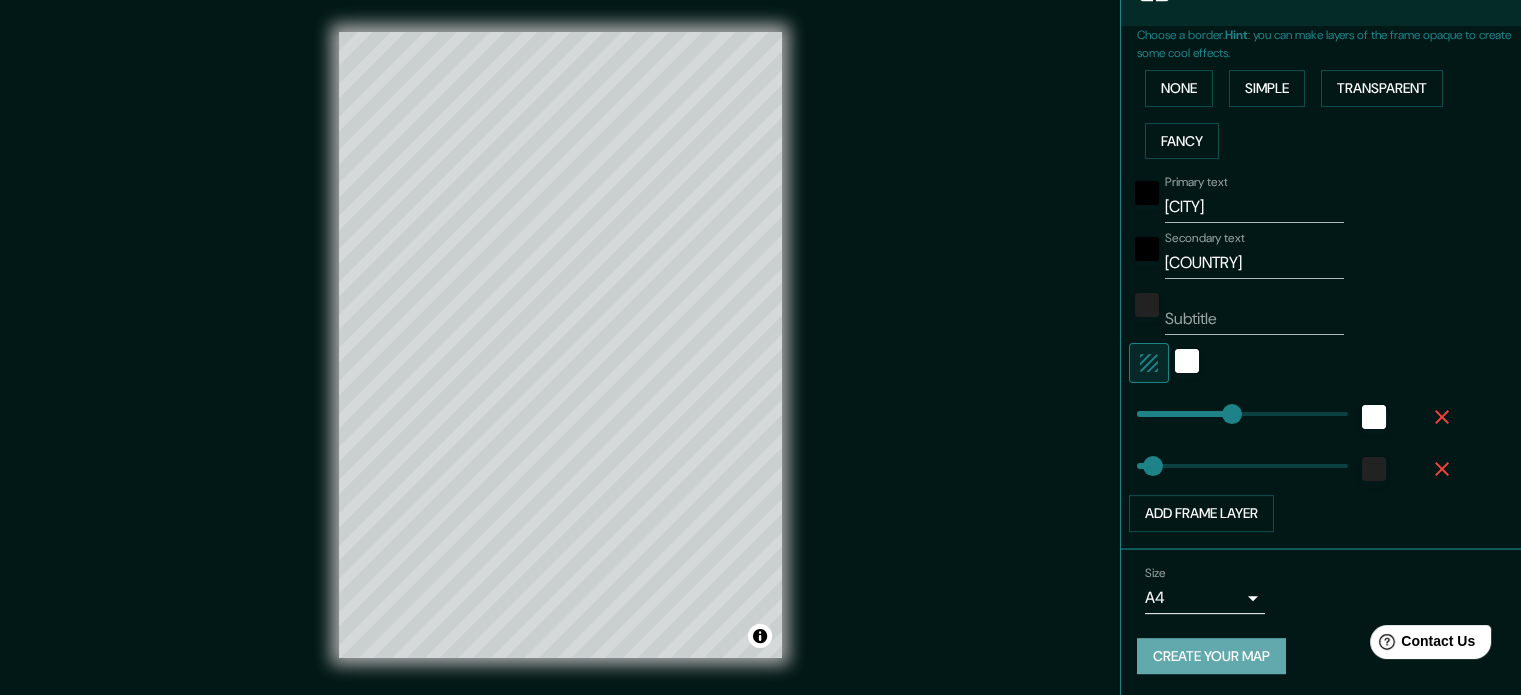 click on "Create your map" at bounding box center [1211, 656] 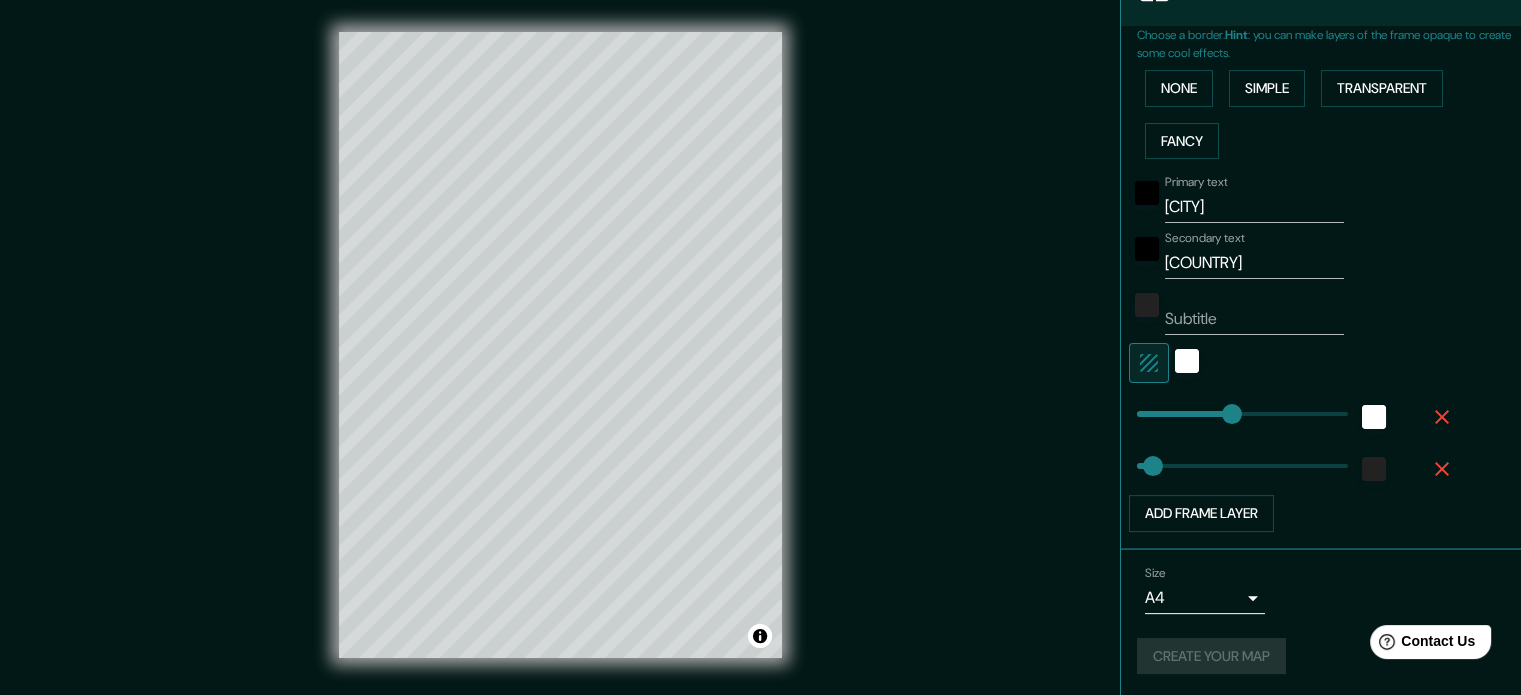 scroll, scrollTop: 26, scrollLeft: 0, axis: vertical 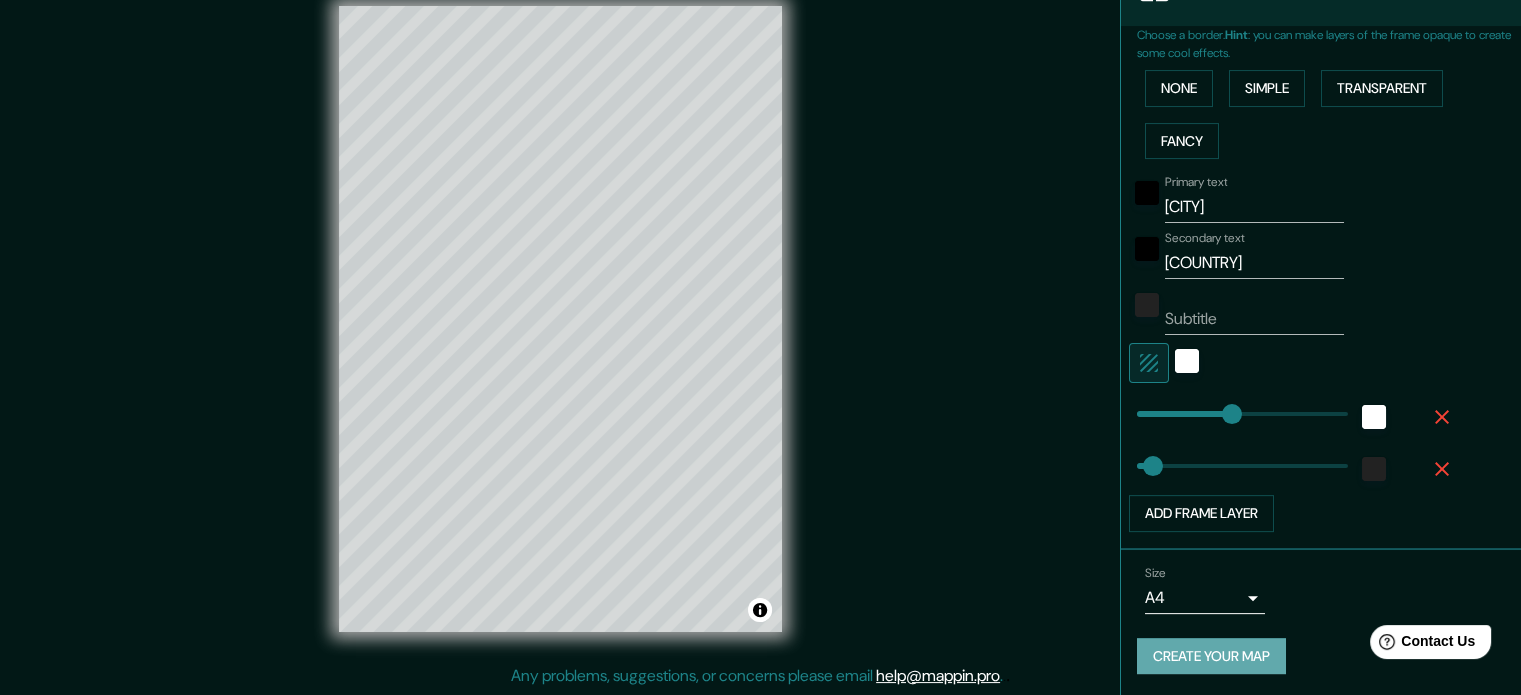 click on "Create your map" at bounding box center (1211, 656) 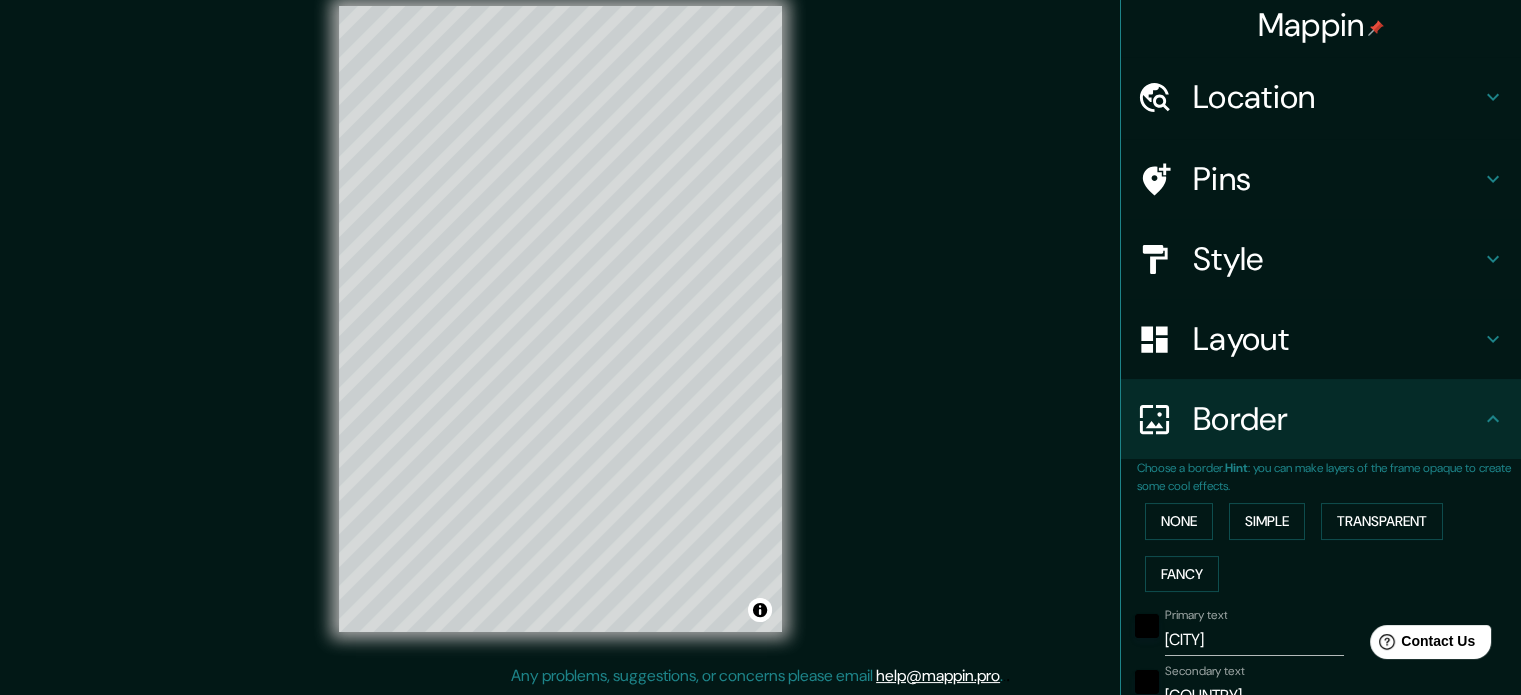 scroll, scrollTop: 0, scrollLeft: 0, axis: both 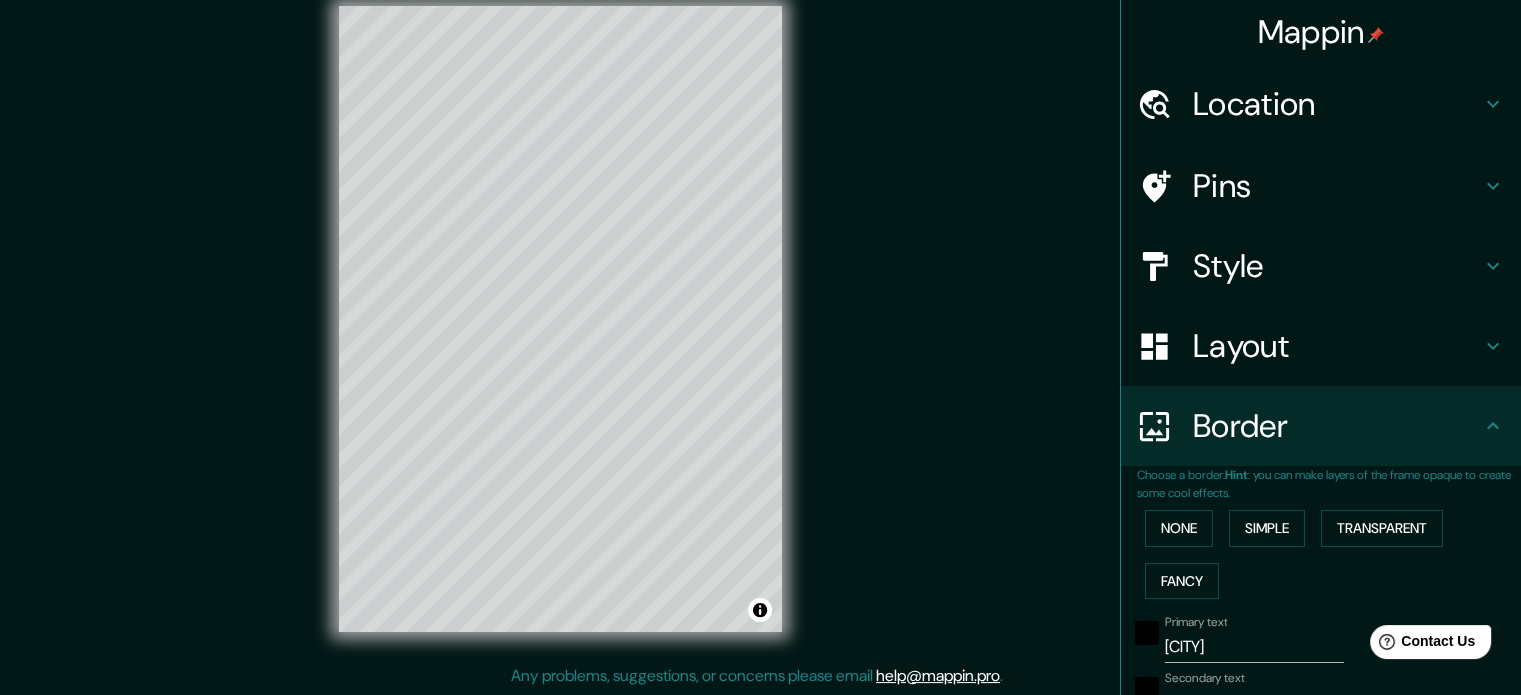 click 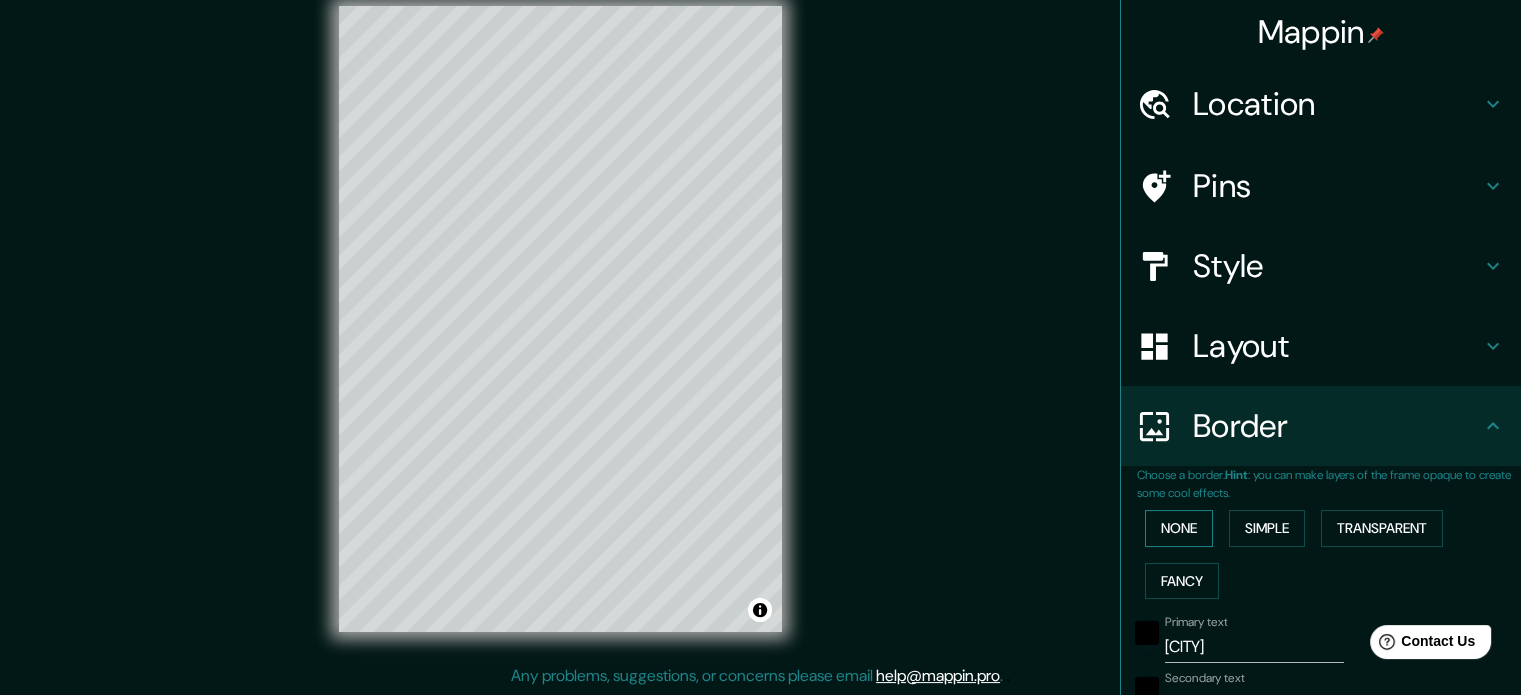 click on "None" at bounding box center (1179, 528) 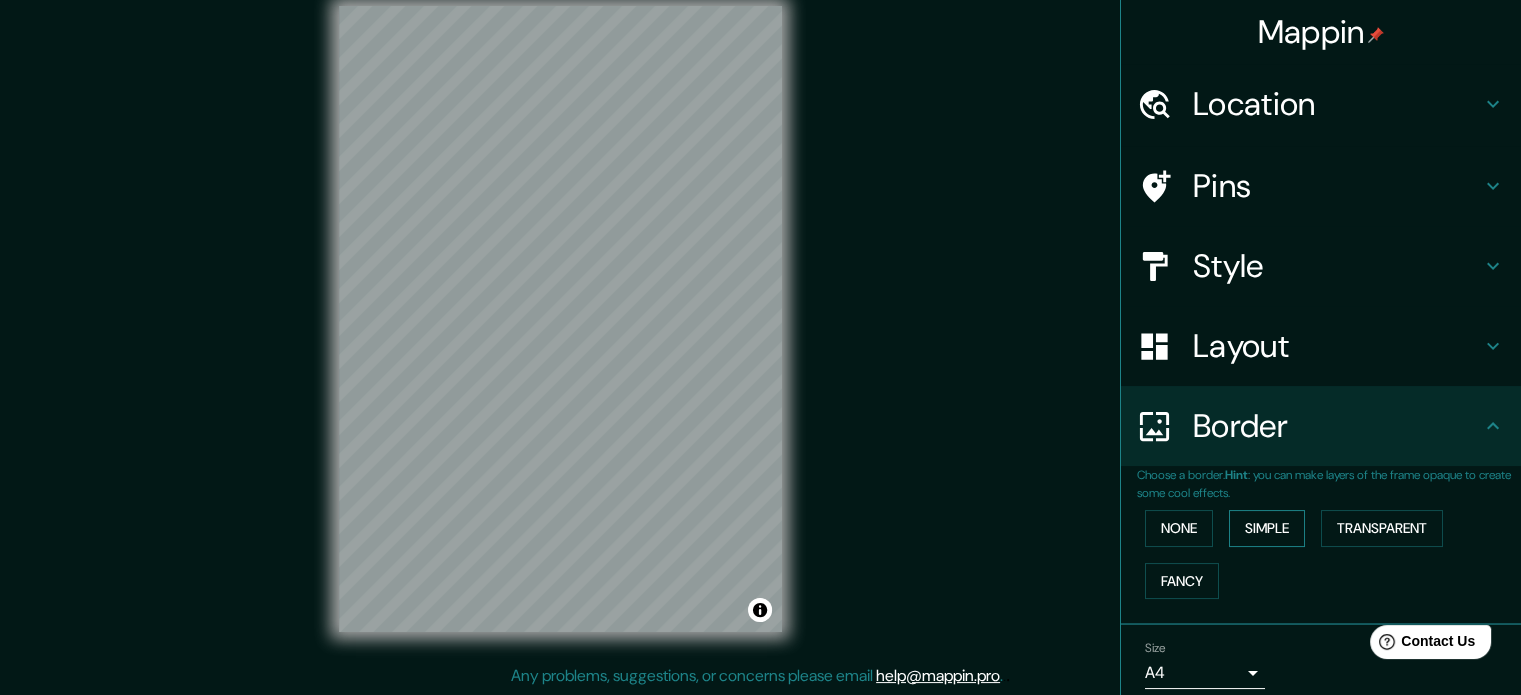 click on "Simple" at bounding box center [1267, 528] 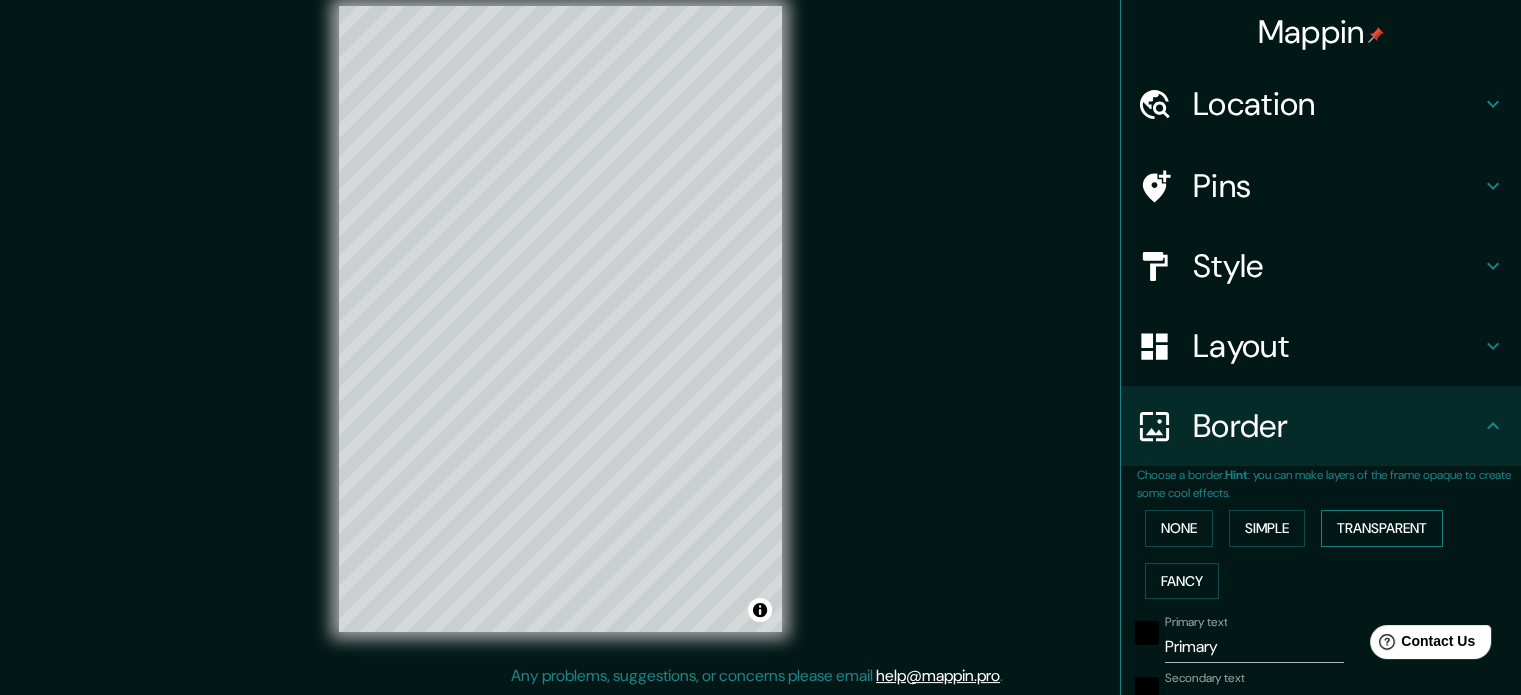click on "Transparent" at bounding box center (1382, 528) 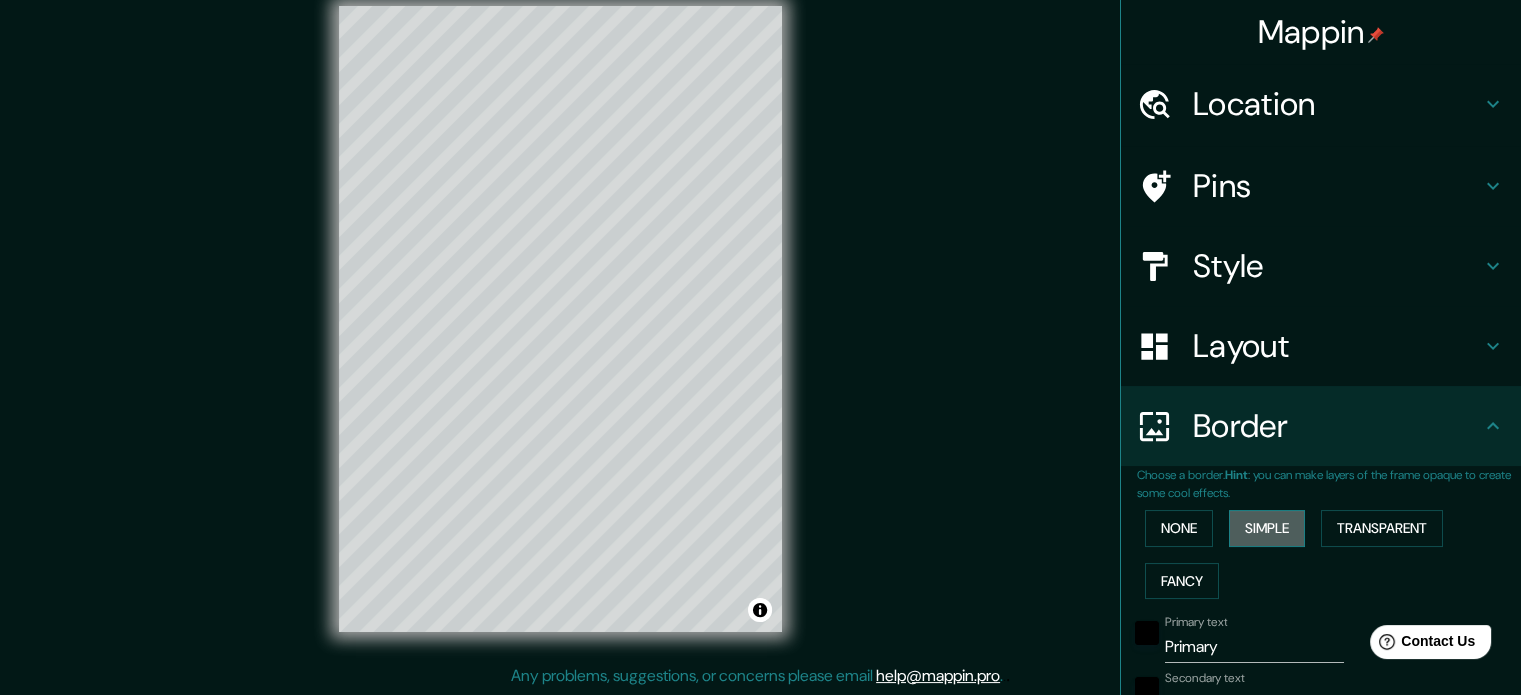 click on "Simple" at bounding box center (1267, 528) 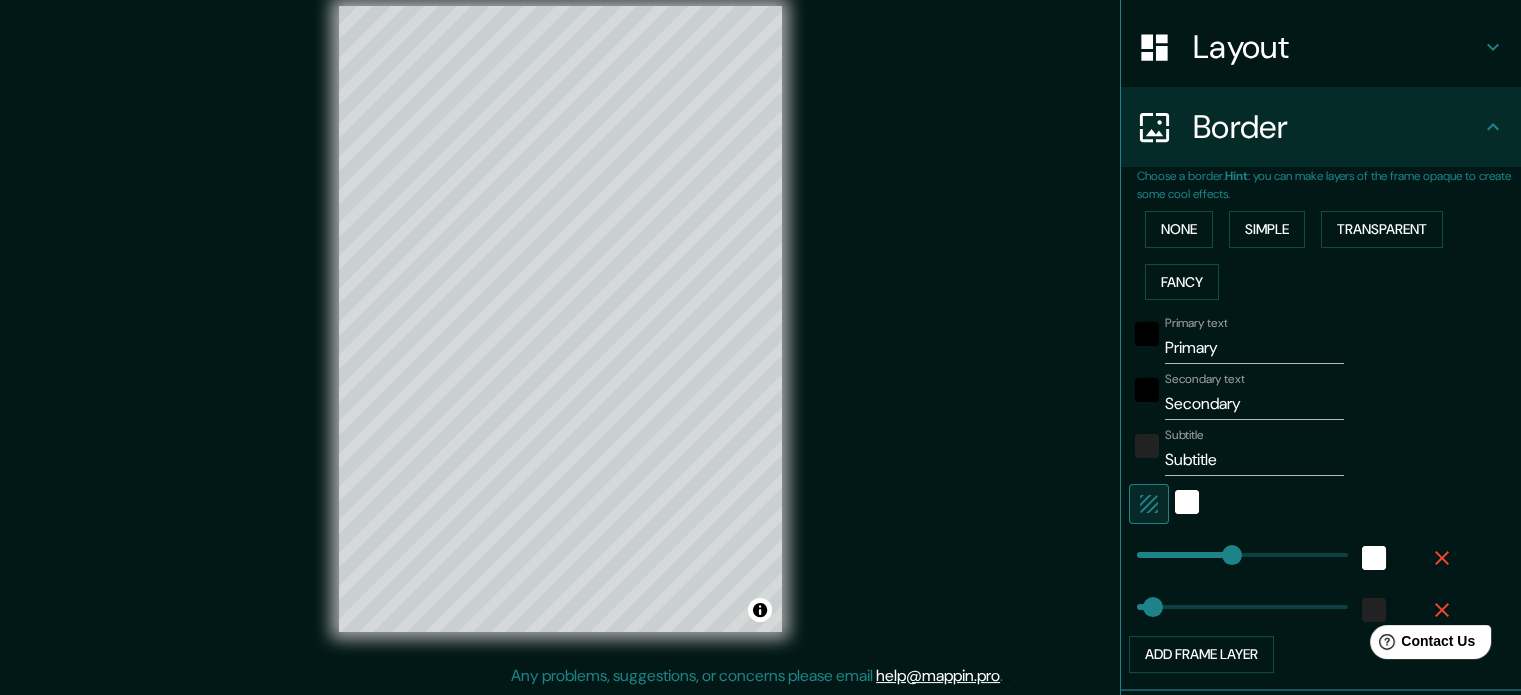 scroll, scrollTop: 300, scrollLeft: 0, axis: vertical 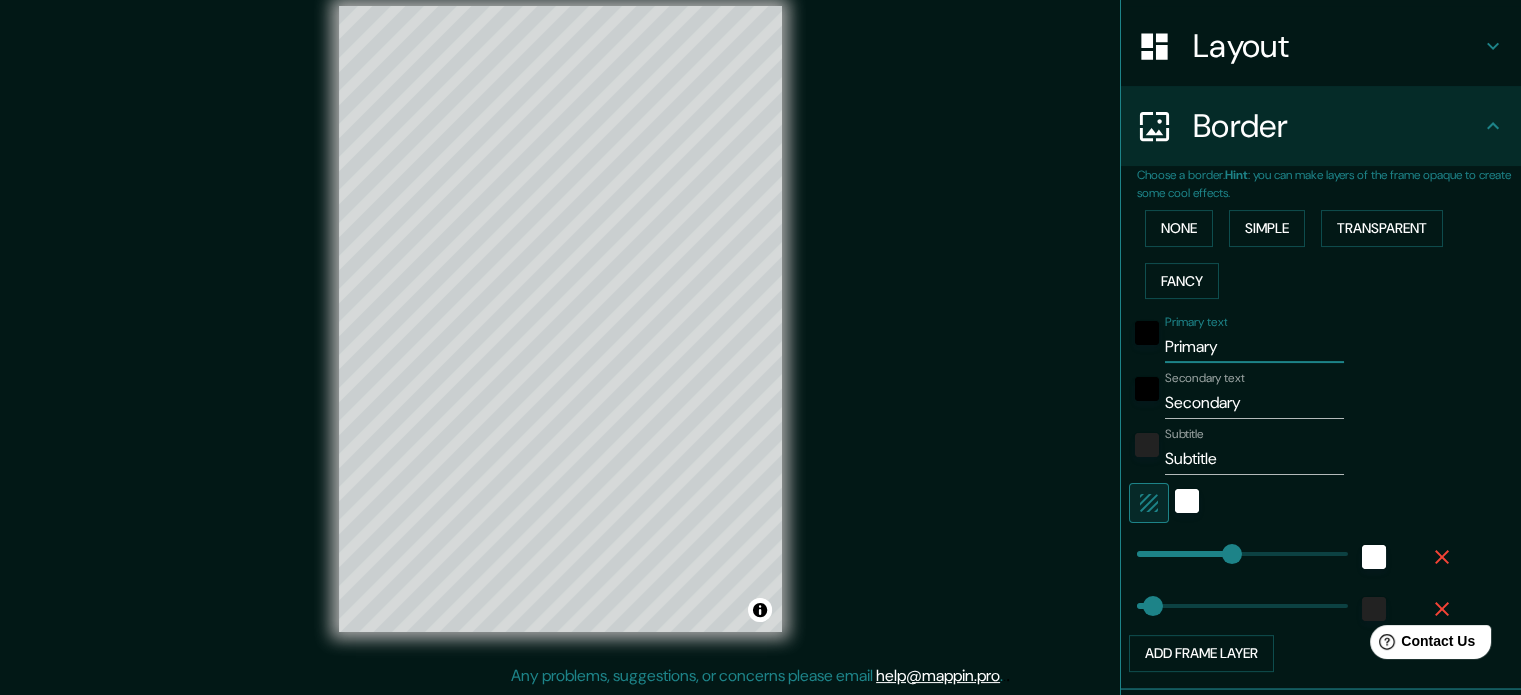 click on "Primary" at bounding box center [1254, 347] 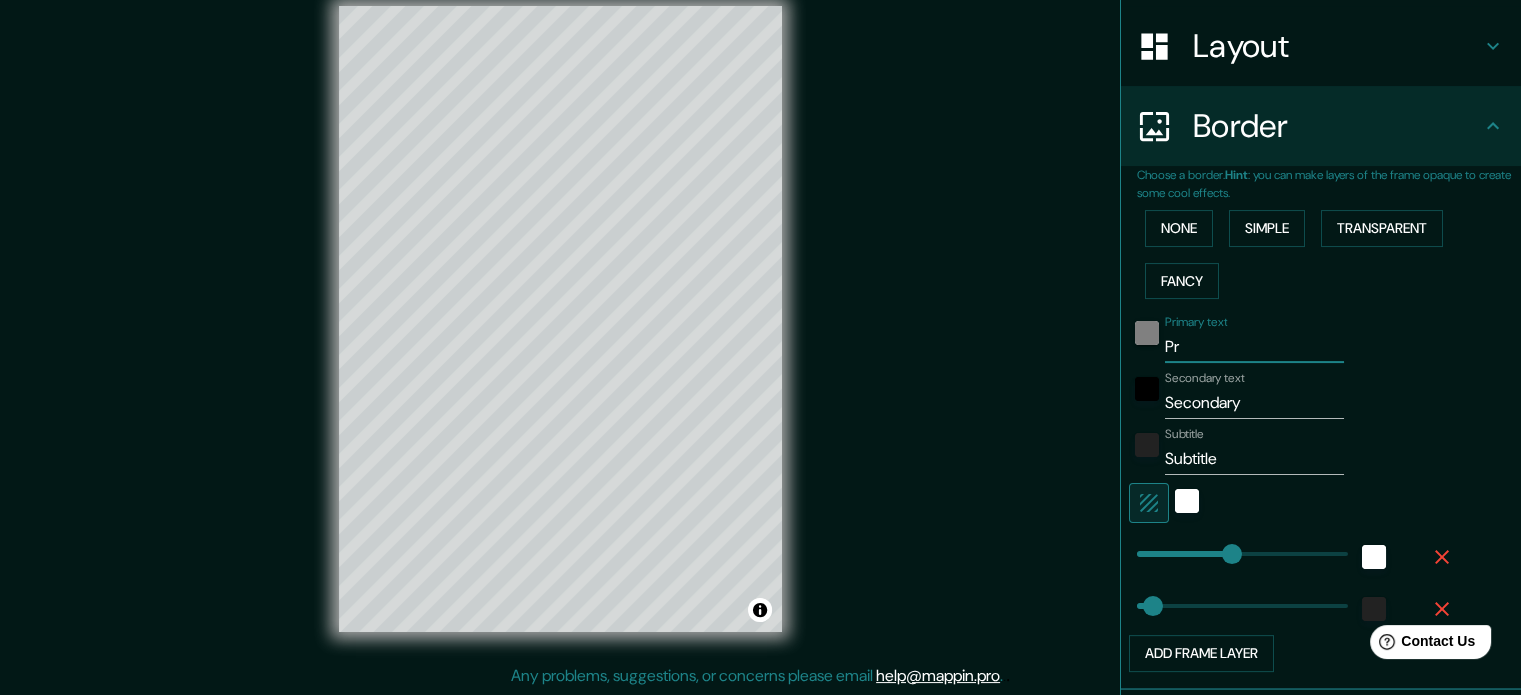 type on "P" 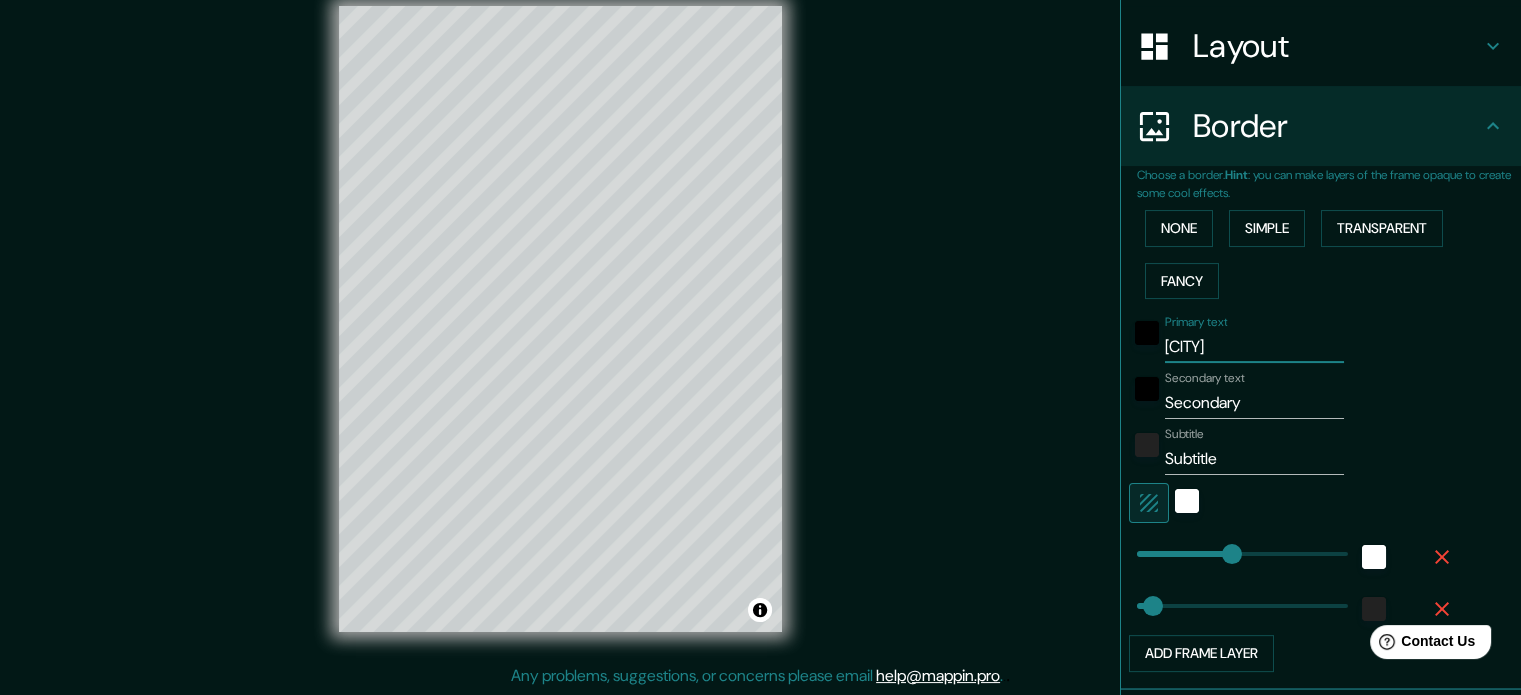 type on "[CITY]" 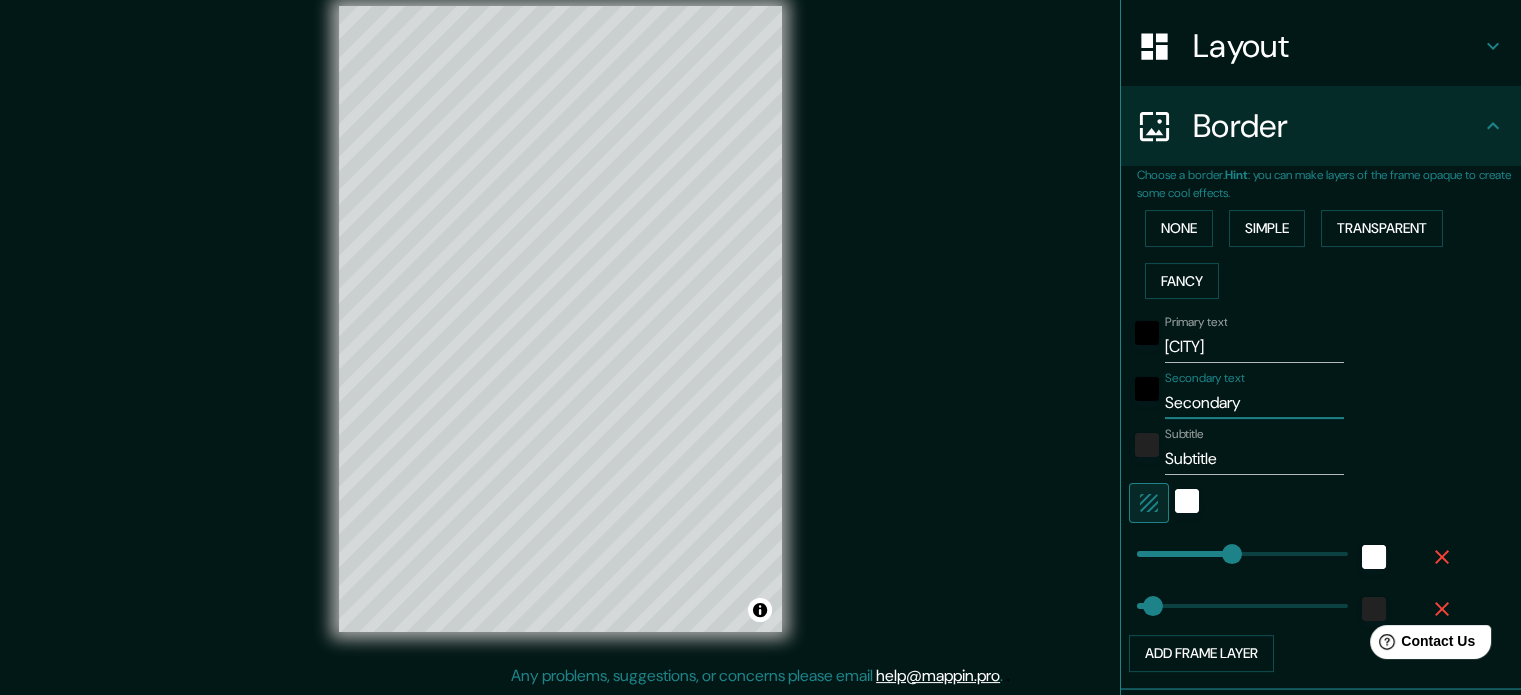 click on "Secondary" at bounding box center [1254, 403] 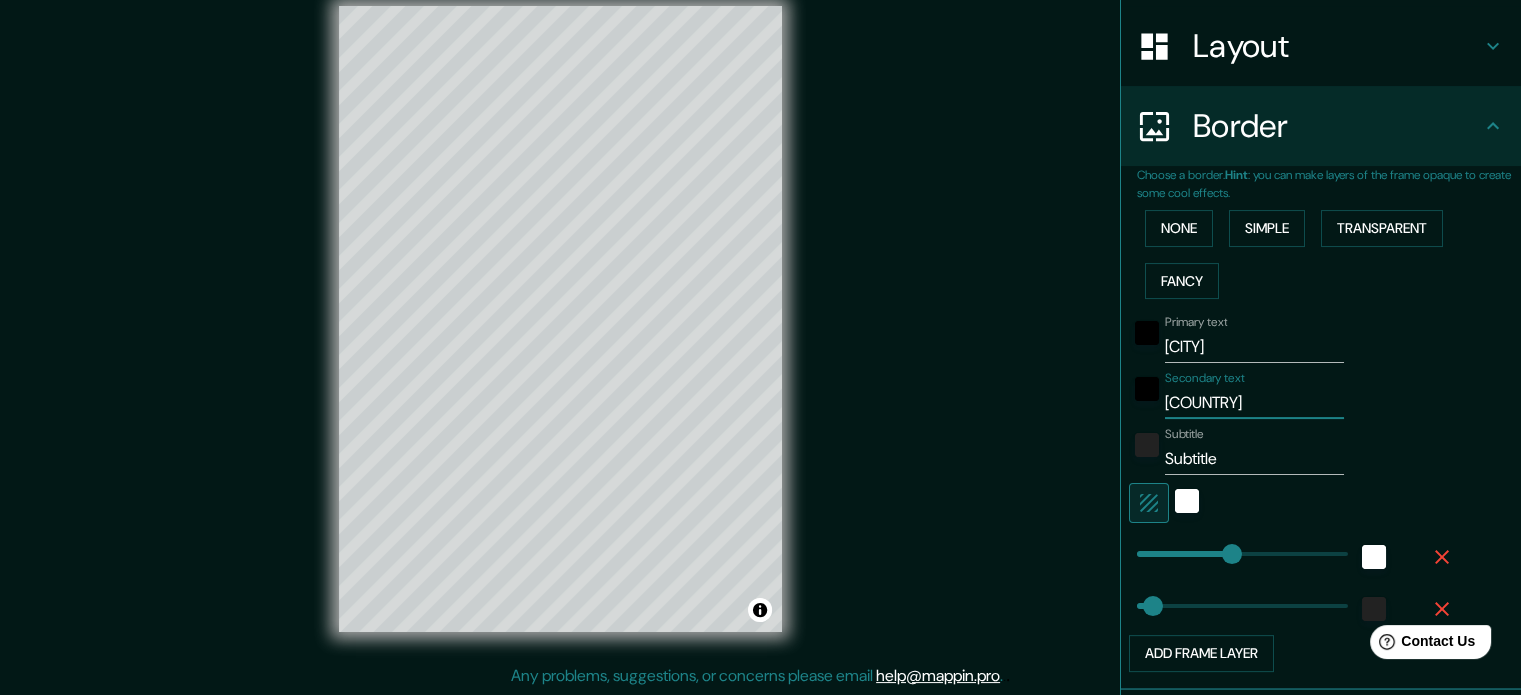 type on "[COUNTRY]" 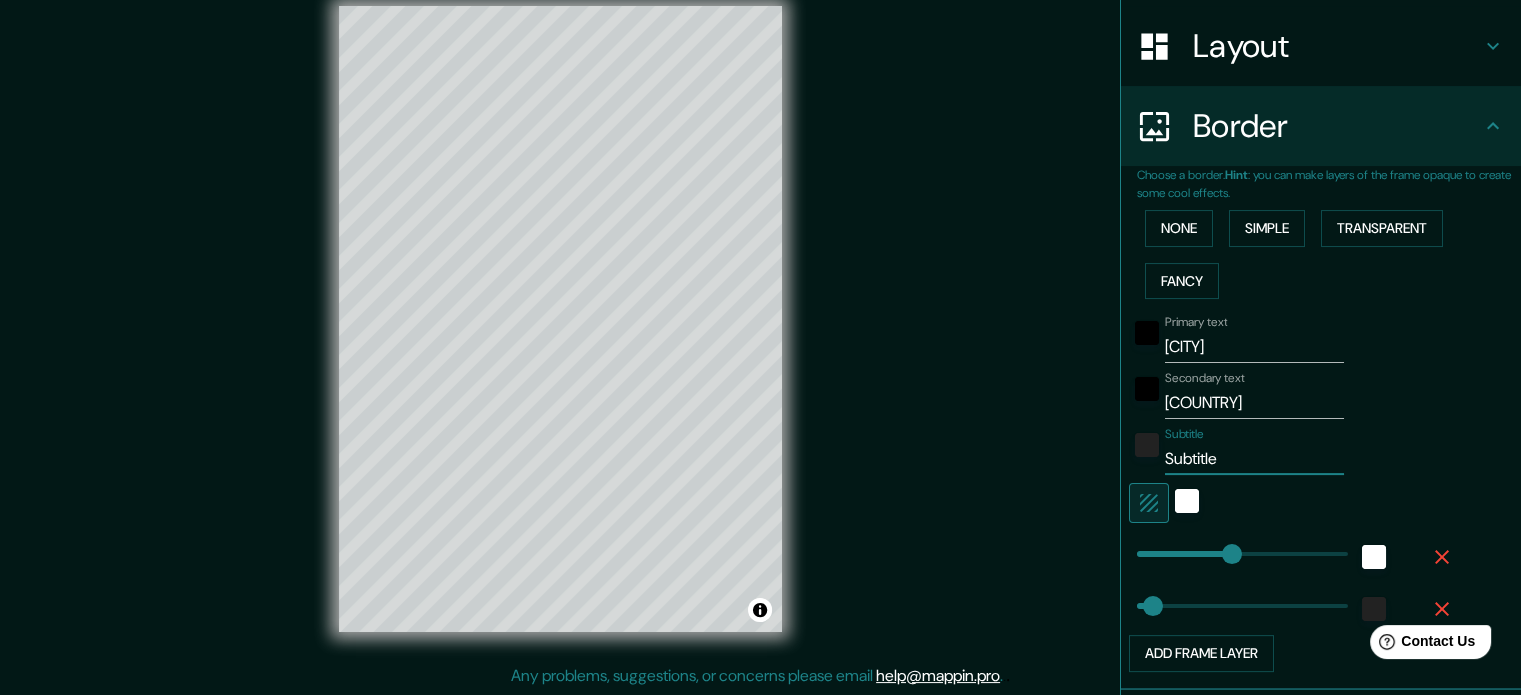 click on "Subtitle" at bounding box center [1254, 459] 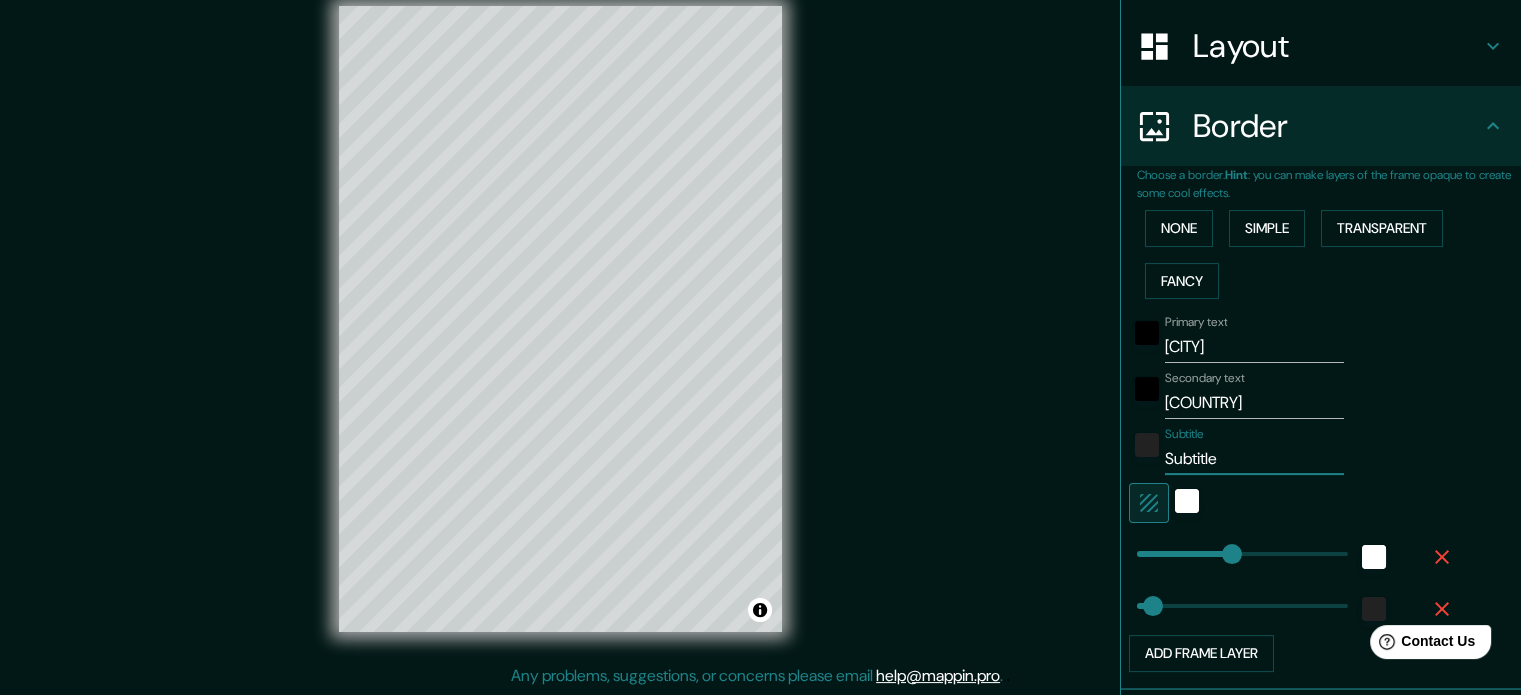 click on "Subtitle" at bounding box center [1254, 459] 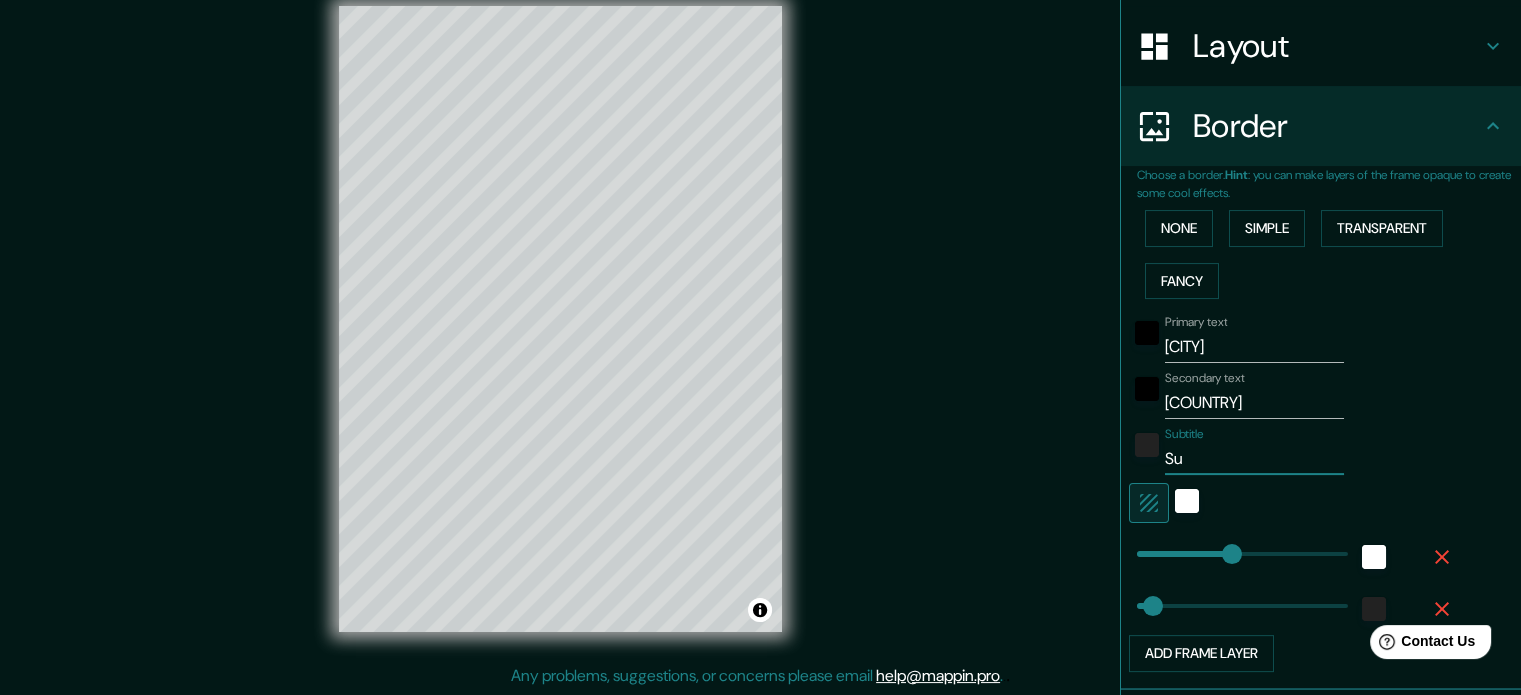 type on "S" 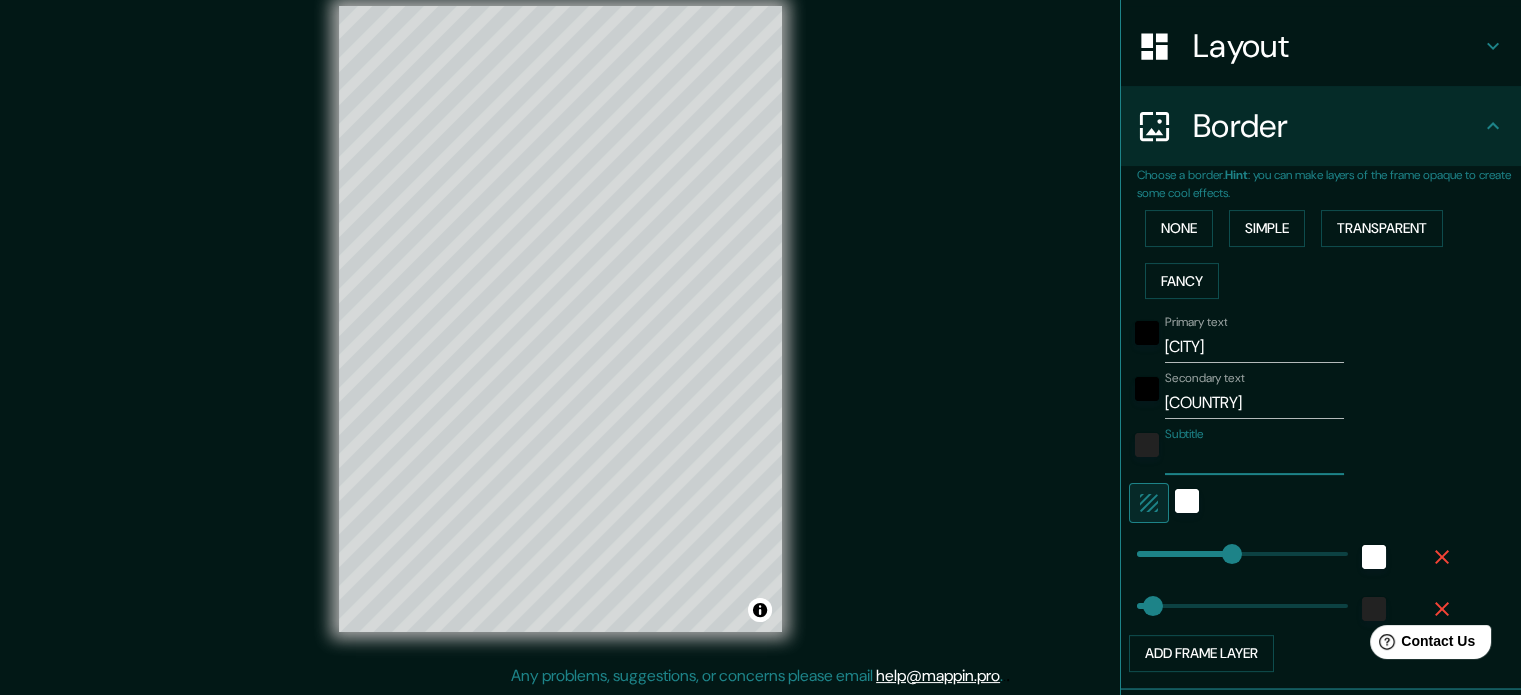 type 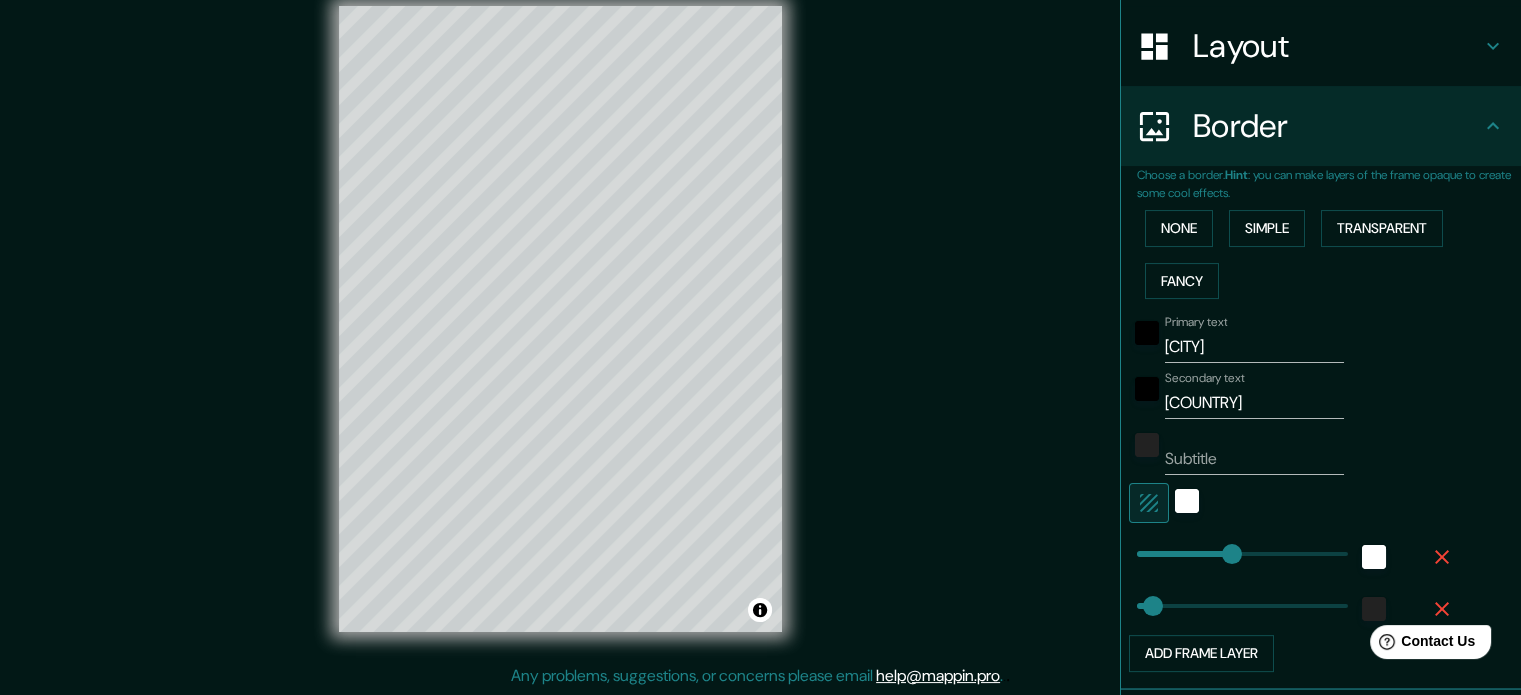 click on "Mappin Location [CITY], [STATE], [COUNTRY] Pins Style Layout Border Choose a border.  Hint : you can make layers of the frame opaque to create some cool effects. None Simple Transparent Fancy Primary text [CITY] Secondary text [COUNTRY] Subtitle Add frame layer Size A4 single Create your map © Mapbox   © OpenStreetMap   Improve this map Any problems, suggestions, or concerns please email    help@example.com . . ." at bounding box center (760, 335) 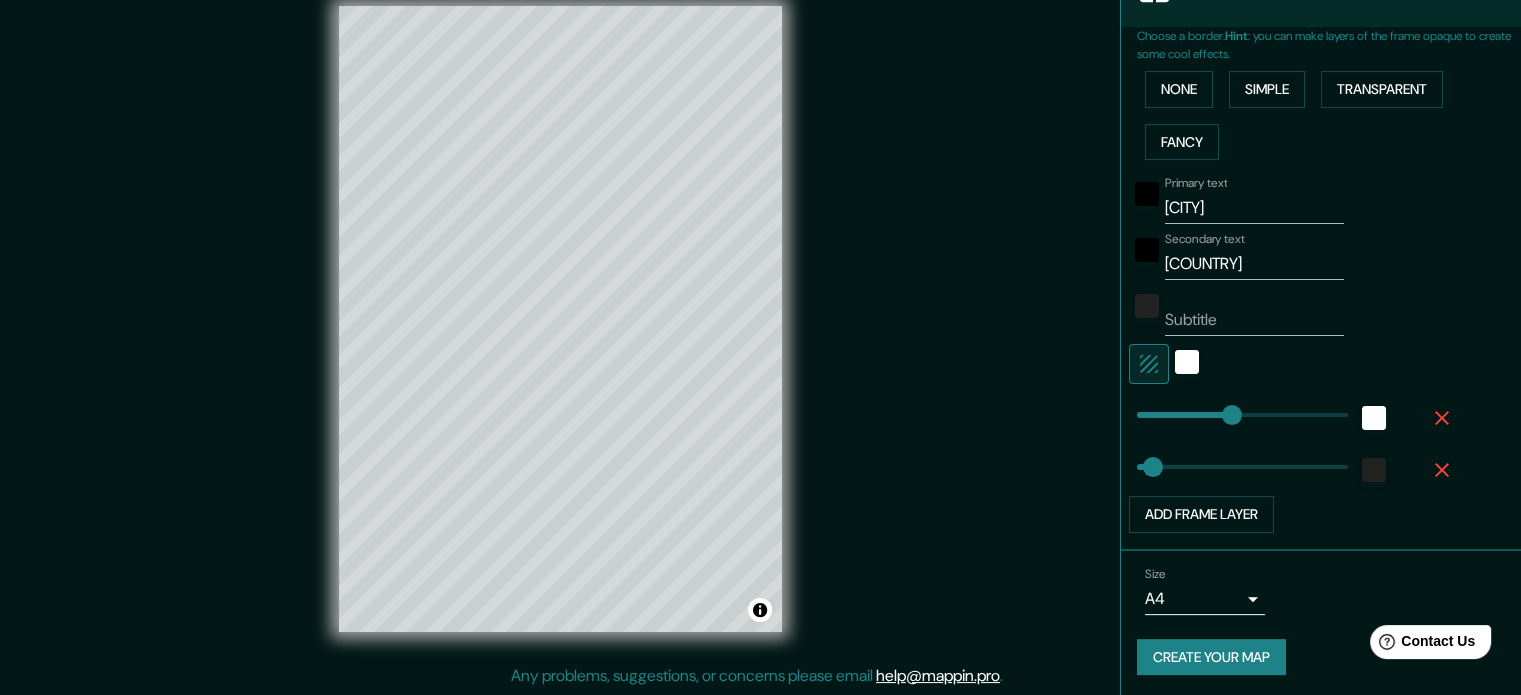 scroll, scrollTop: 440, scrollLeft: 0, axis: vertical 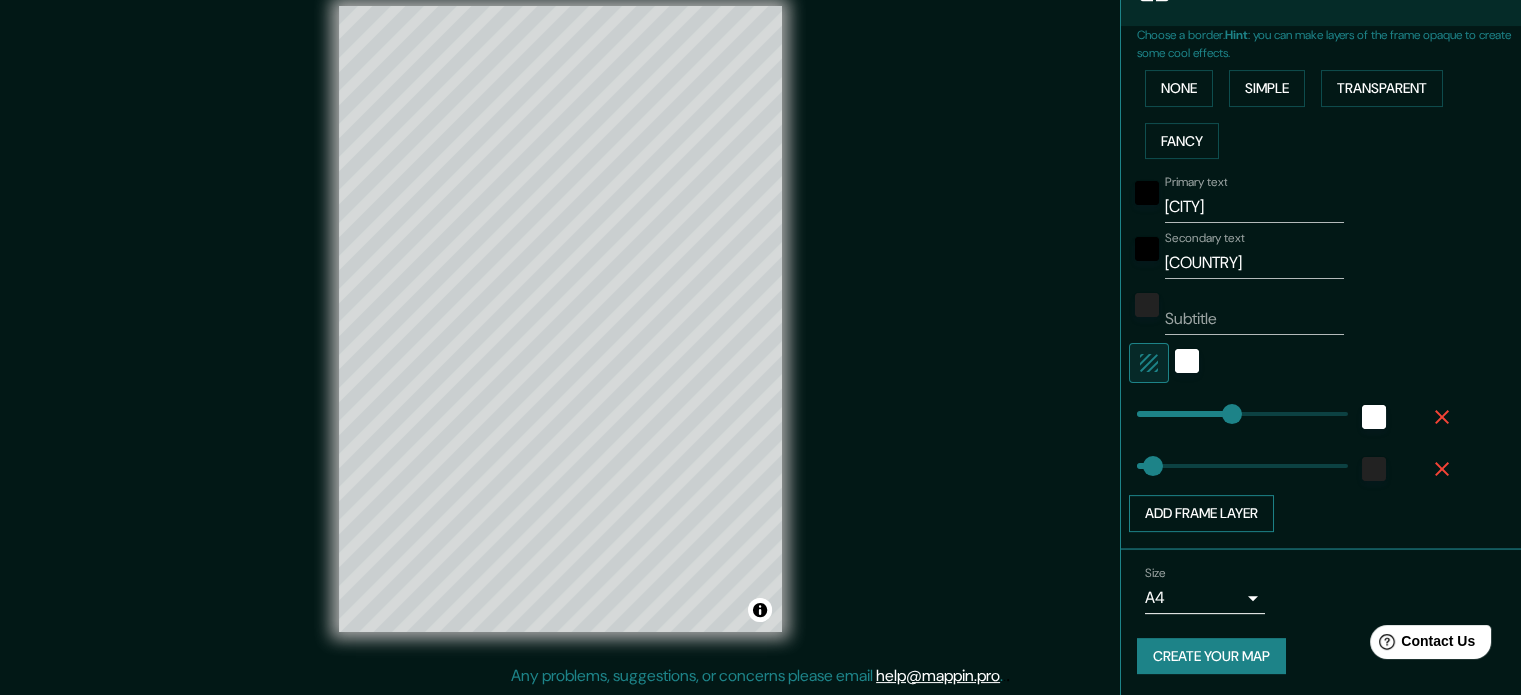 click on "Add frame layer" at bounding box center (1201, 513) 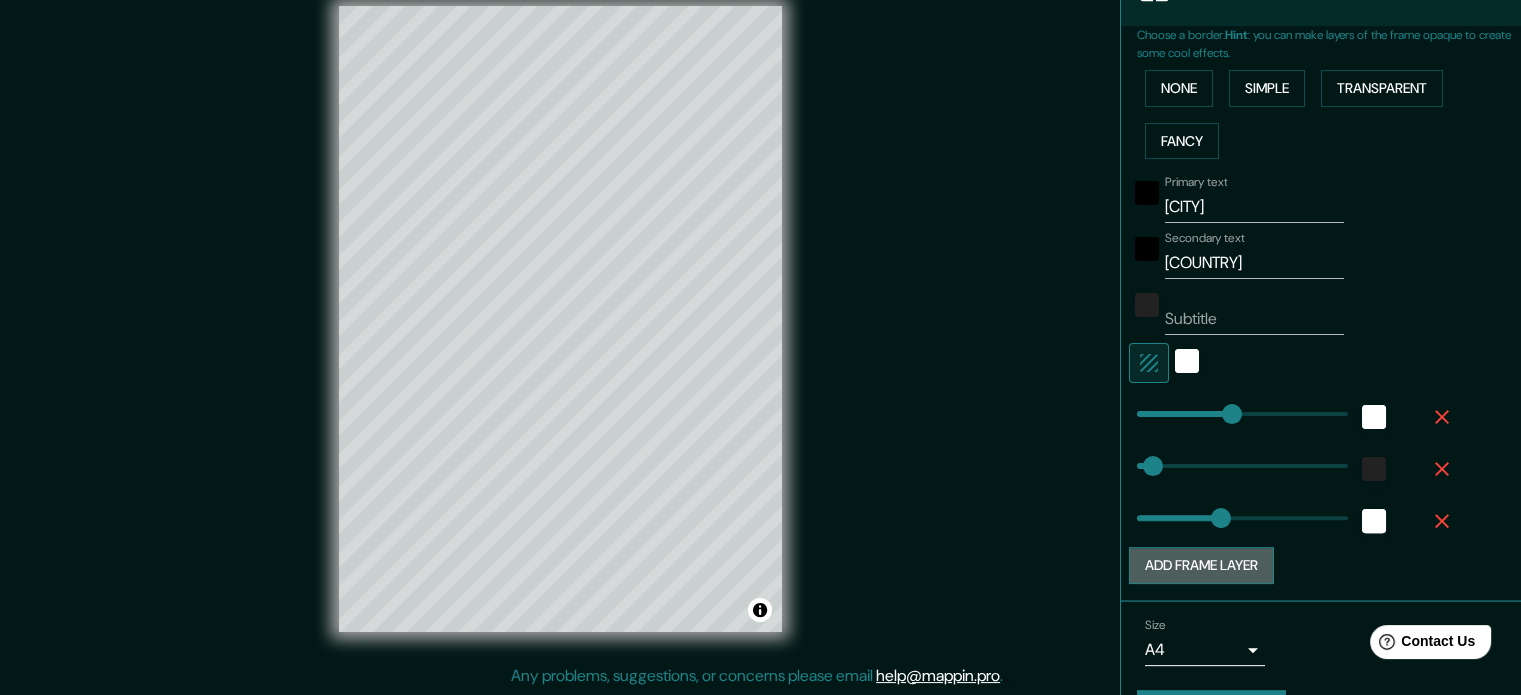 click on "Add frame layer" at bounding box center [1201, 565] 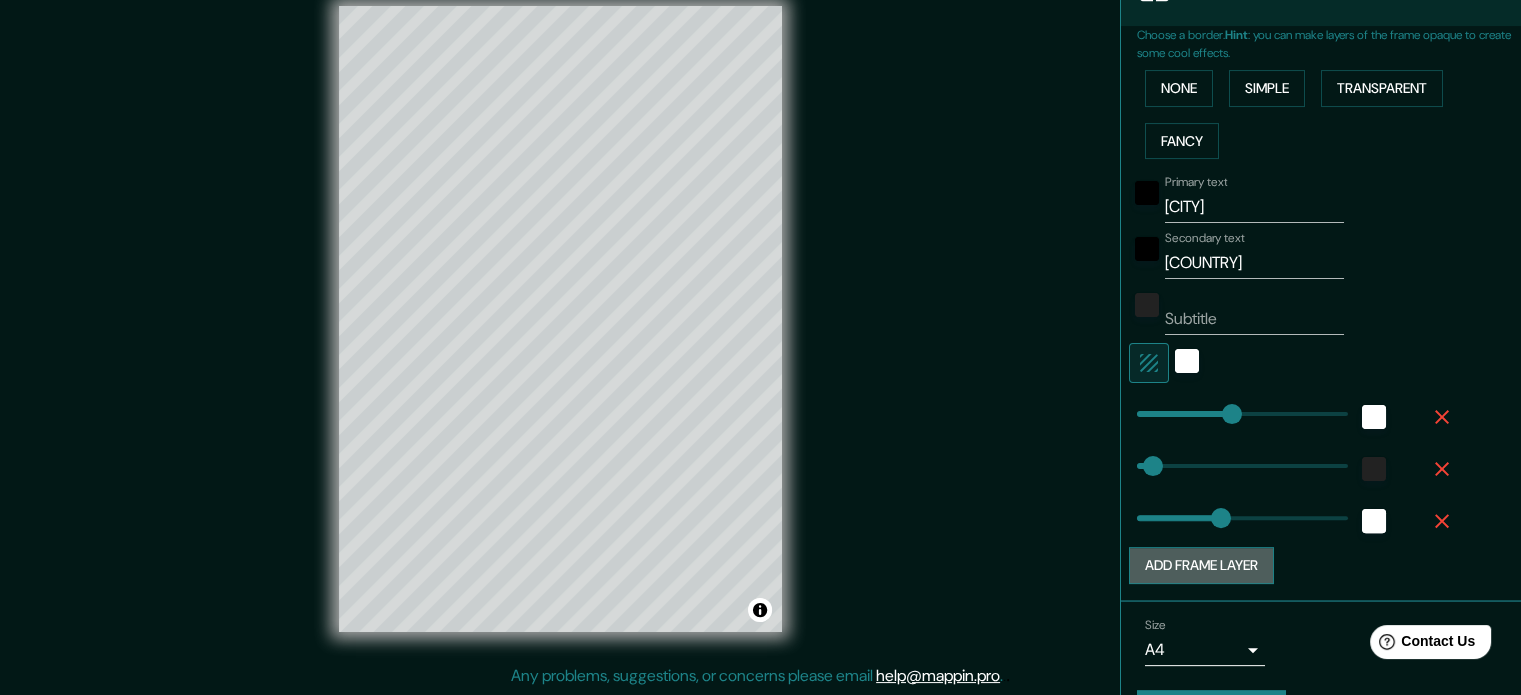 type on "177" 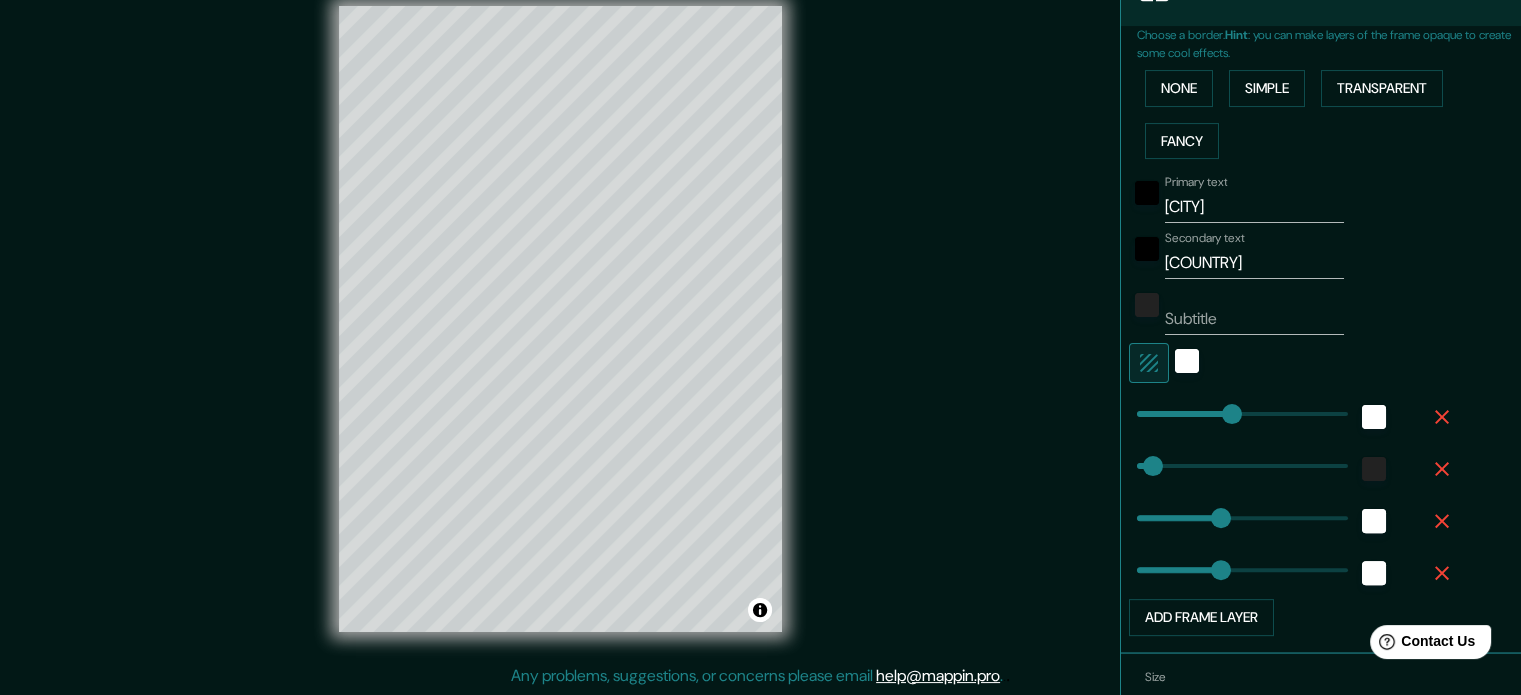 type on "177" 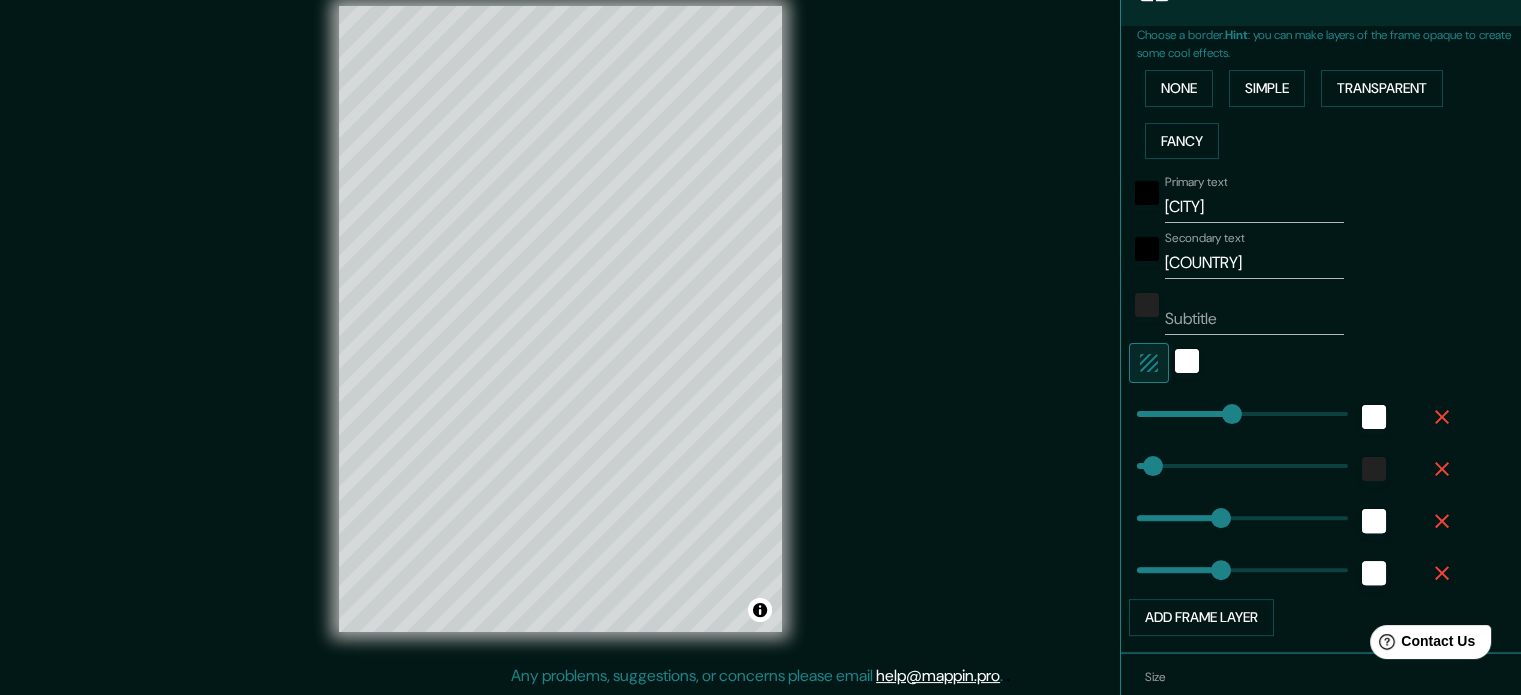 click 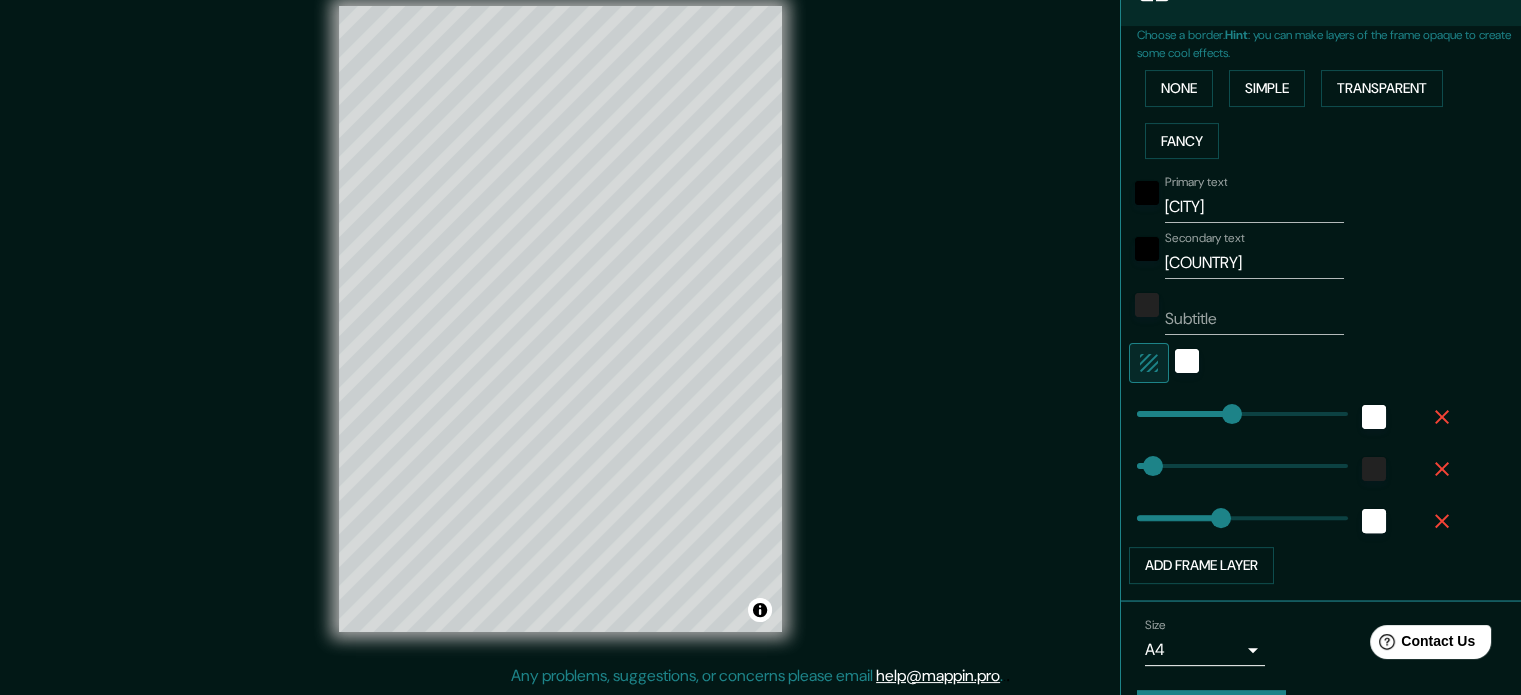 click 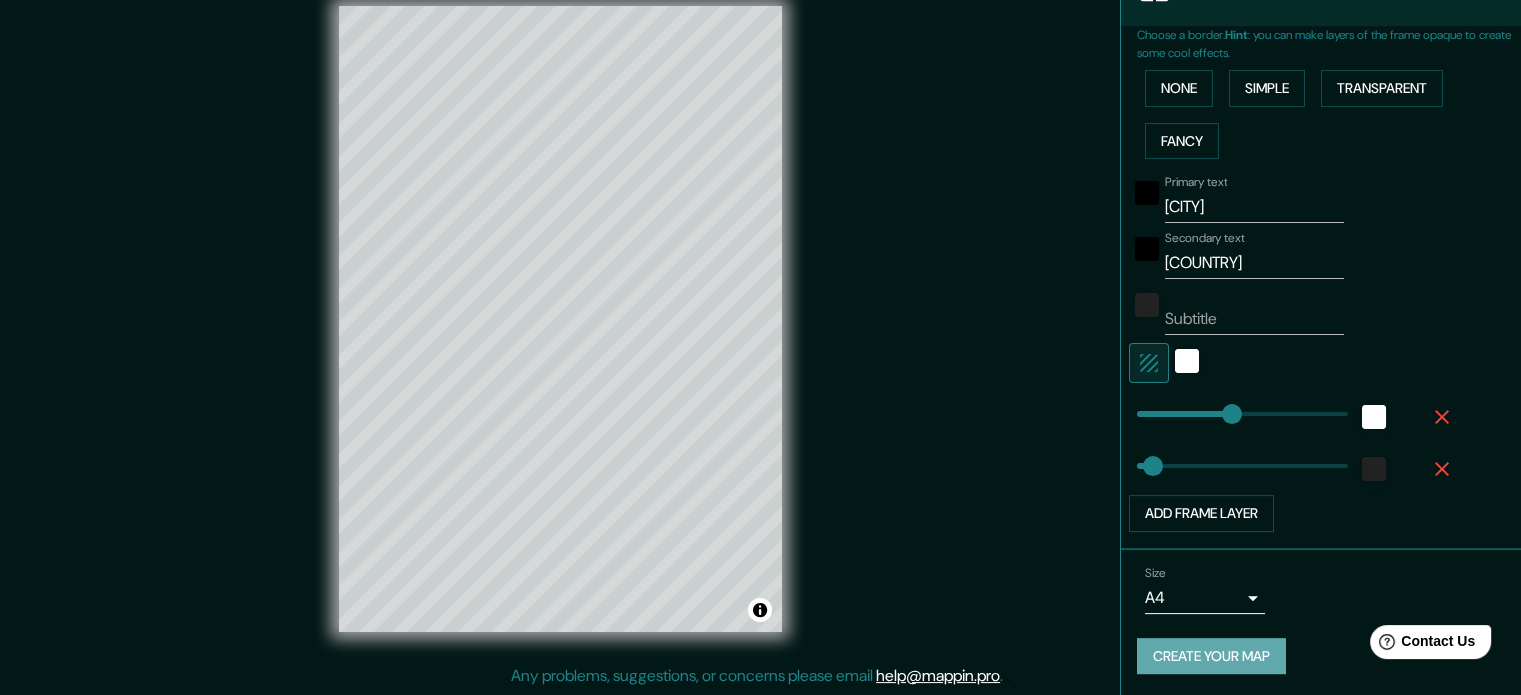 click on "Create your map" at bounding box center [1211, 656] 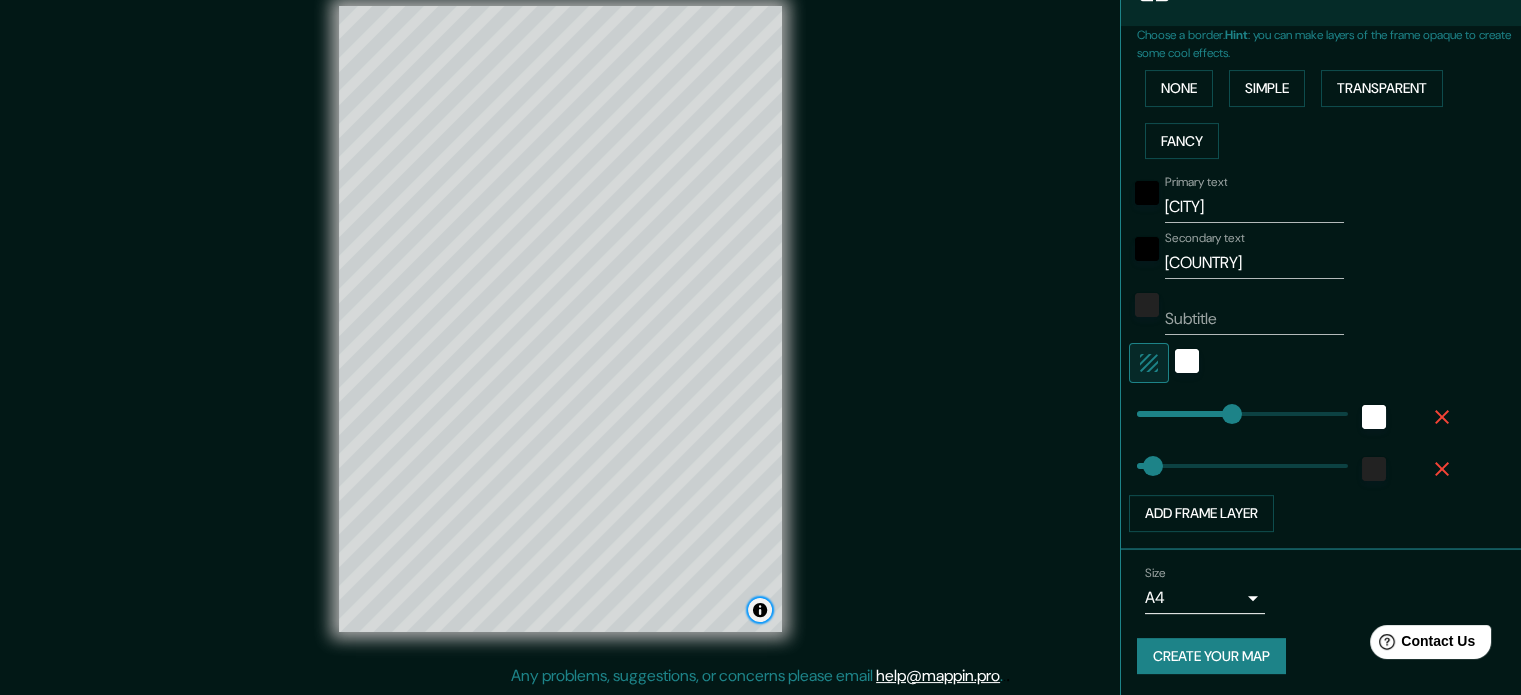click at bounding box center (760, 610) 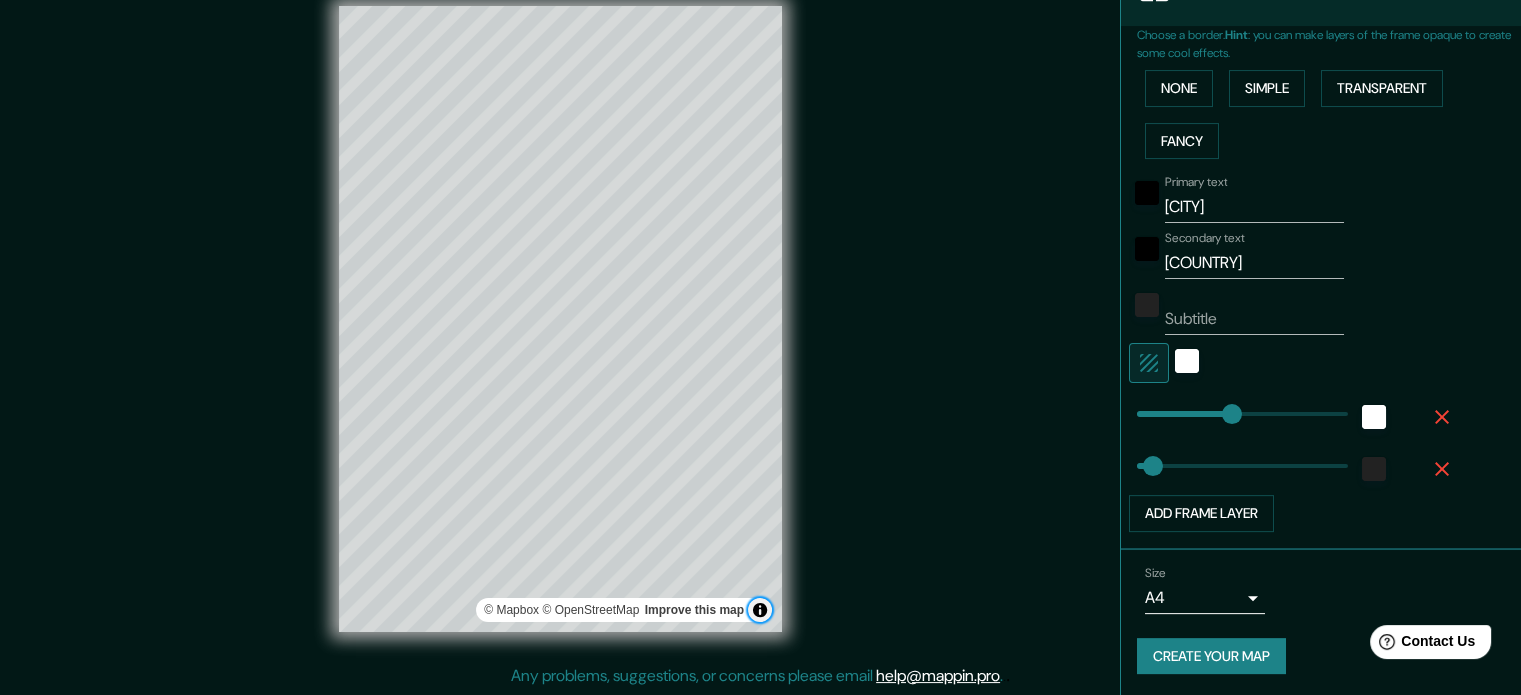click at bounding box center [760, 610] 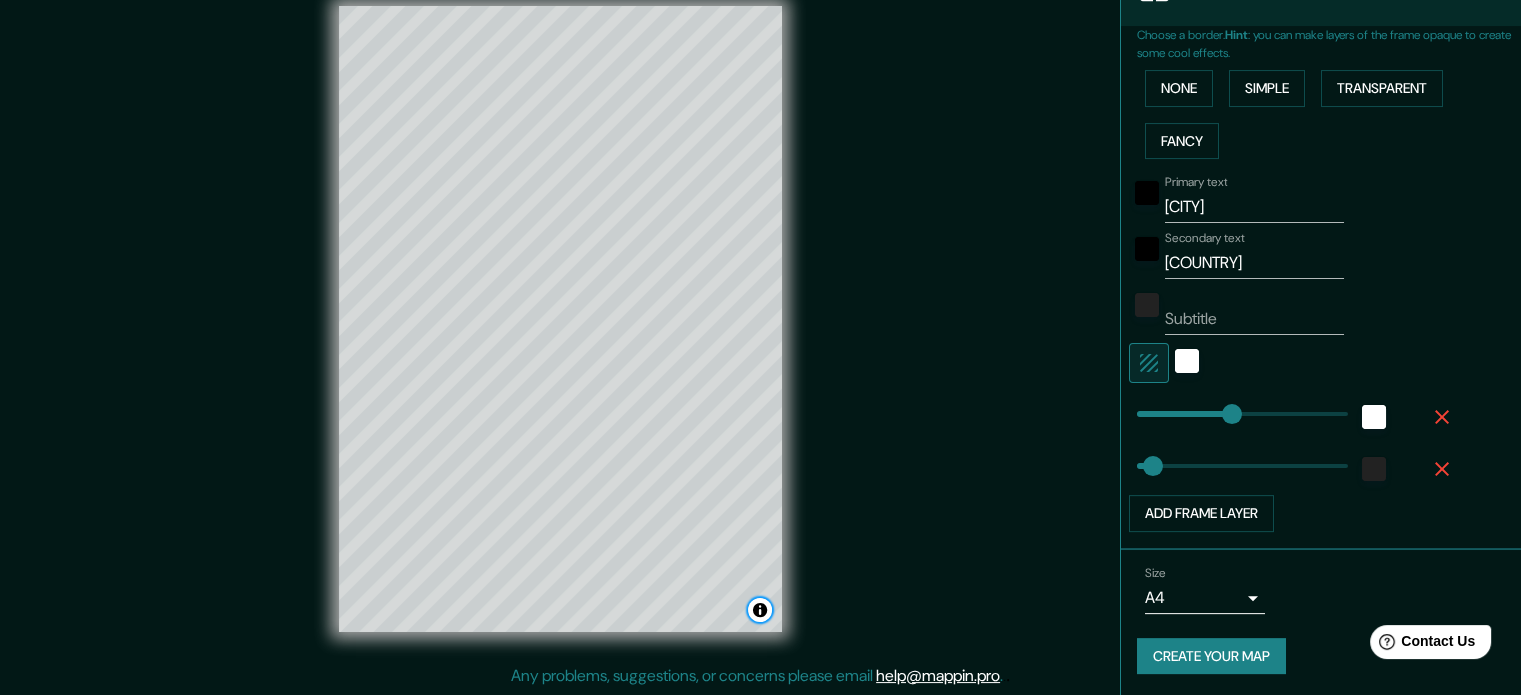 drag, startPoint x: 758, startPoint y: 607, endPoint x: 845, endPoint y: 553, distance: 102.396286 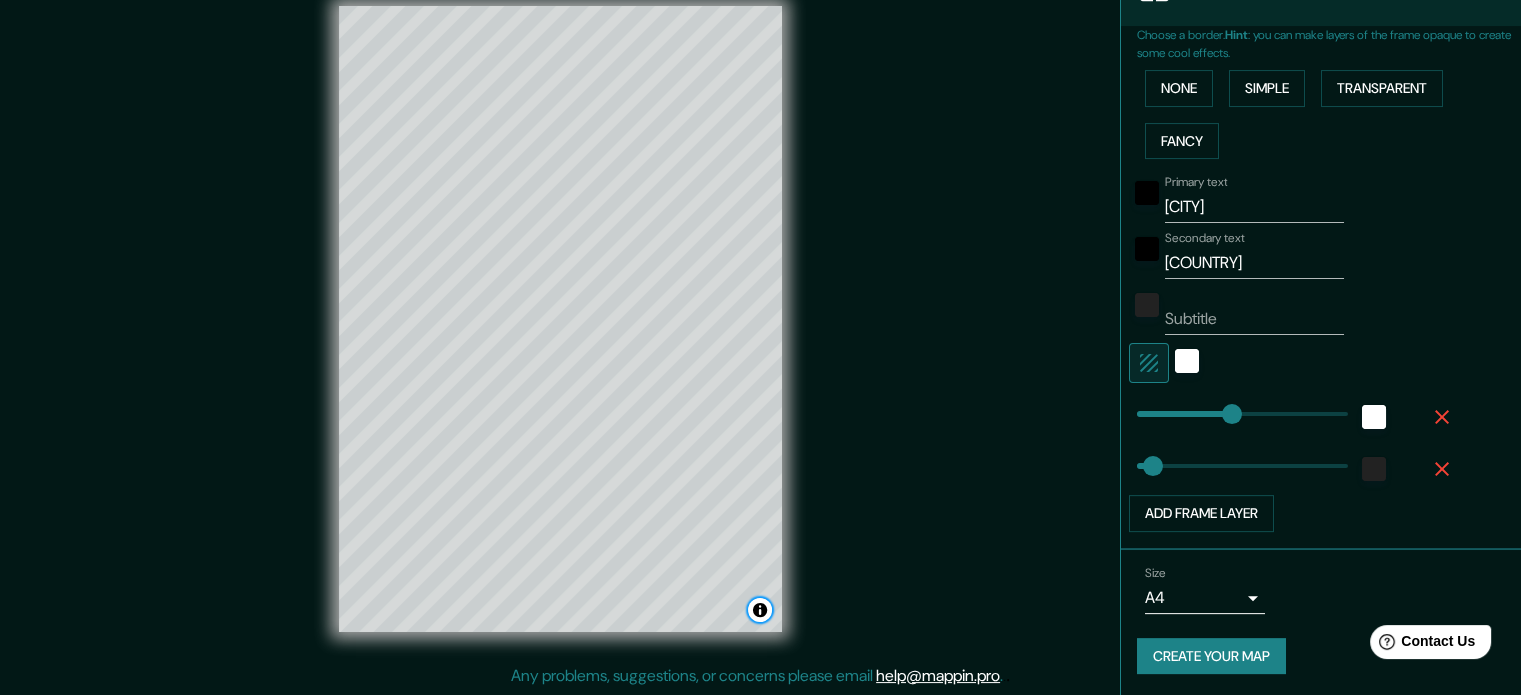 click on "Mappin Location [CITY], [STATE], [COUNTRY] Pins Style Layout Border Choose a border.  Hint : you can make layers of the frame opaque to create some cool effects. None Simple Transparent Fancy Primary text [CITY] Secondary text [COUNTRY] Subtitle Add frame layer Size A4 single Create your map © Mapbox   © OpenStreetMap   Improve this map Any problems, suggestions, or concerns please email    help@example.com . . ." at bounding box center (760, 335) 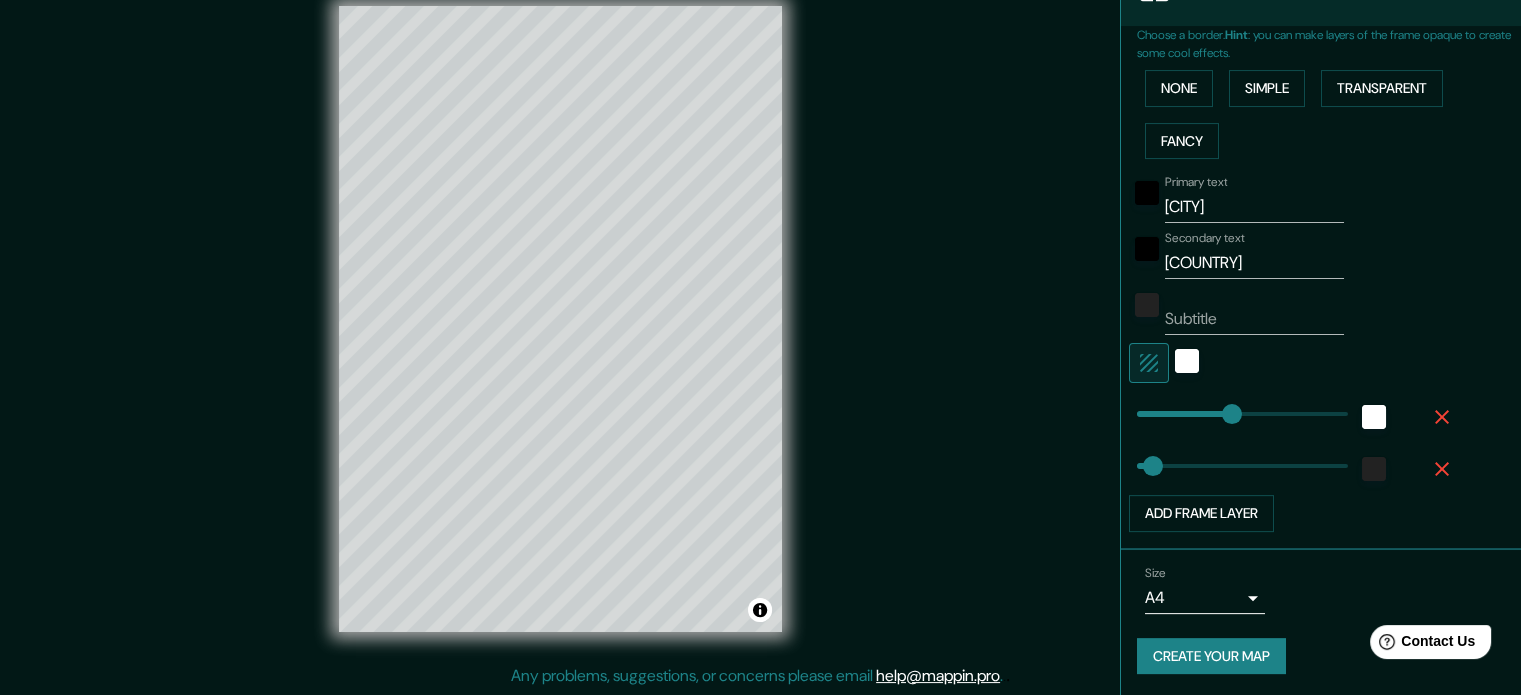 click on "Mappin Location [CITY], [STATE], [COUNTRY] Pins Style Layout Border Choose a border.  Hint : you can make layers of the frame opaque to create some cool effects. None Simple Transparent Fancy Primary text [CITY] Secondary text [COUNTRY] Subtitle Add frame layer Size A4 single Create your map © Mapbox   © OpenStreetMap   Improve this map Any problems, suggestions, or concerns please email    help@example.com . . ." at bounding box center (760, 335) 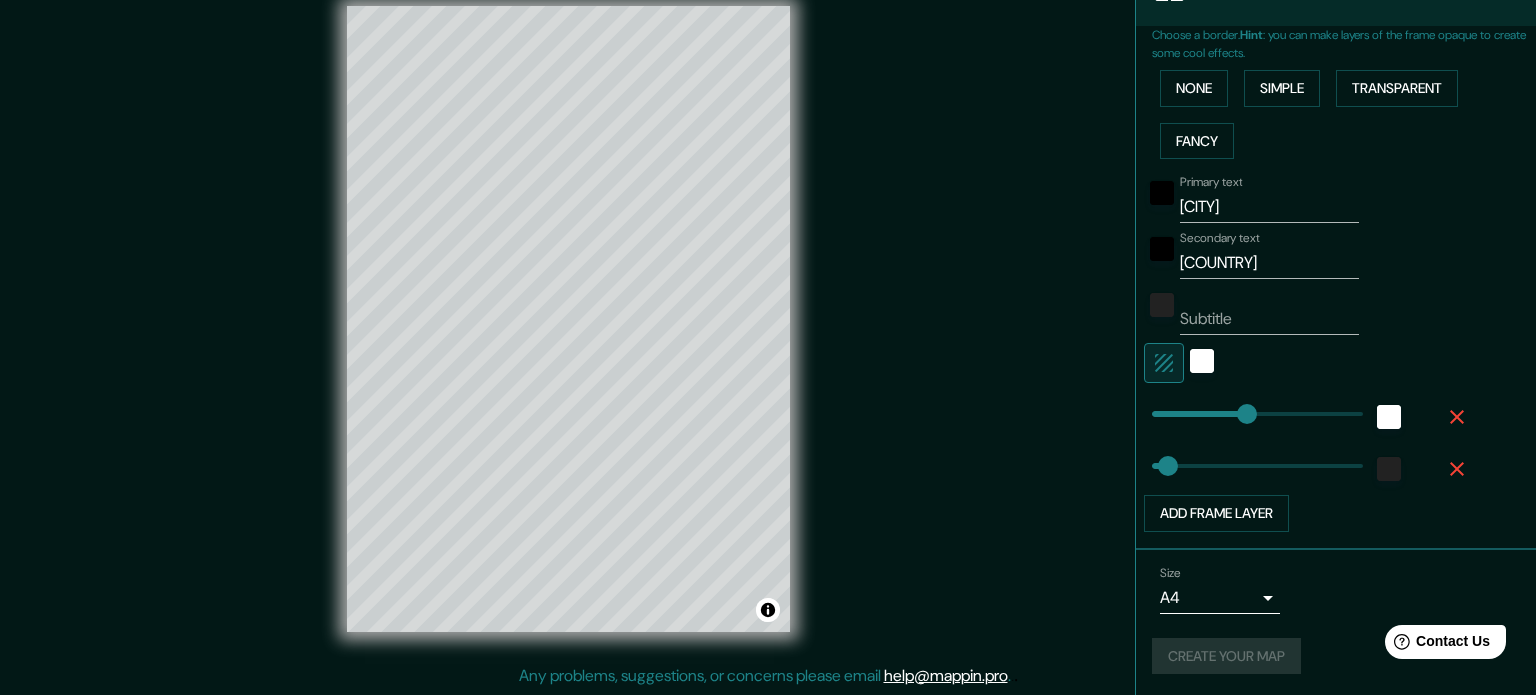 click on "Mappin Location [CITY], [STATE], [COUNTRY] Pins Style Layout Border Choose a border.  Hint : you can make layers of the frame opaque to create some cool effects. None Simple Transparent Fancy Primary text [CITY] Secondary text [COUNTRY] Subtitle Add frame layer Size A4 single Create your map © Mapbox   © OpenStreetMap   Improve this map Any problems, suggestions, or concerns please email    help@example.com . . ." at bounding box center [768, 321] 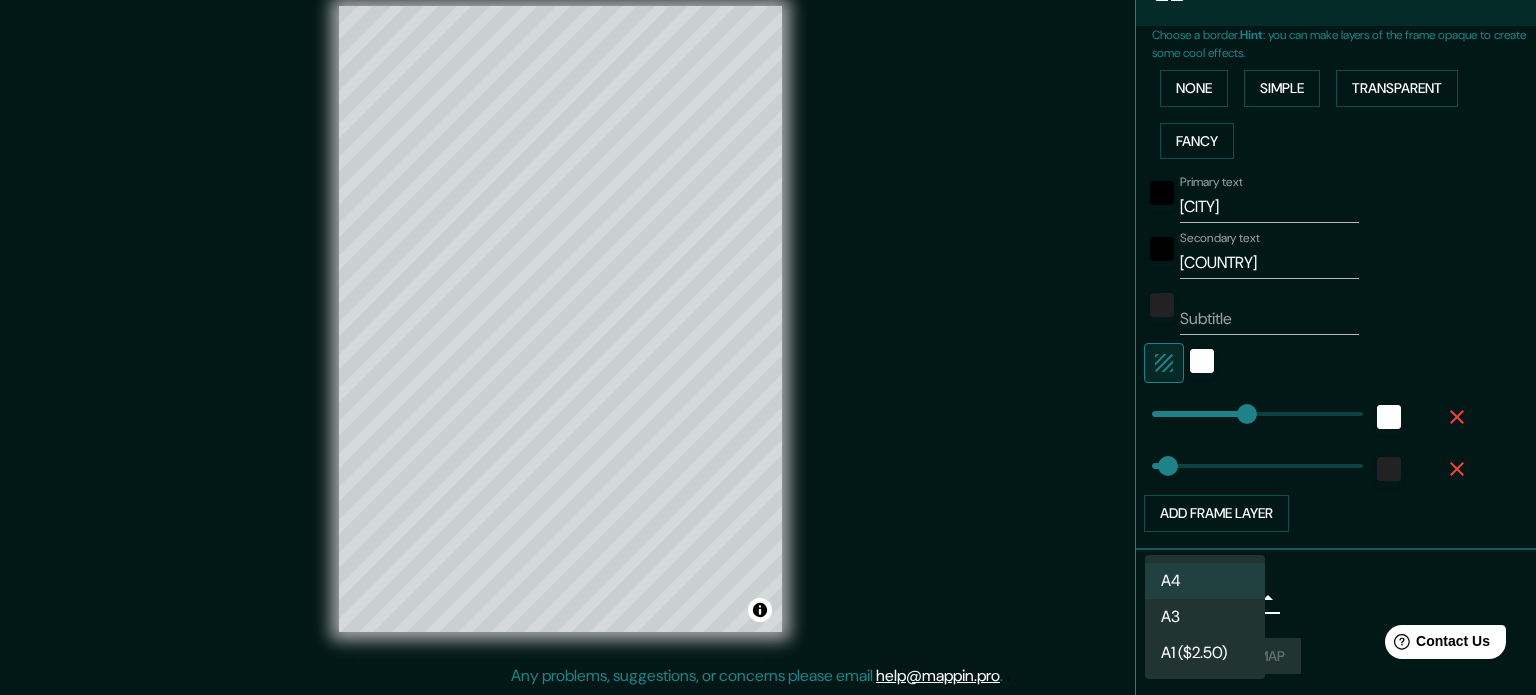 click on "A3" at bounding box center [1205, 617] 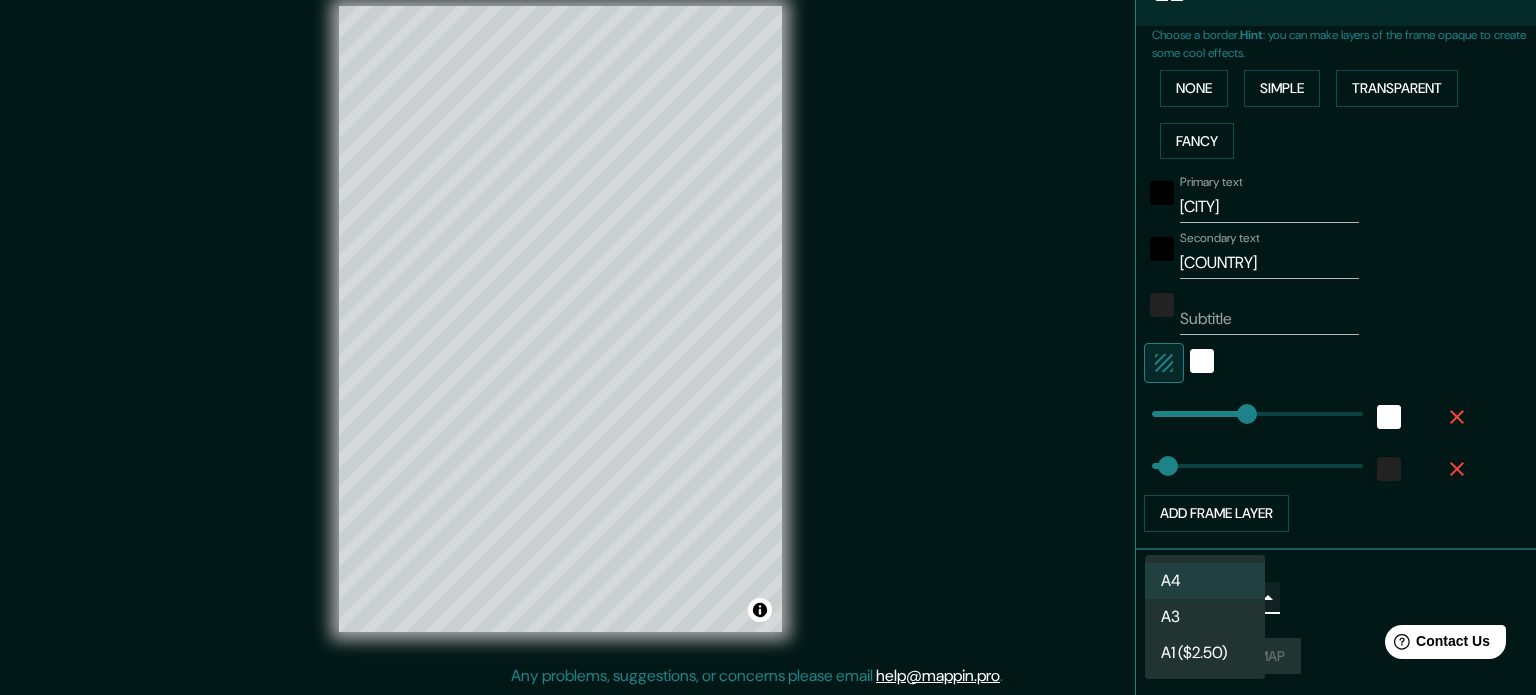 type on "a4" 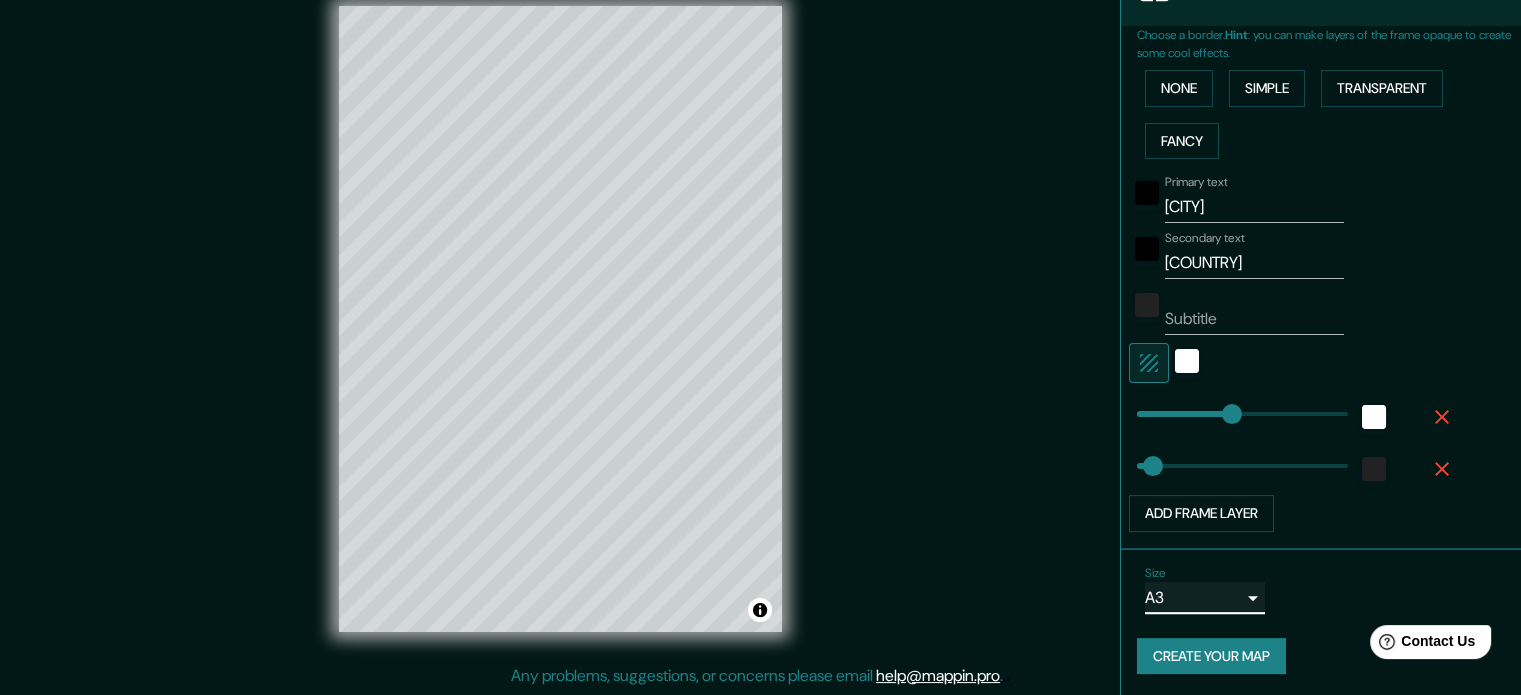 scroll, scrollTop: 0, scrollLeft: 0, axis: both 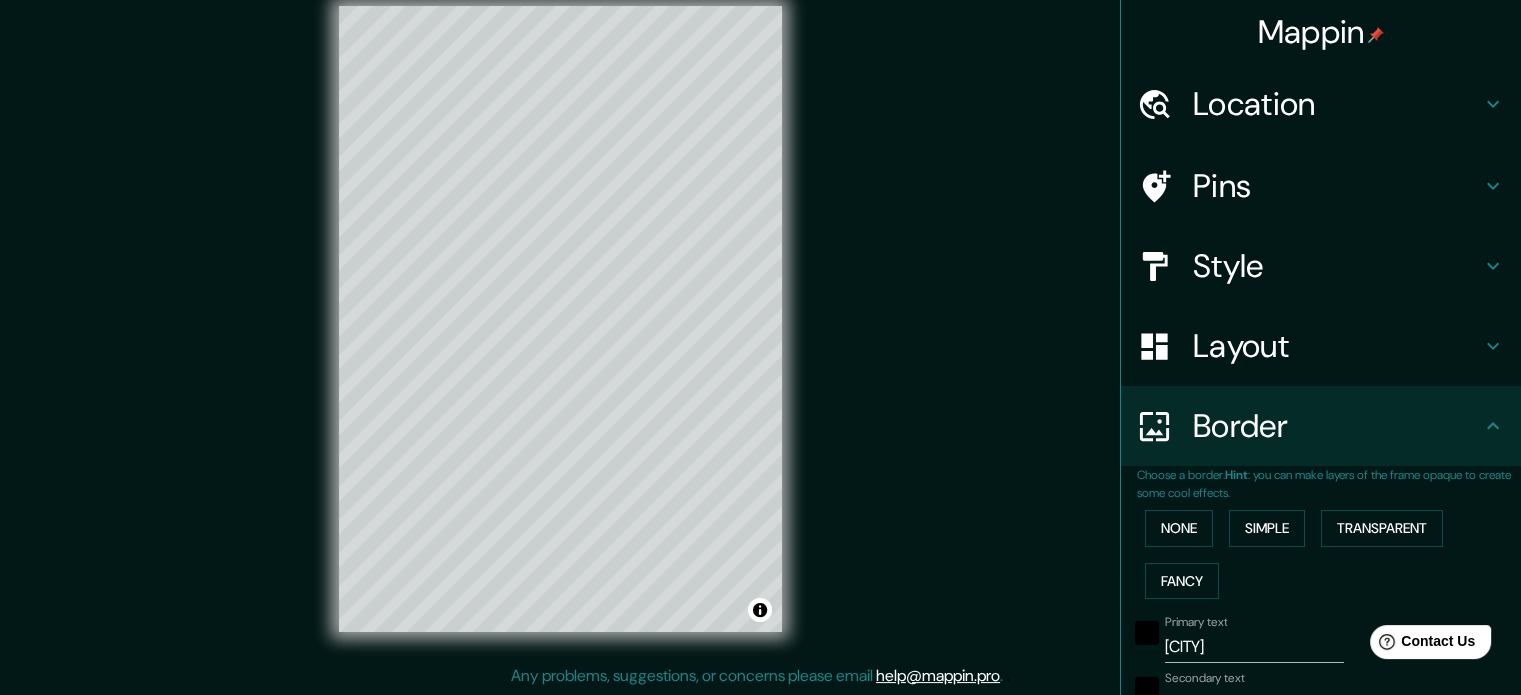 click 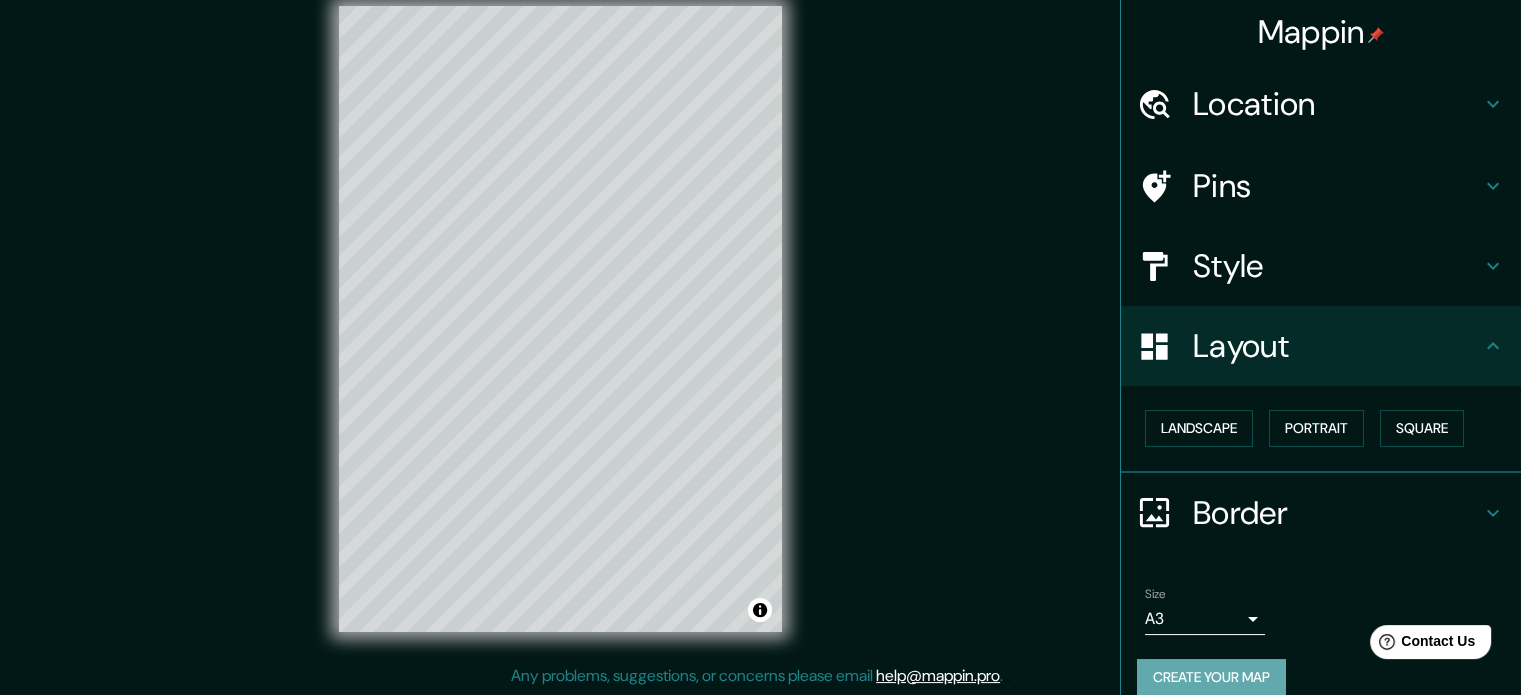 click on "Create your map" at bounding box center [1211, 677] 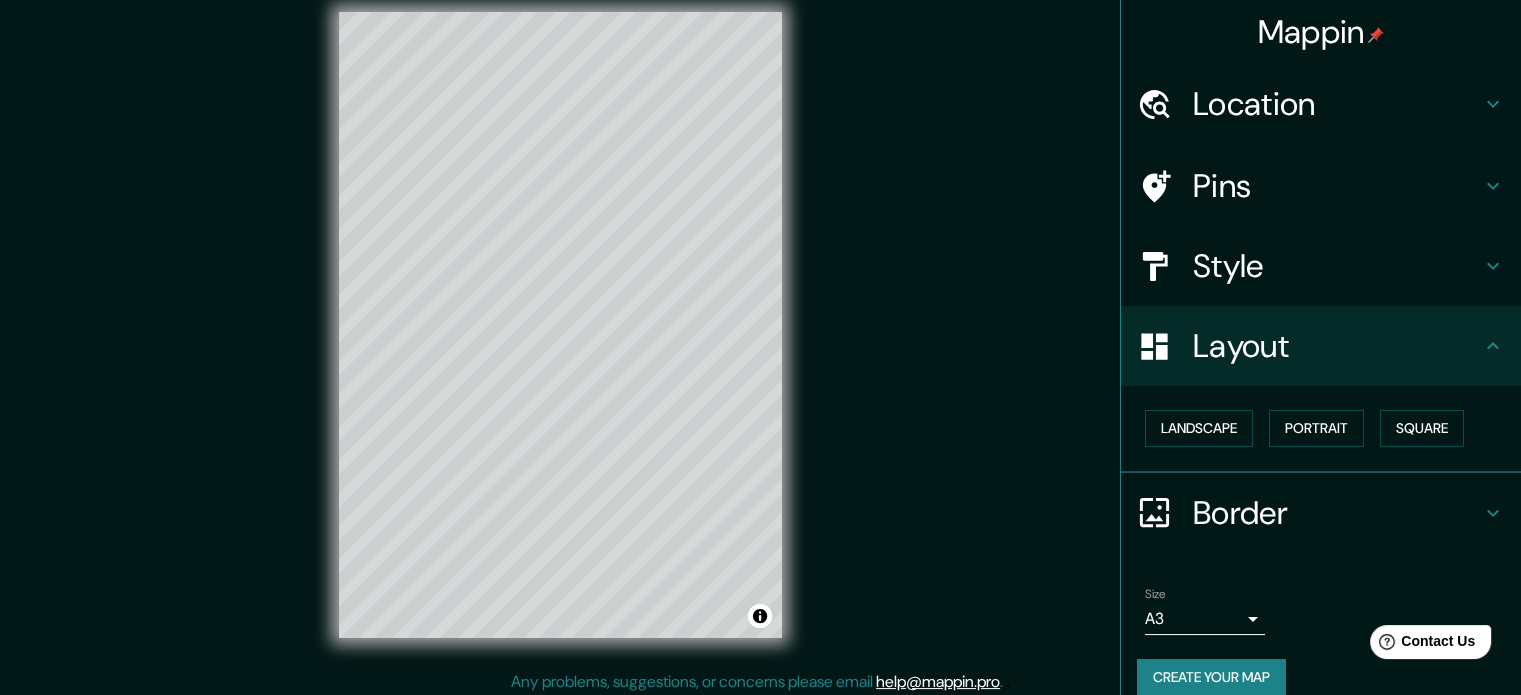 scroll, scrollTop: 26, scrollLeft: 0, axis: vertical 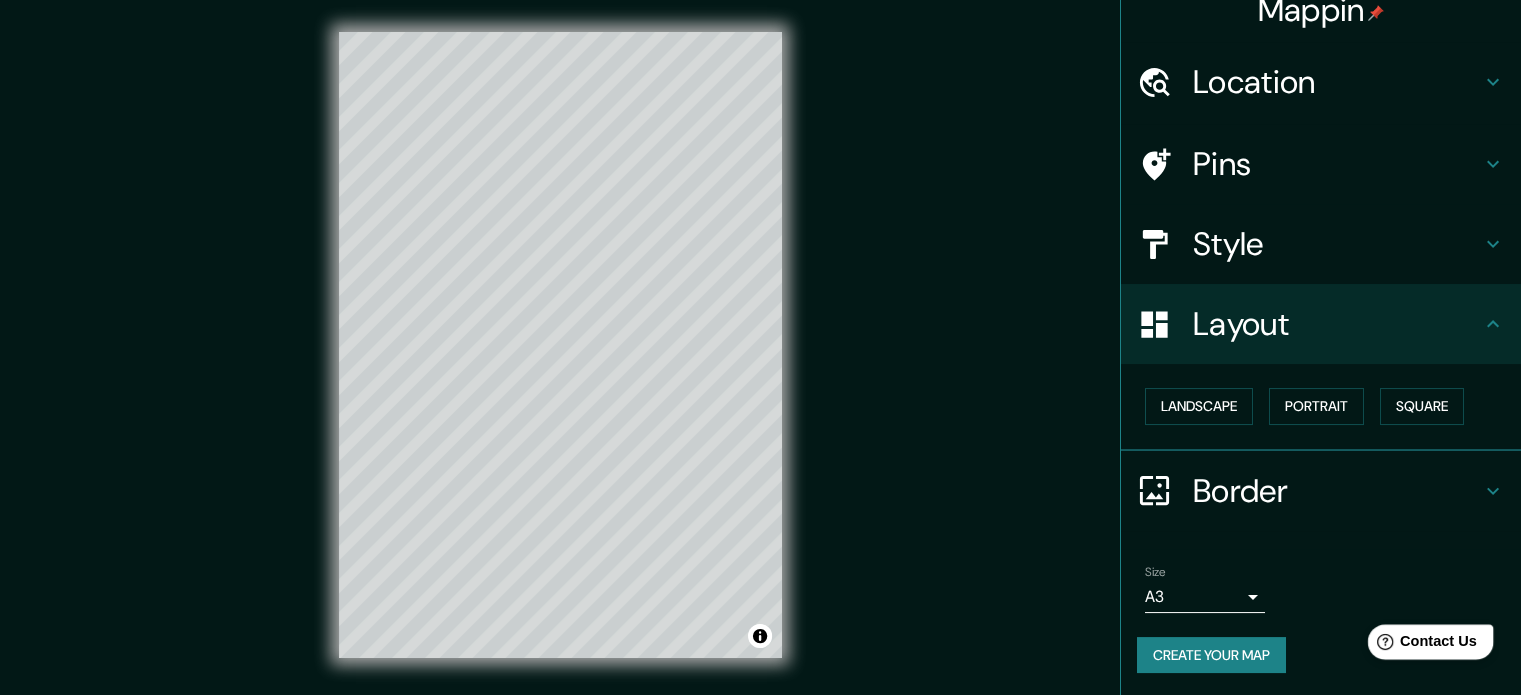 click on "Contact Us" at bounding box center [1438, 641] 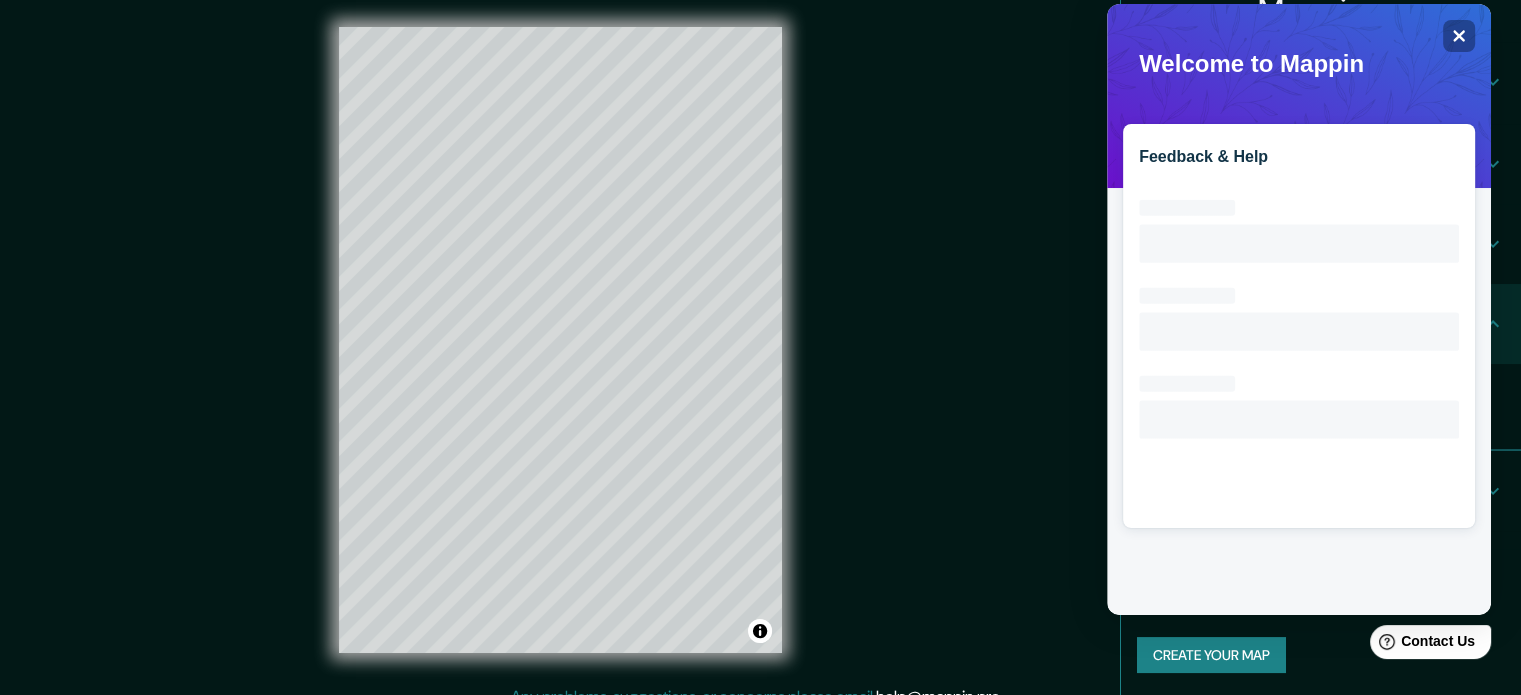 scroll, scrollTop: 0, scrollLeft: 0, axis: both 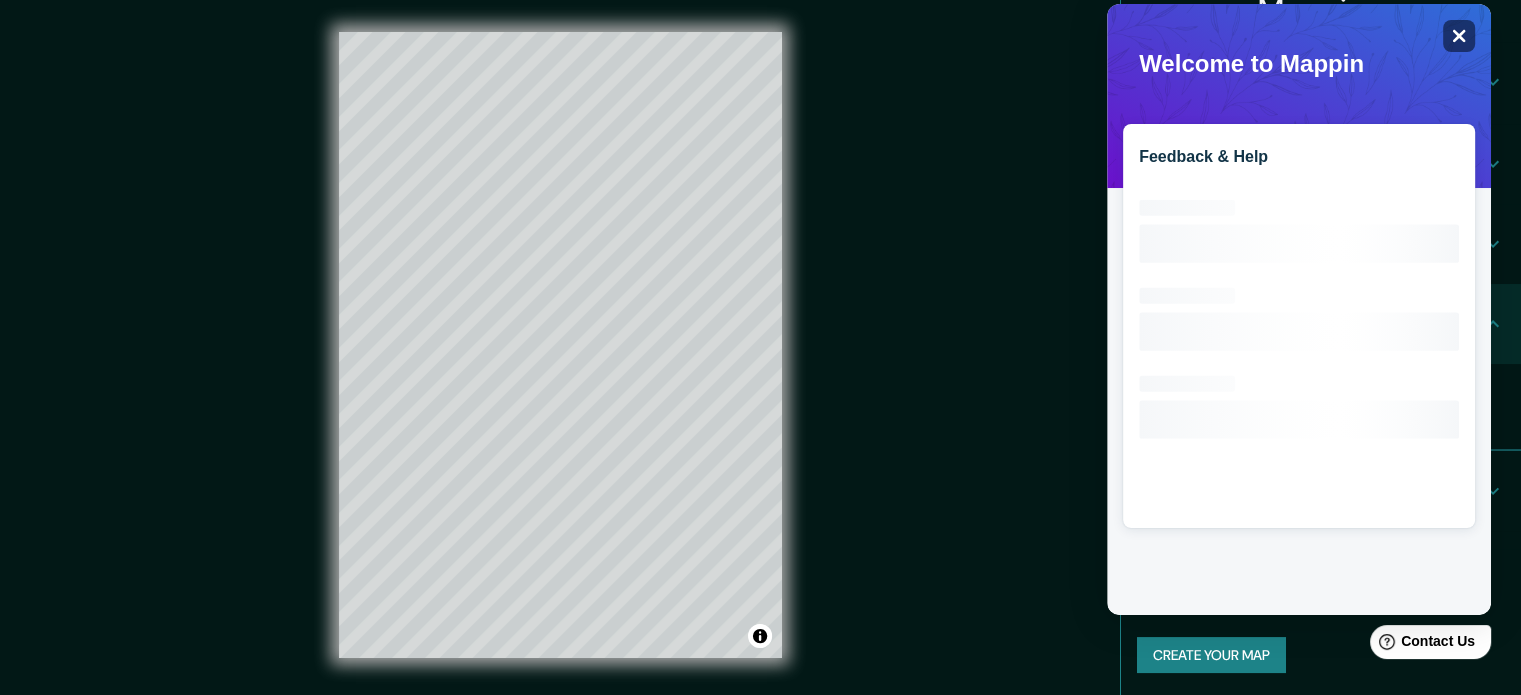 click on "Close" at bounding box center [1459, 36] 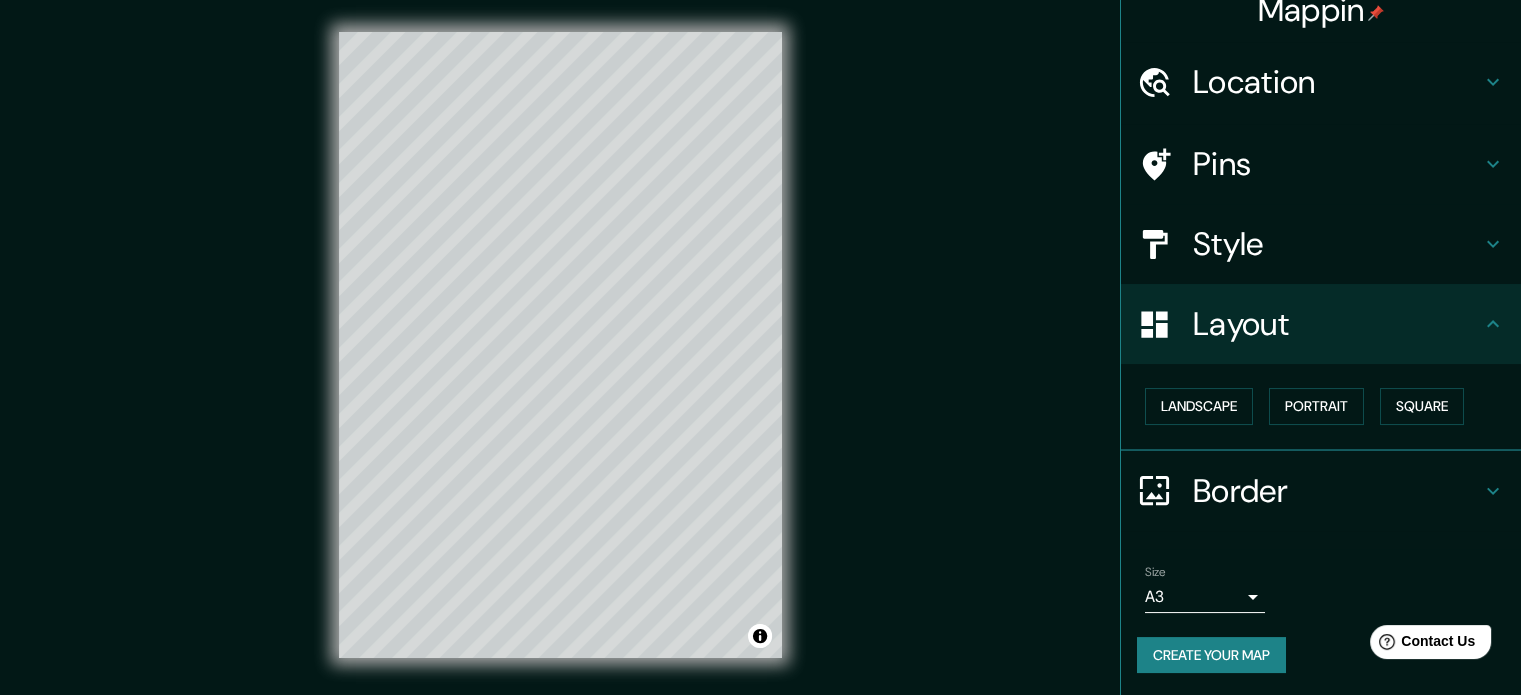 click on "Mappin Location [CITY], [STATE], [COUNTRY] Pins Style Layout Landscape Portrait Square Border Choose a border.  Hint : you can make layers of the frame opaque to create some cool effects. None Simple Transparent Fancy Primary text [CITY] Secondary text [COUNTRY] Subtitle Add frame layer Size A3 a4 Create your map © Mapbox   © OpenStreetMap   Improve this map Any problems, suggestions, or concerns please email    help@example.com . . ." at bounding box center (760, 361) 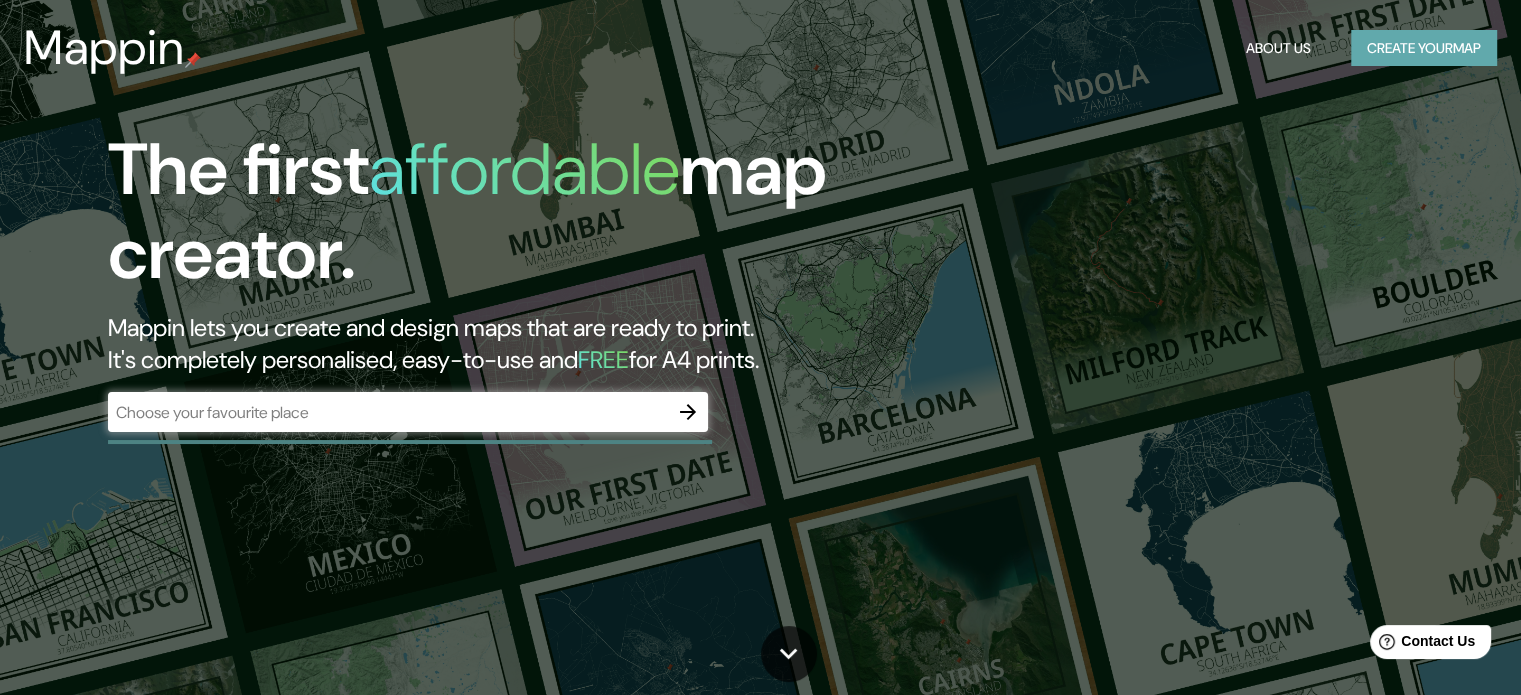 click on "Create your   map" at bounding box center [1424, 48] 